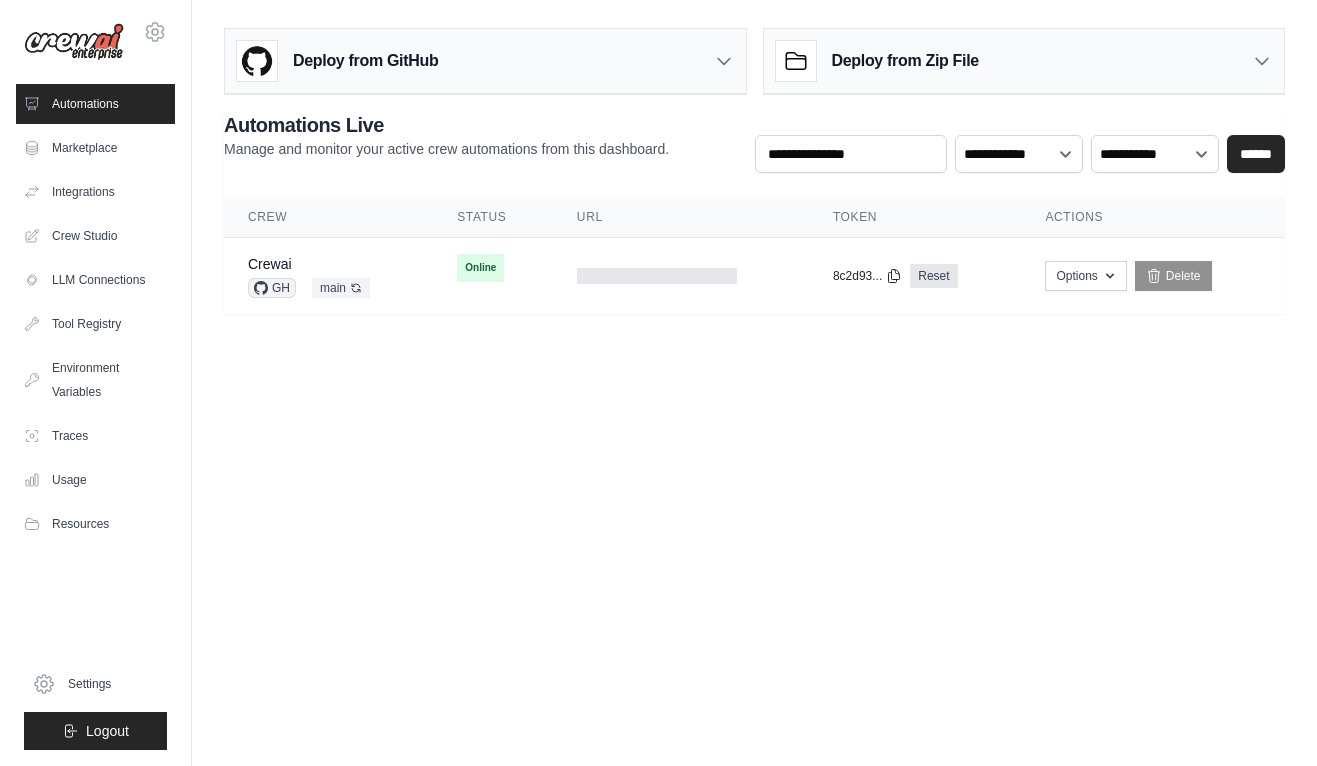 scroll, scrollTop: 0, scrollLeft: 0, axis: both 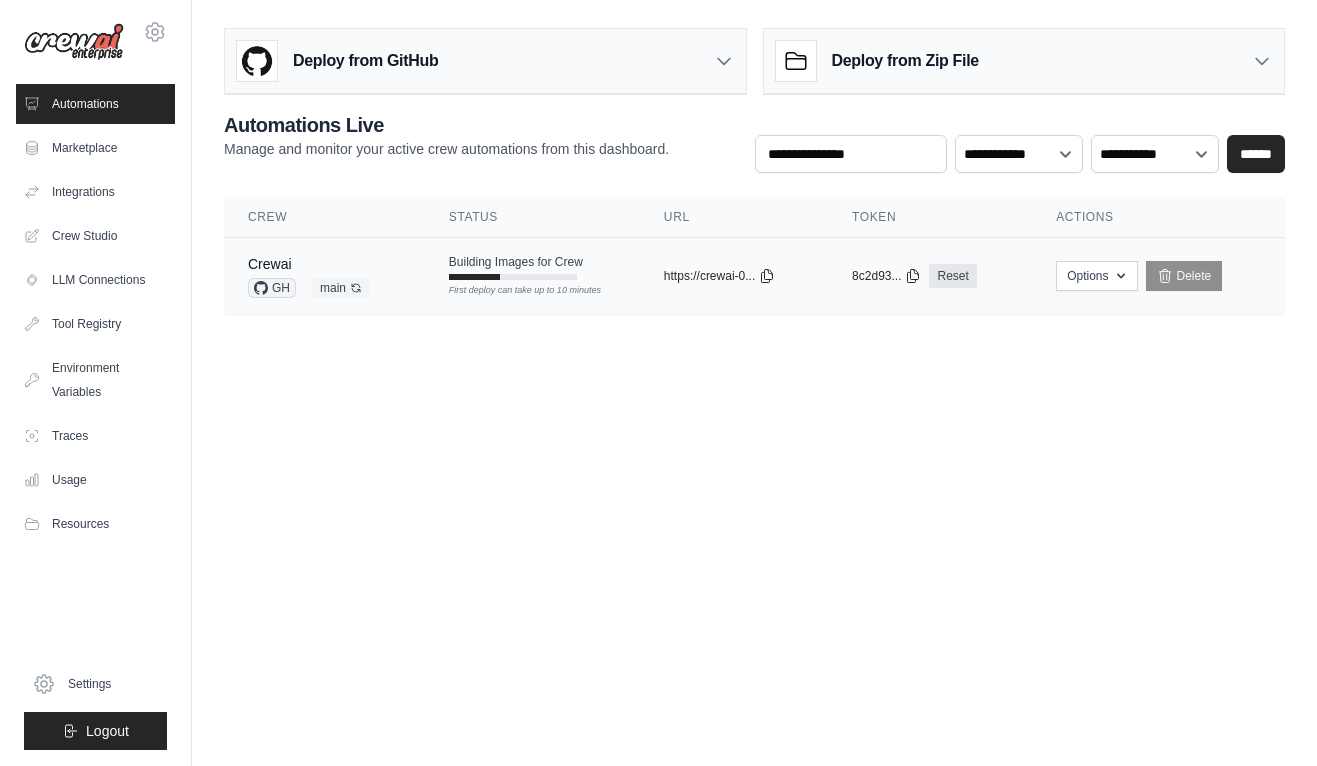 click on "Building Images for Crew" at bounding box center [516, 262] 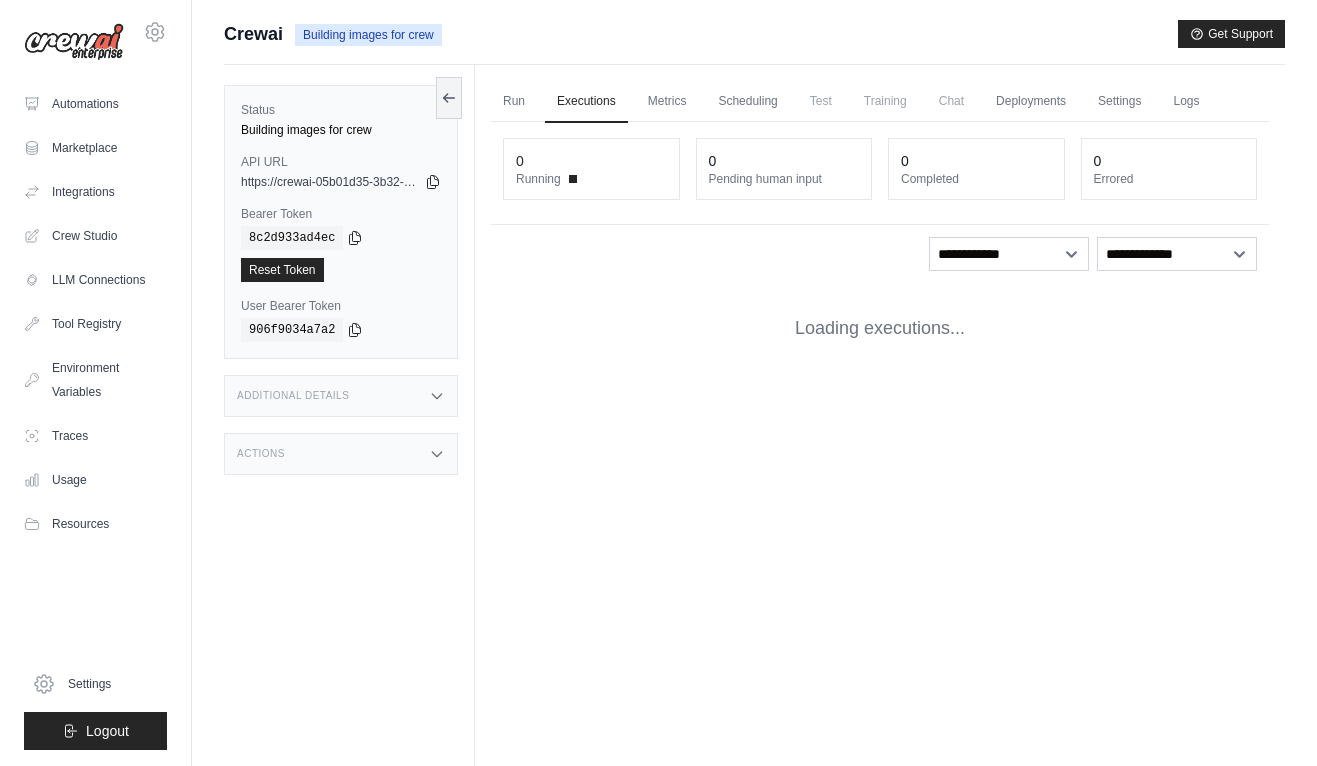 scroll, scrollTop: 0, scrollLeft: 0, axis: both 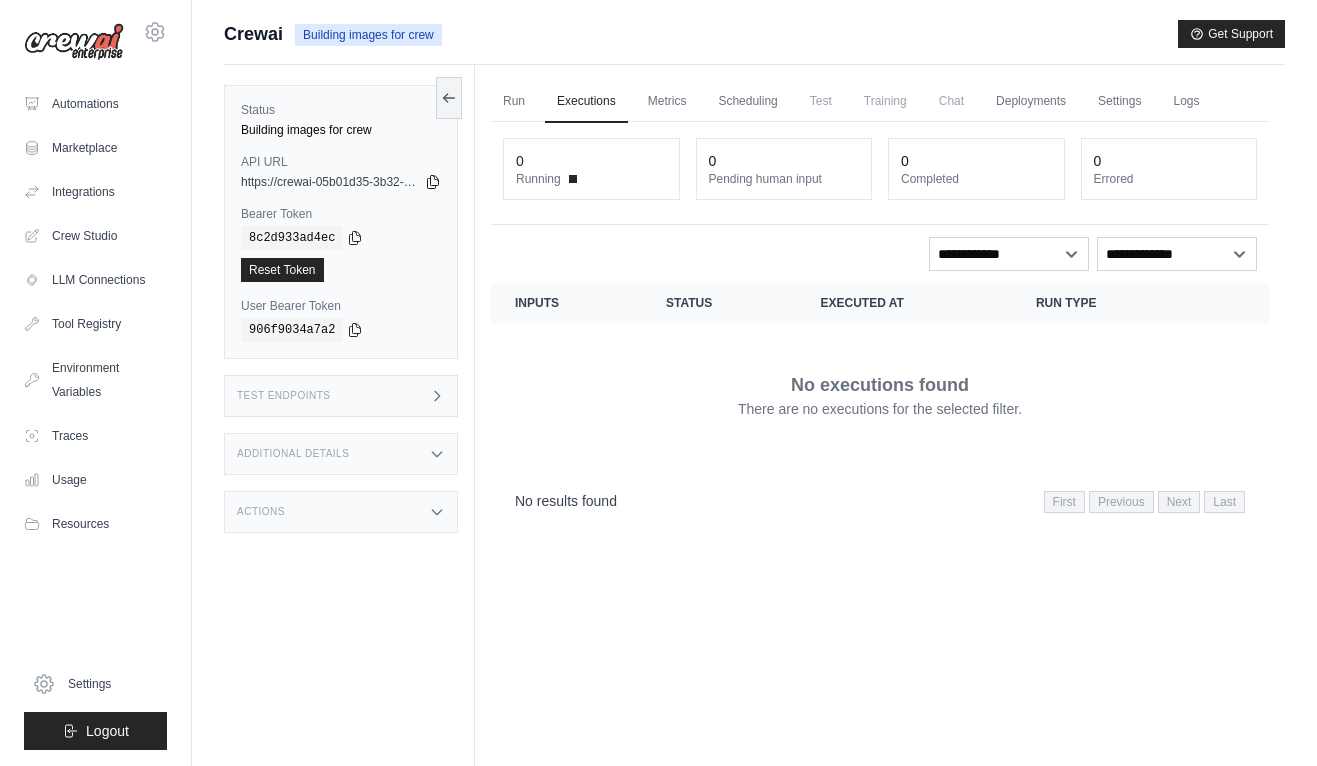 click 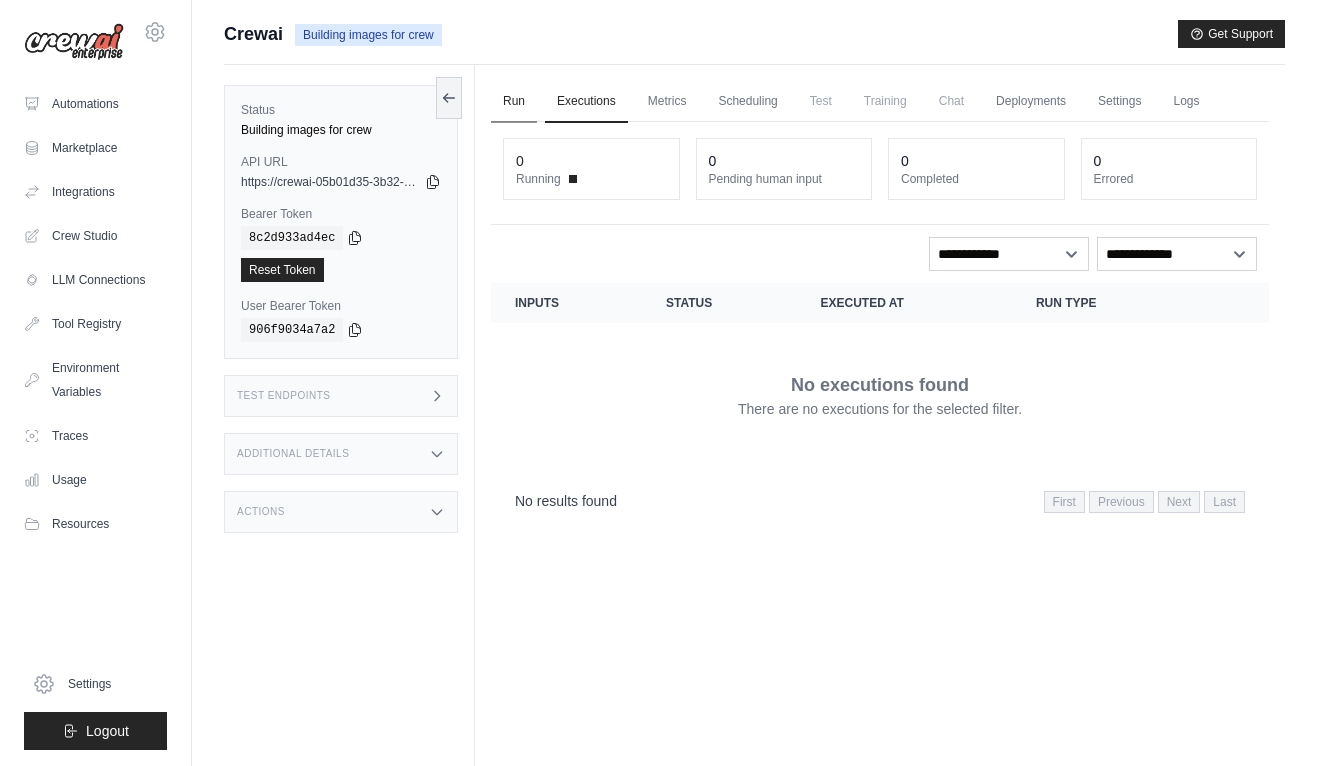 click on "Run" at bounding box center (514, 102) 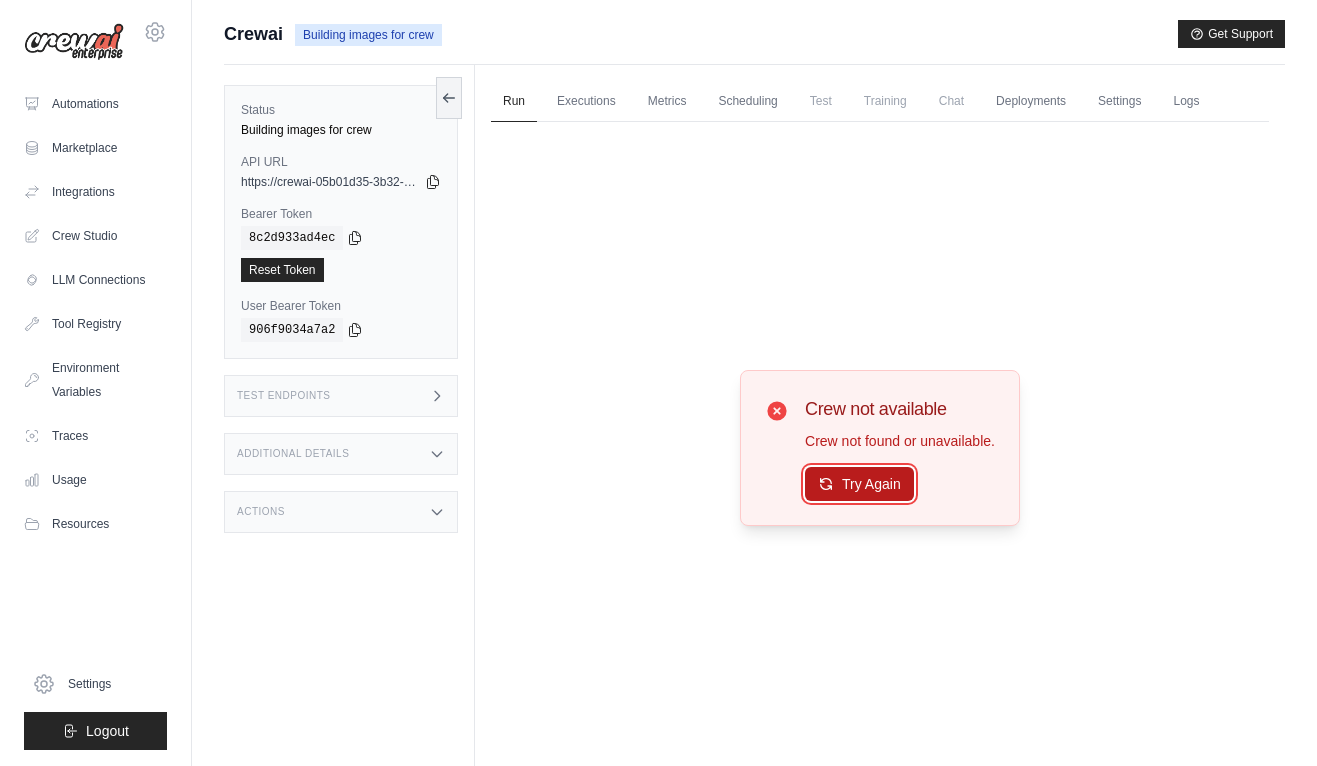 click on "Try Again" at bounding box center (859, 484) 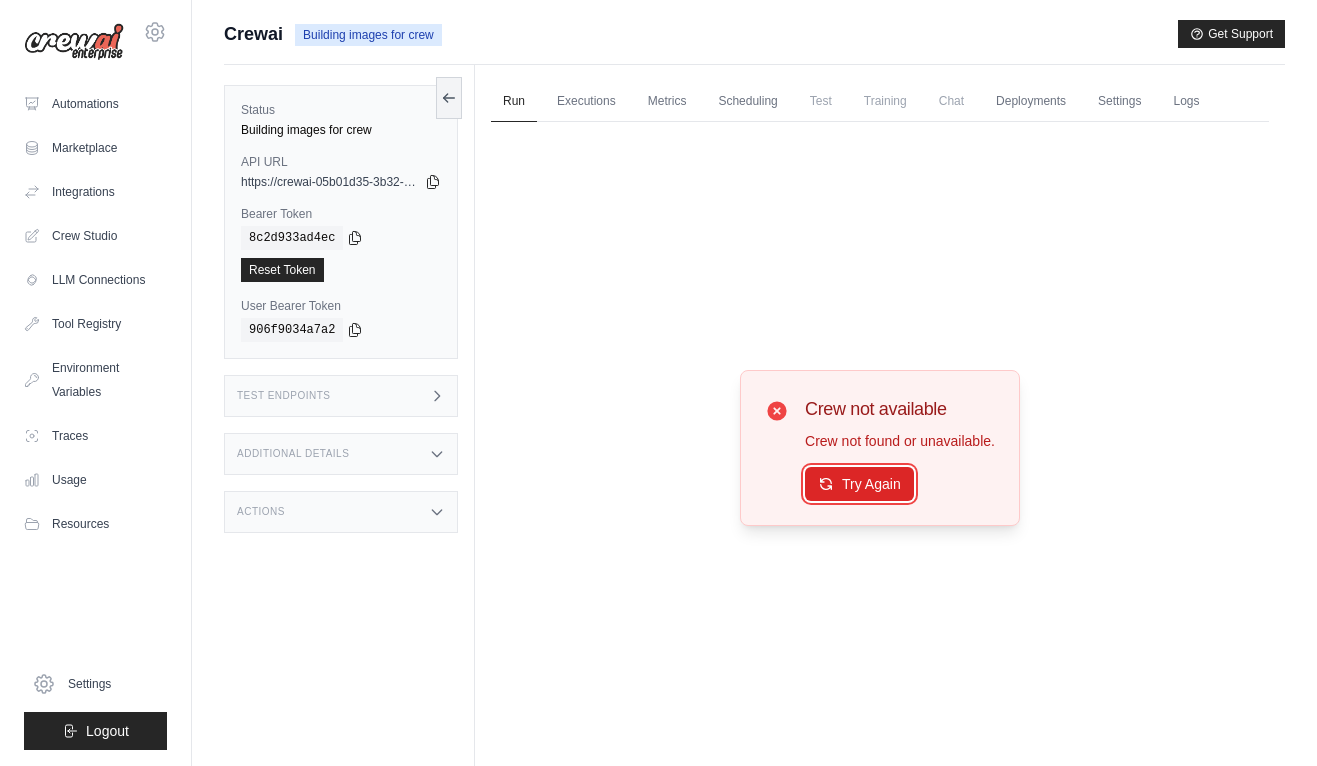click on "Try Again" at bounding box center [859, 484] 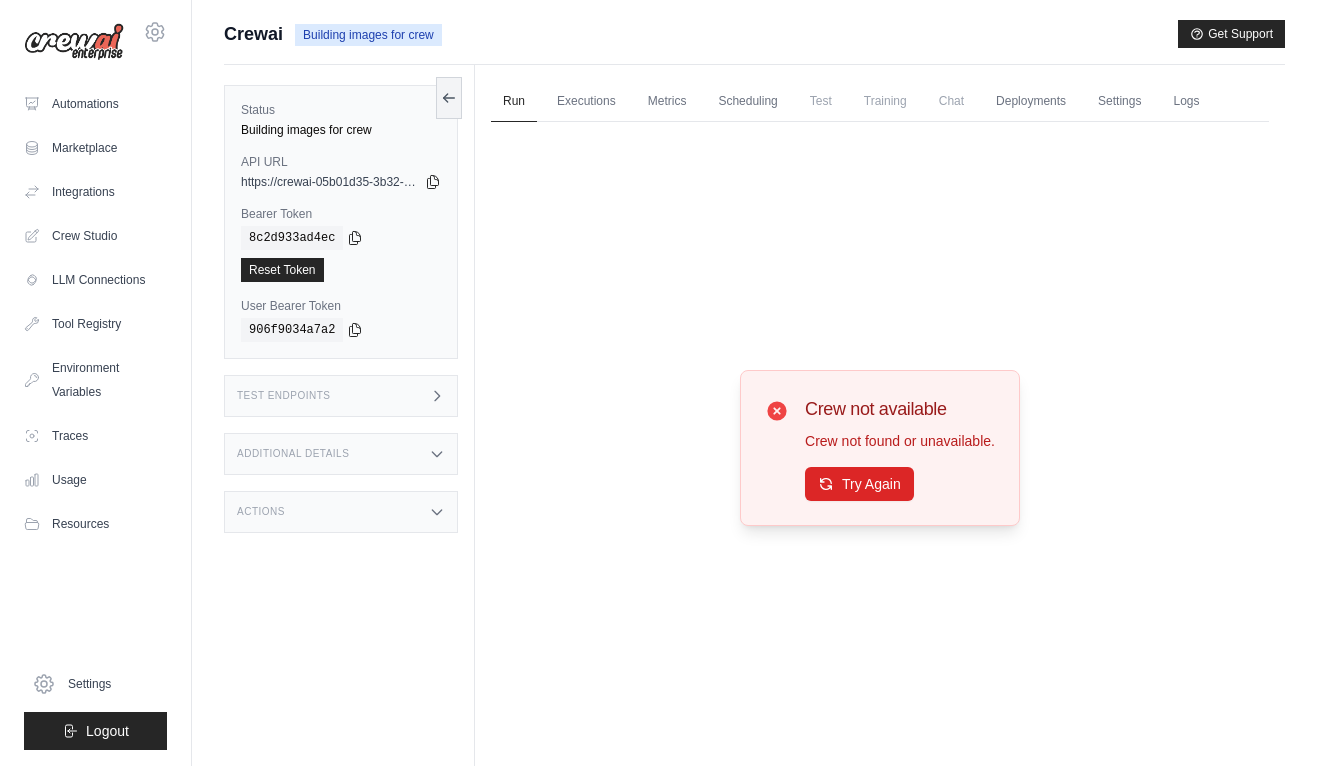 click on "Crewai" at bounding box center [253, 34] 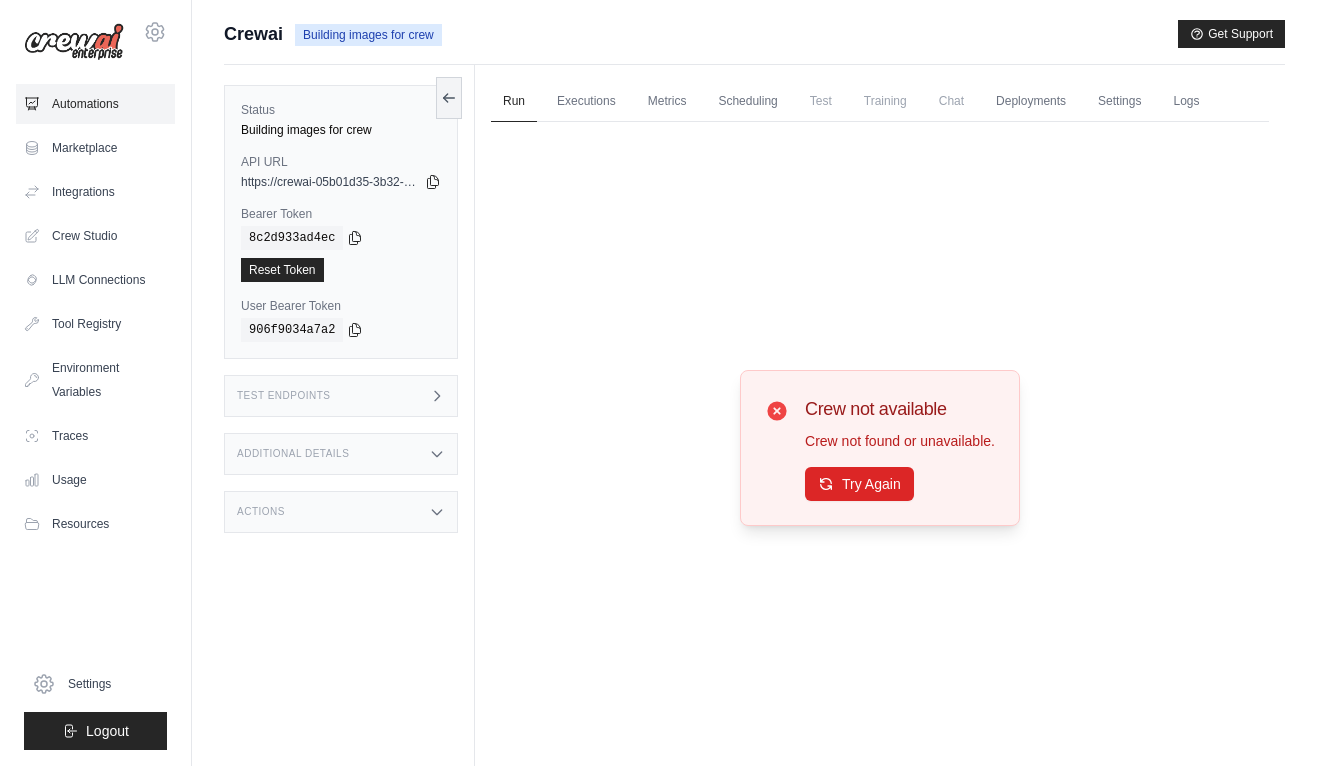 click on "Automations" at bounding box center [95, 104] 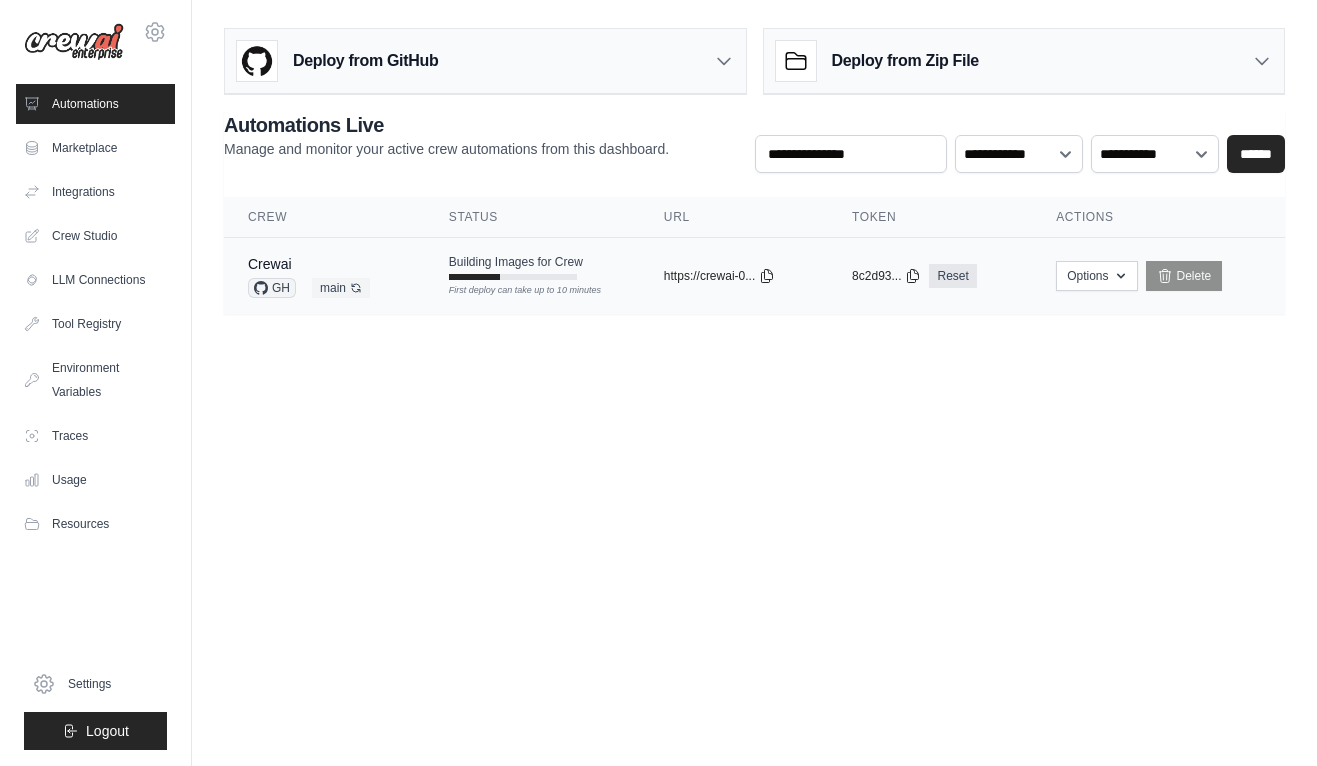 click on "Building Images for Crew" at bounding box center [516, 262] 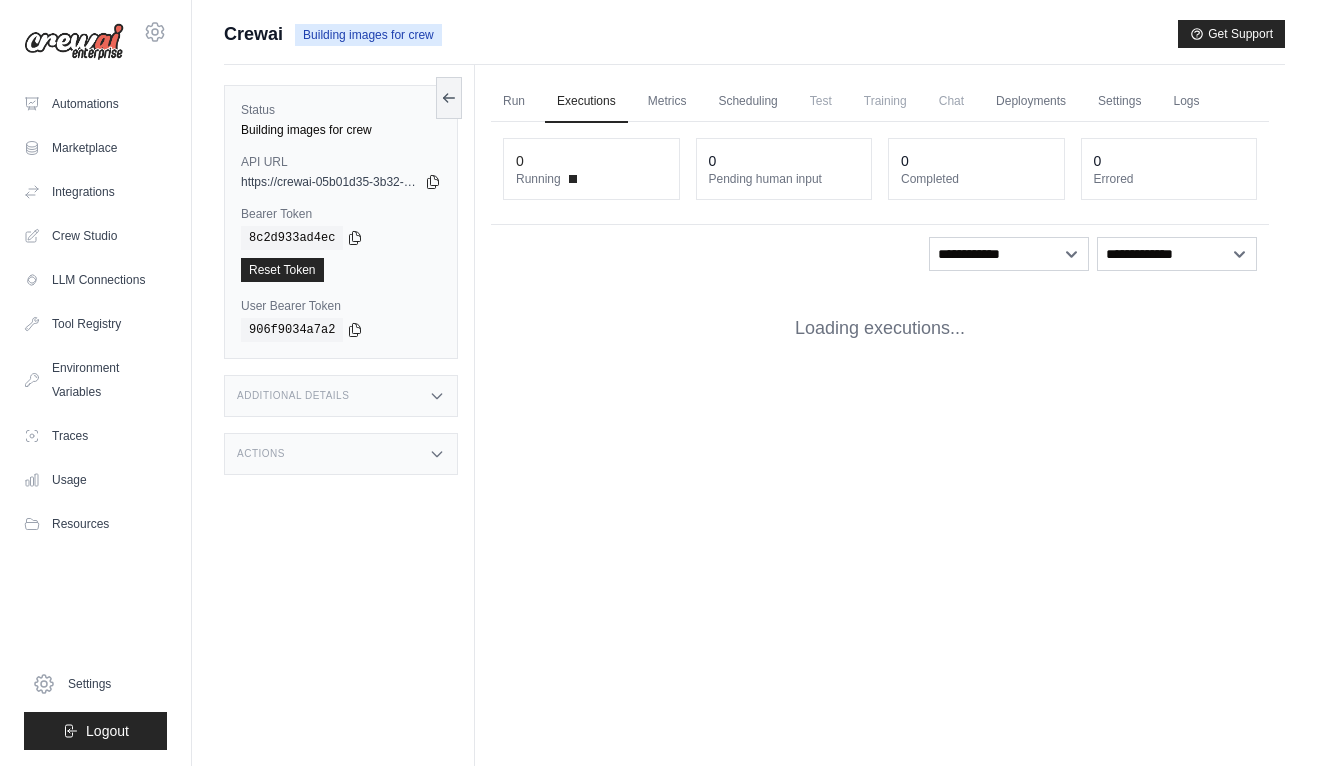 scroll, scrollTop: 0, scrollLeft: 0, axis: both 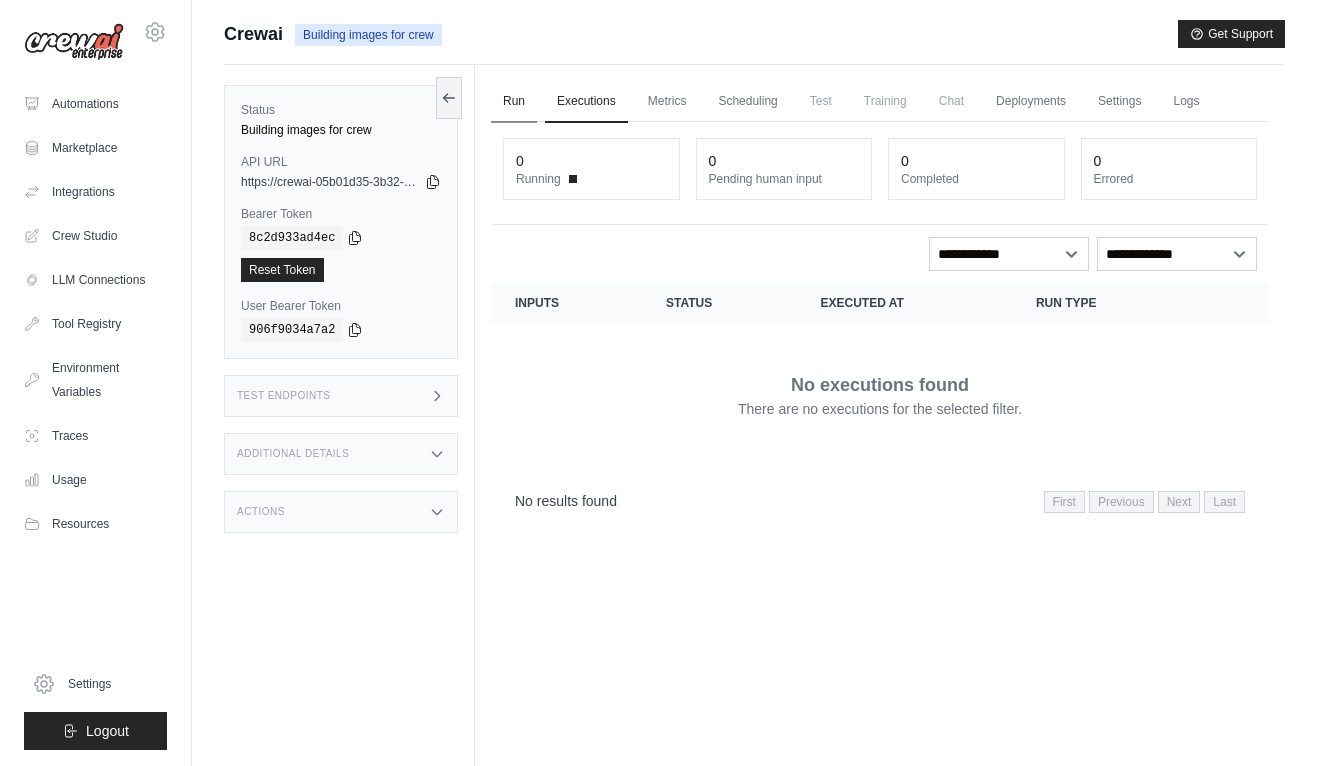 click on "Run" at bounding box center (514, 102) 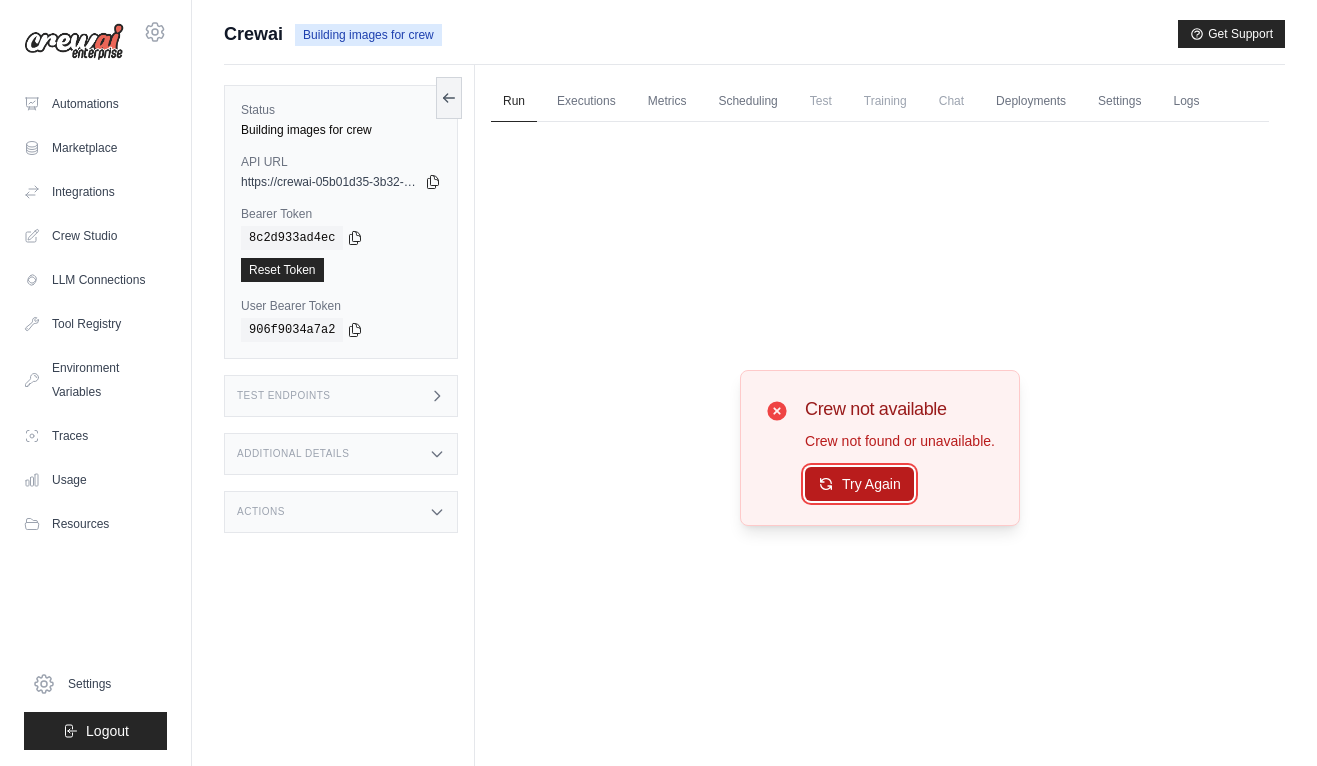 click on "Try Again" at bounding box center (859, 484) 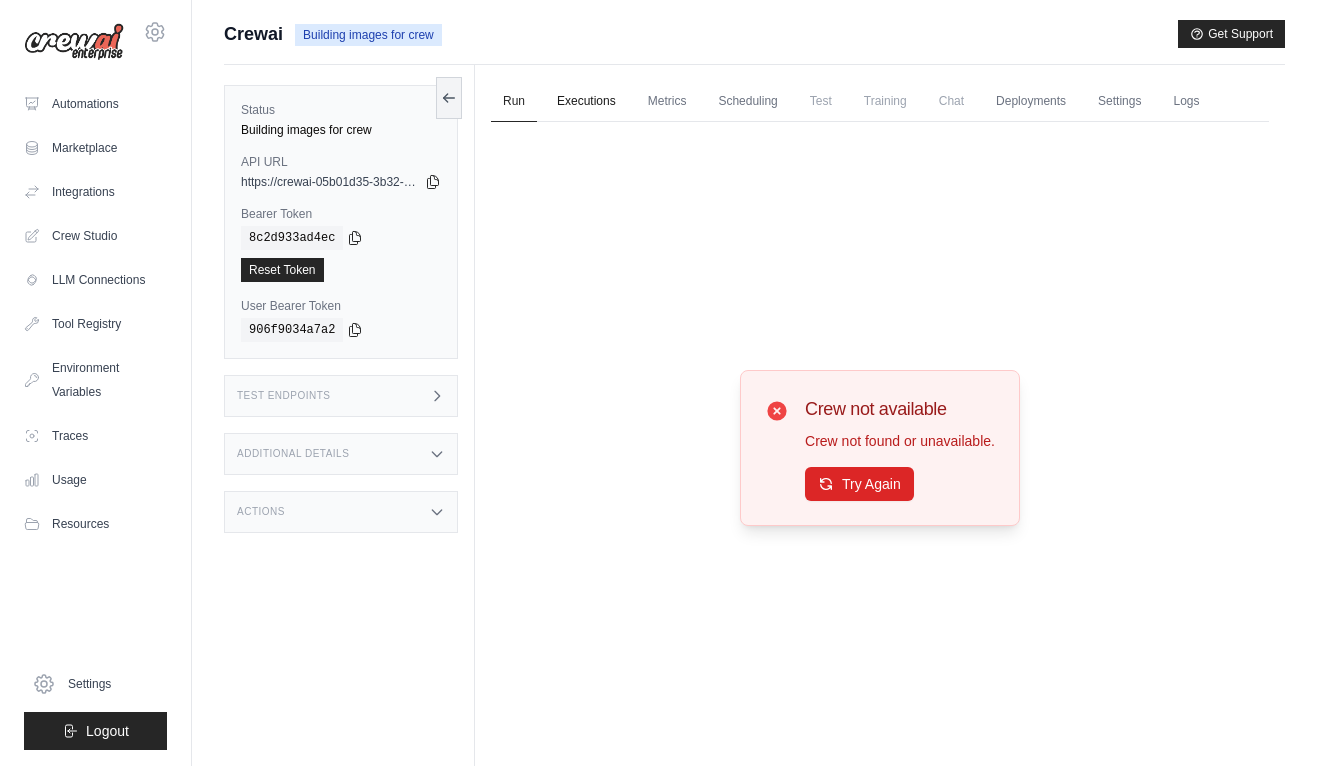 click on "Executions" at bounding box center [586, 102] 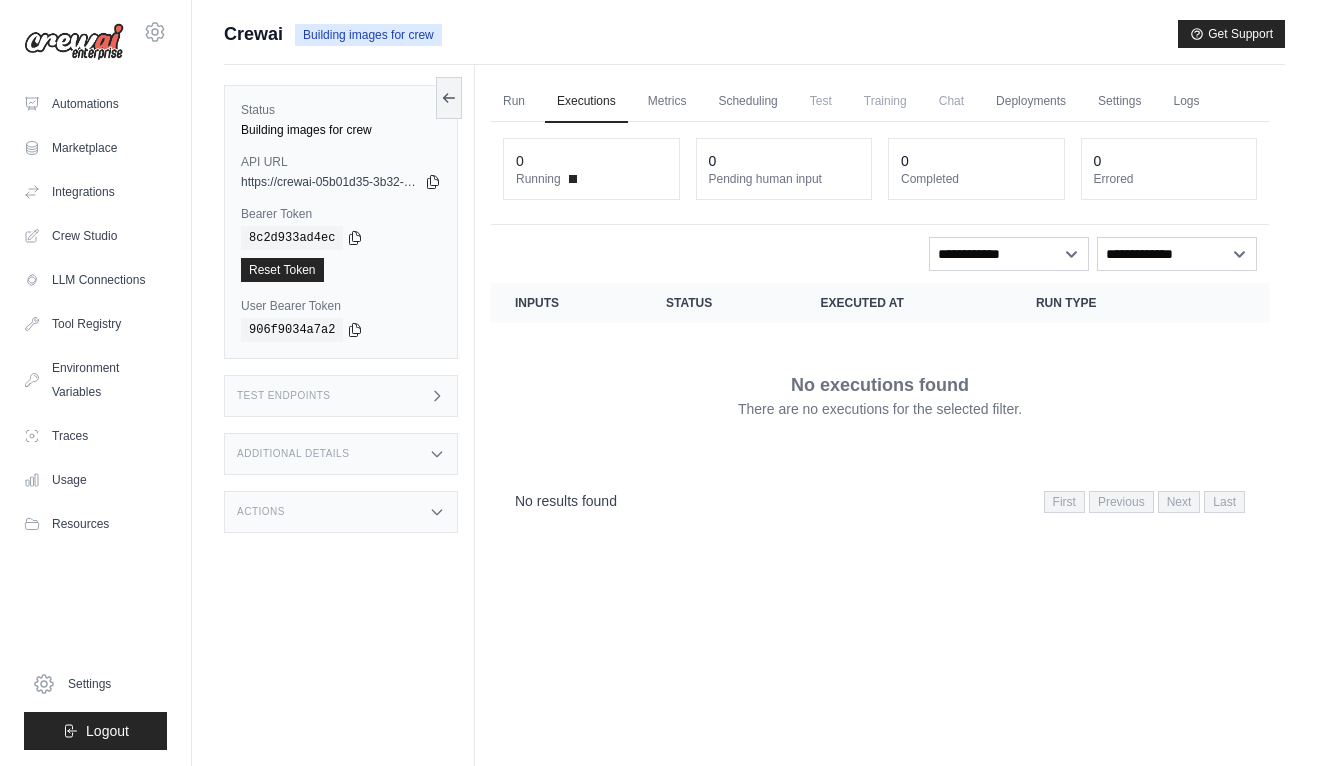 click on "Test Endpoints" at bounding box center [341, 396] 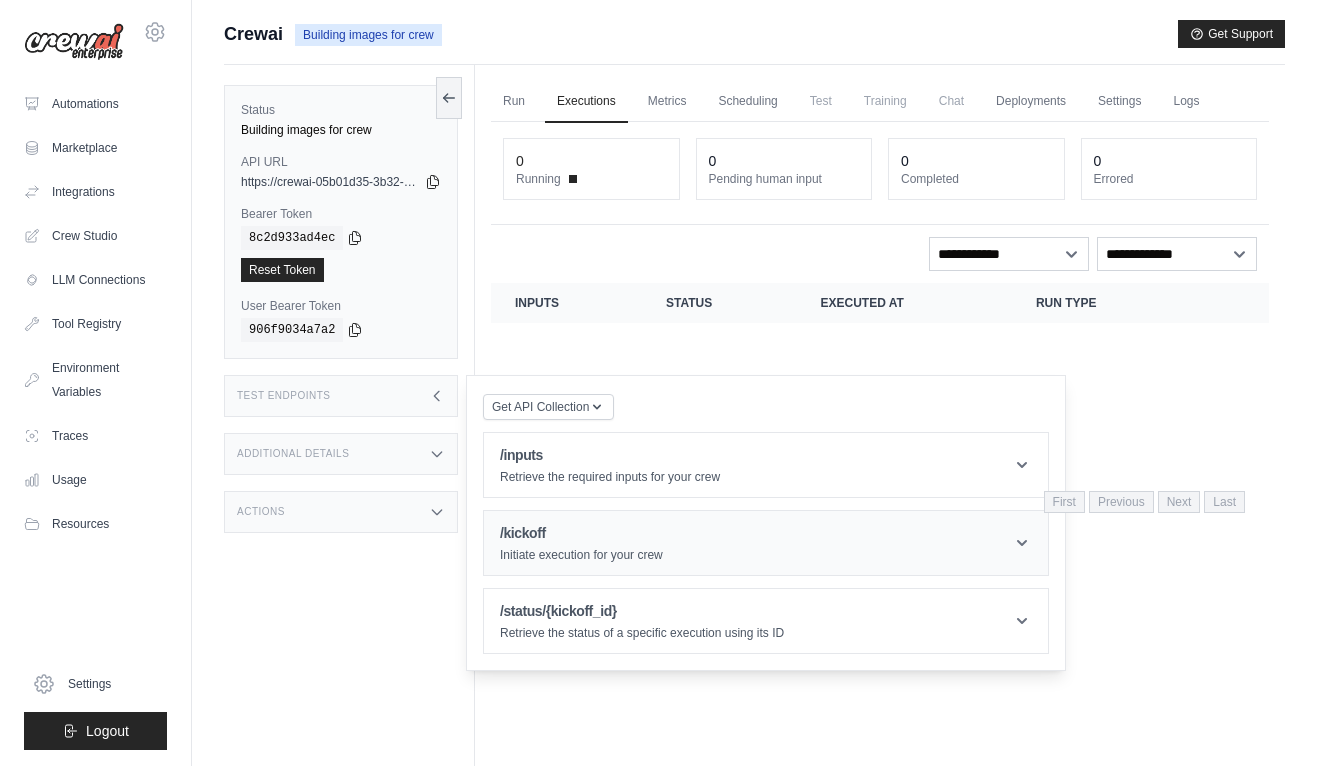 click on "/kickoff" at bounding box center [581, 533] 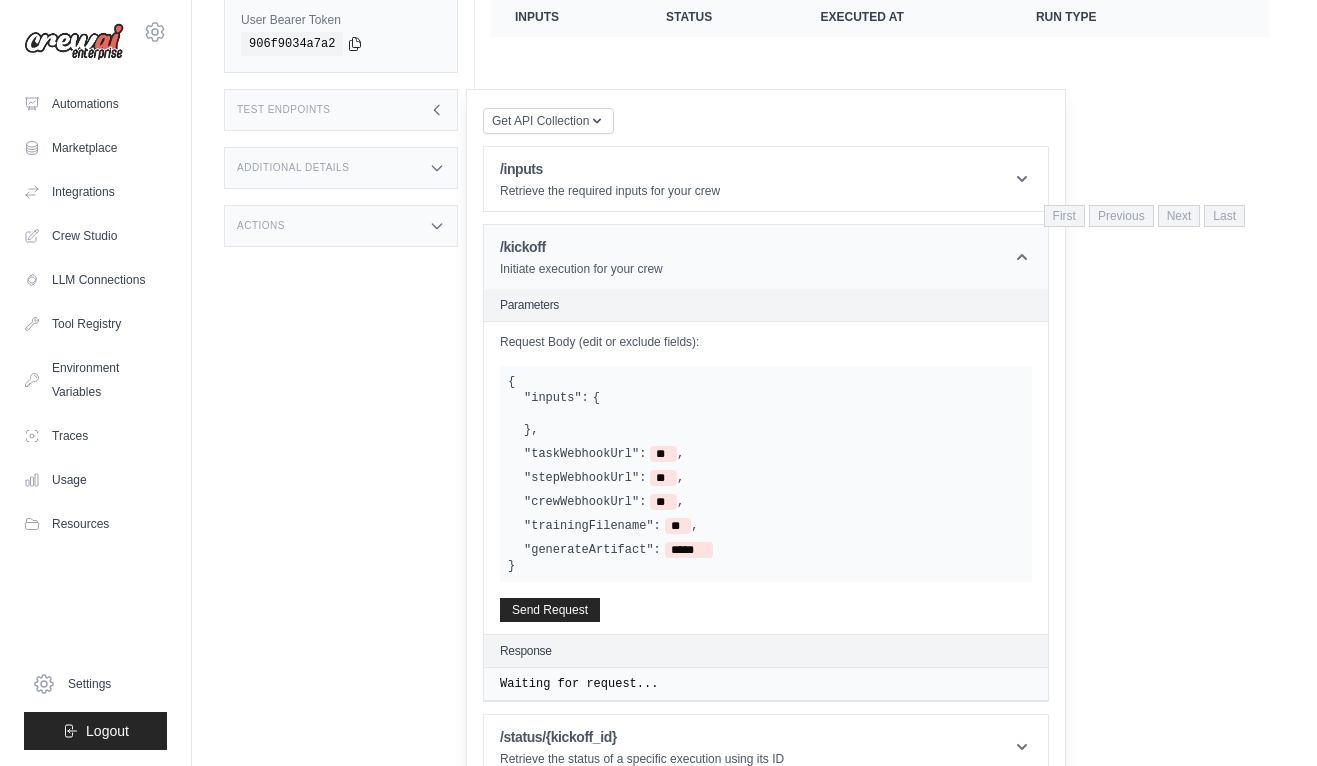 scroll, scrollTop: 288, scrollLeft: 0, axis: vertical 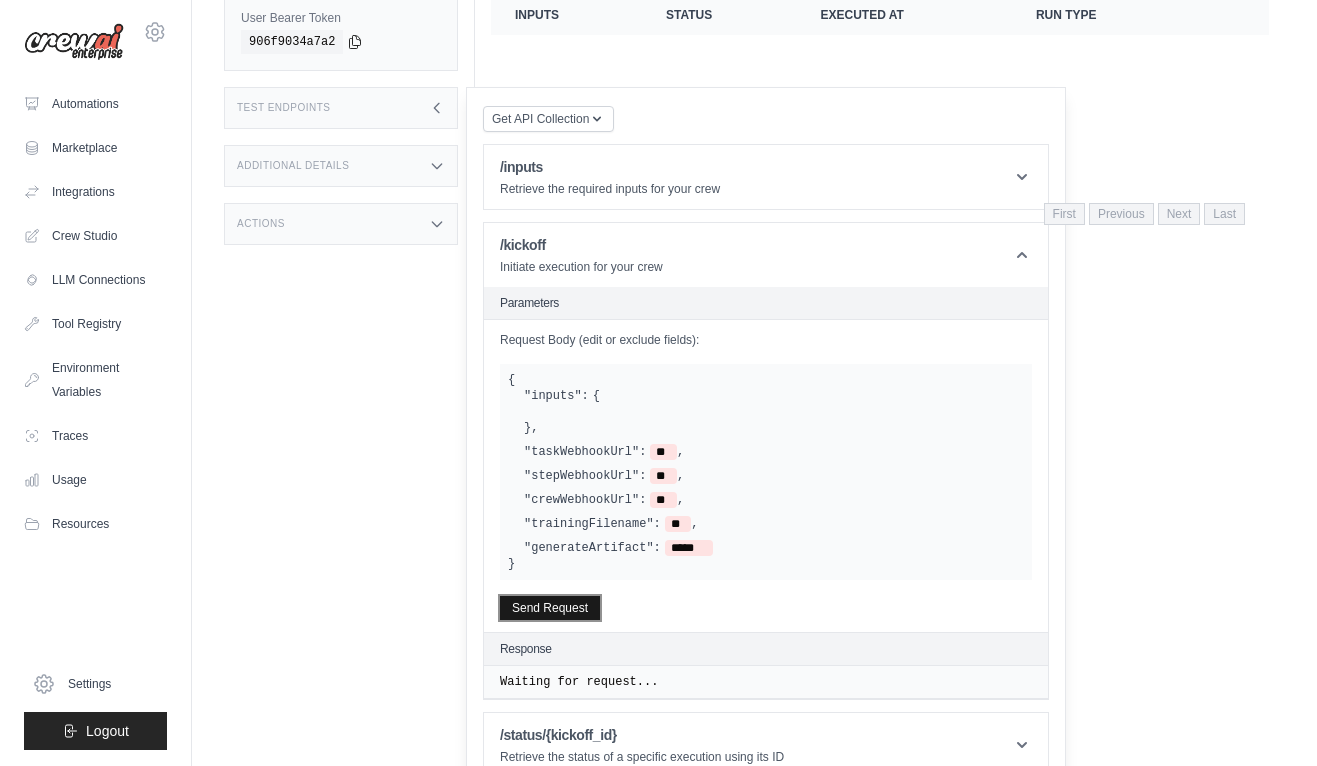 click on "Send Request" at bounding box center (550, 608) 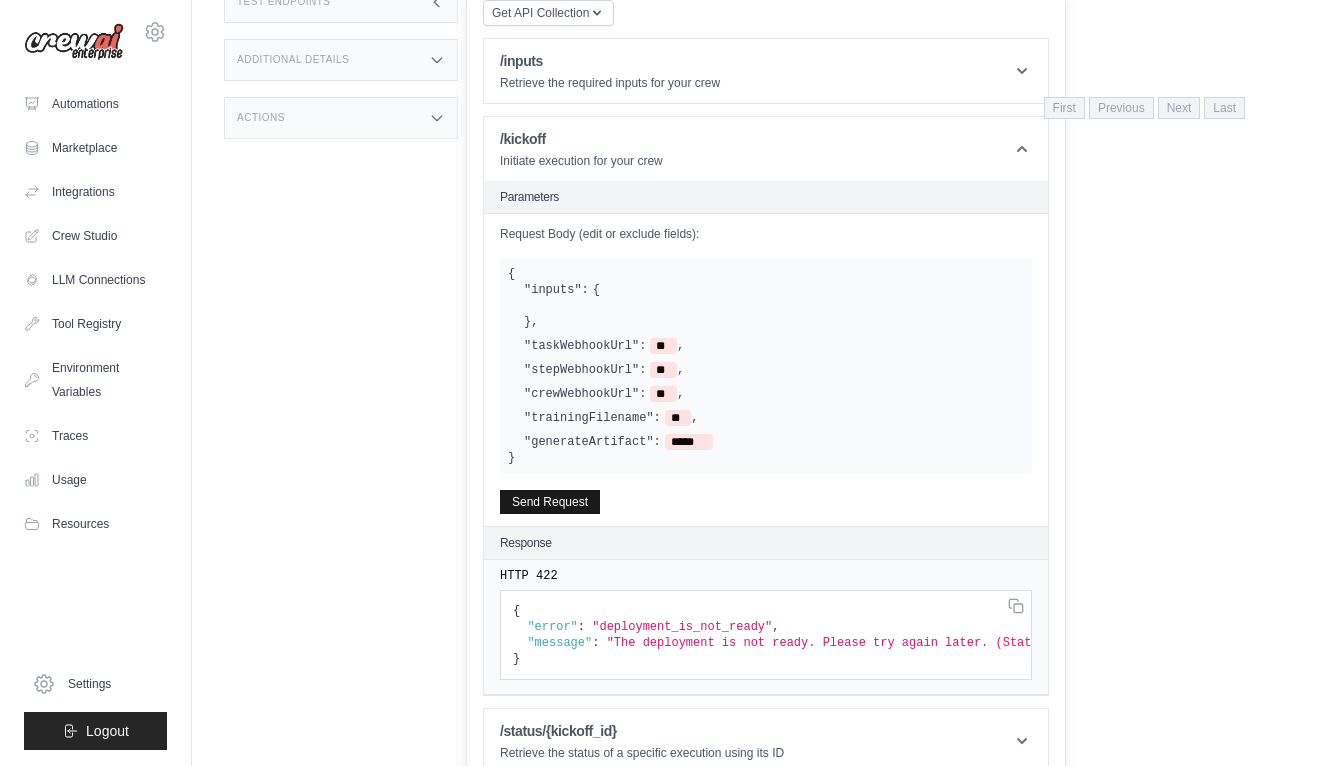 scroll, scrollTop: 419, scrollLeft: 0, axis: vertical 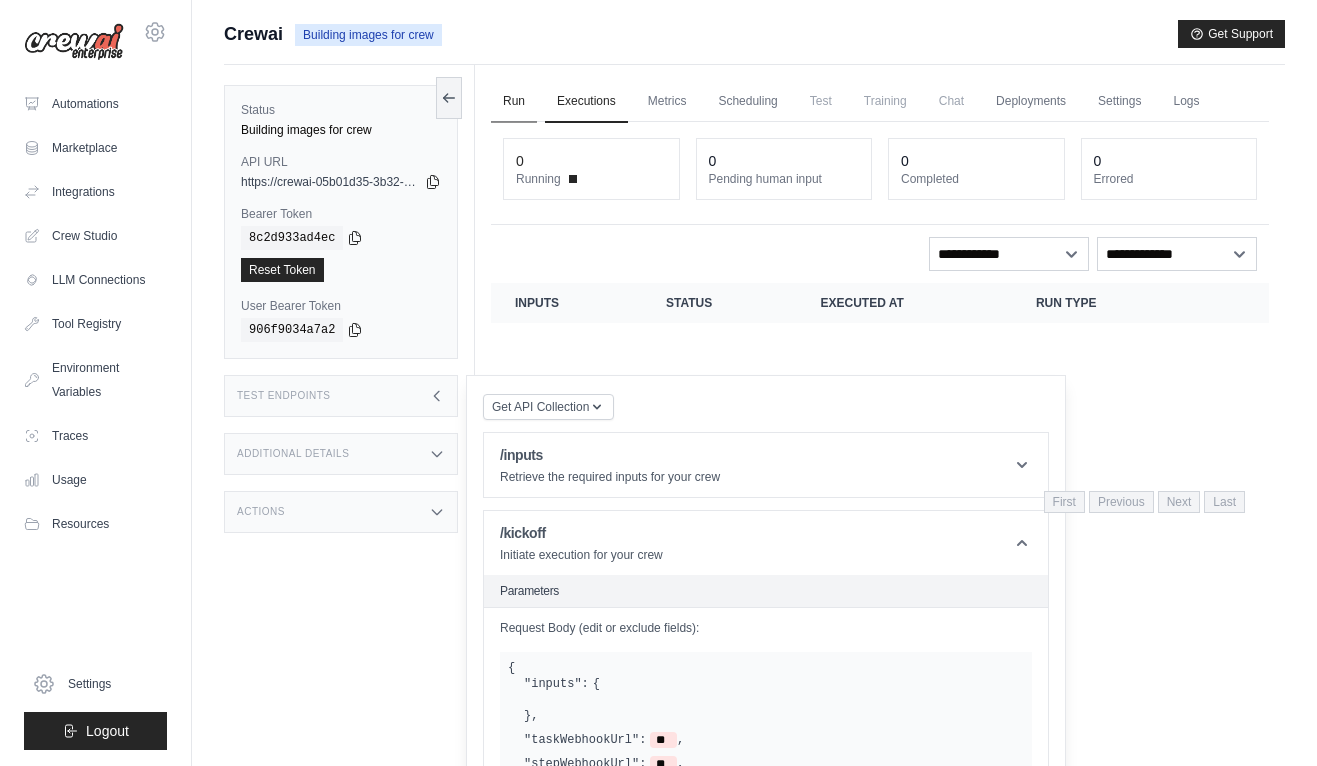 click on "Run" at bounding box center [514, 102] 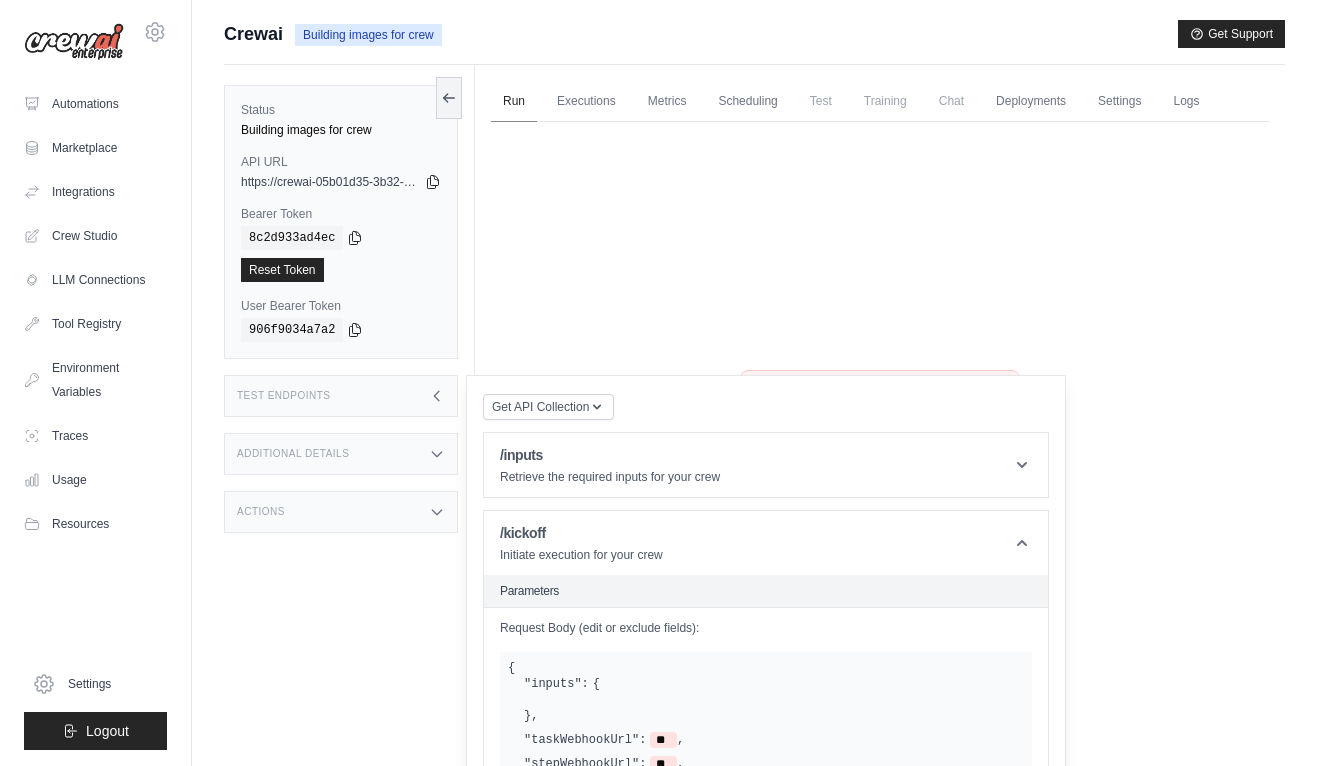 click on "Run" at bounding box center [514, 102] 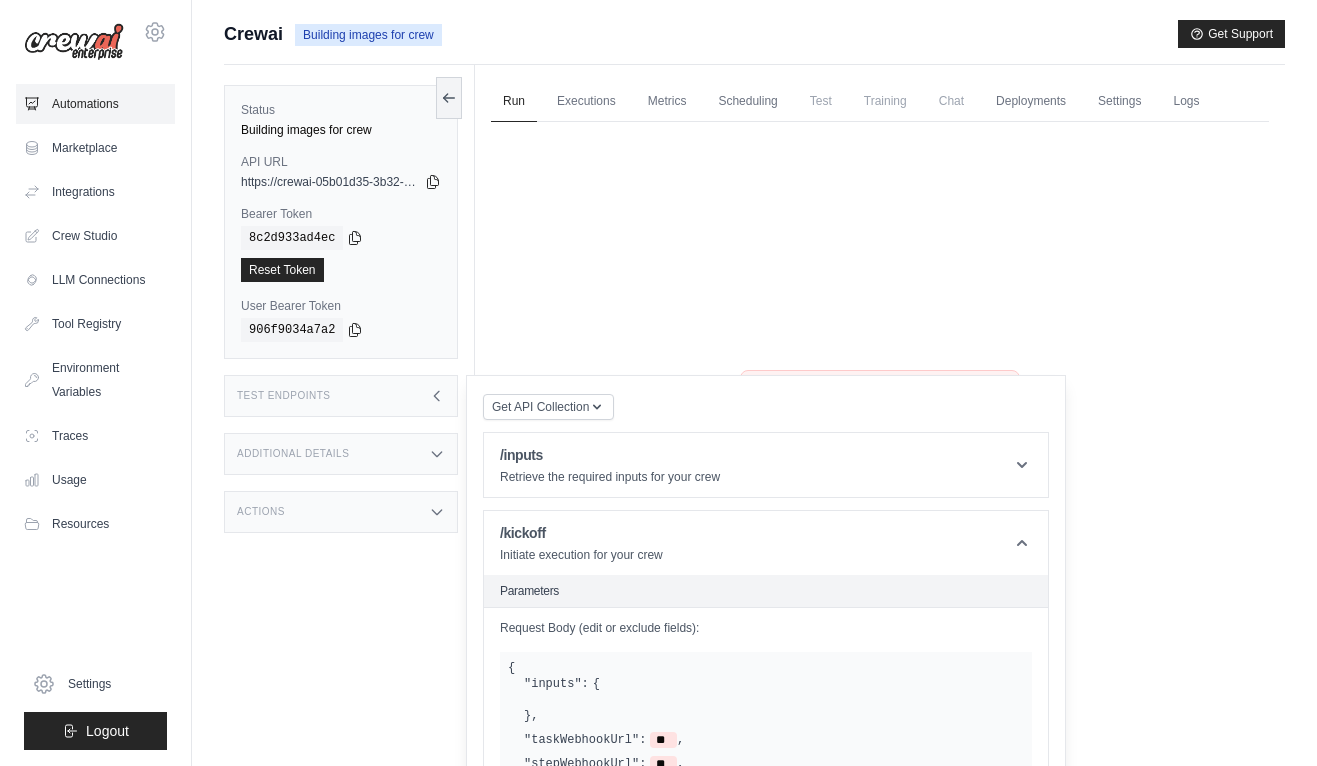 click on "Automations" at bounding box center (95, 104) 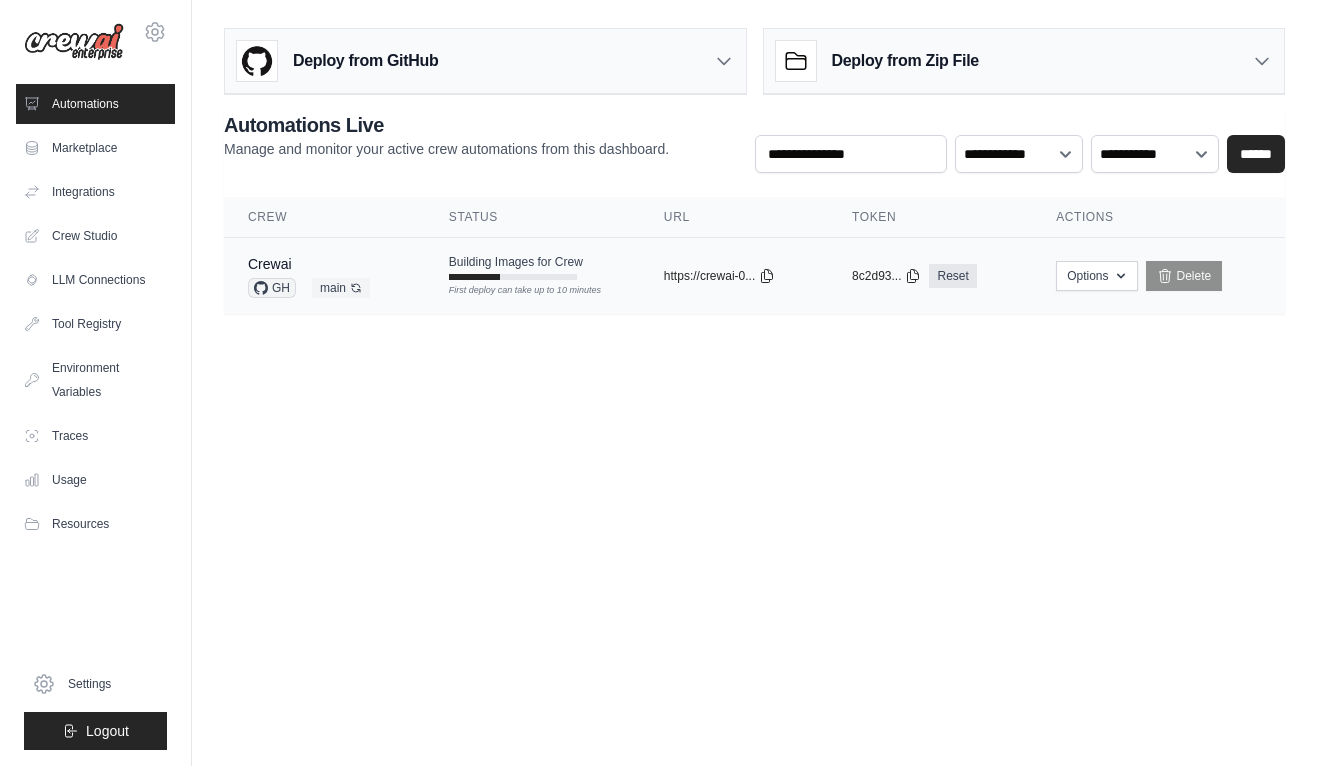 click on "Building Images for Crew
First deploy can take up to 10 minutes" at bounding box center [516, 267] 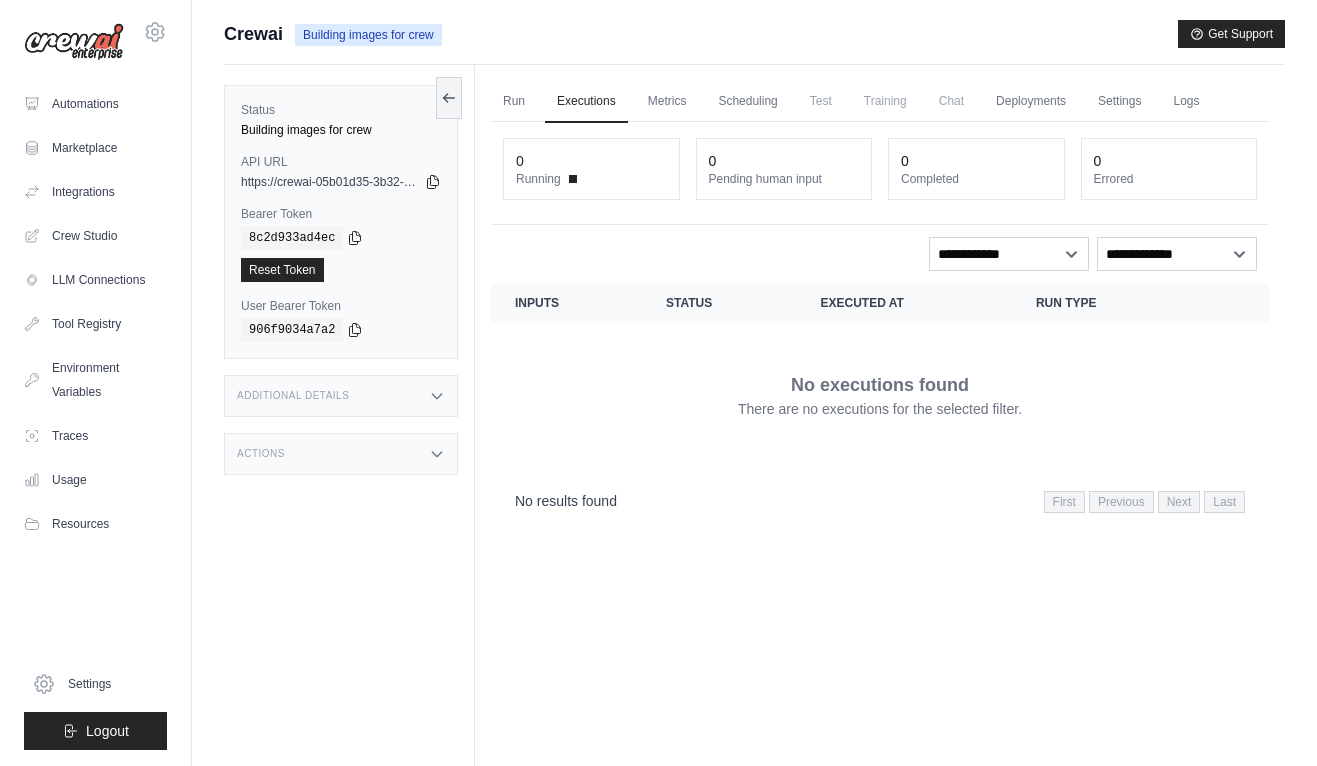 scroll, scrollTop: 0, scrollLeft: 0, axis: both 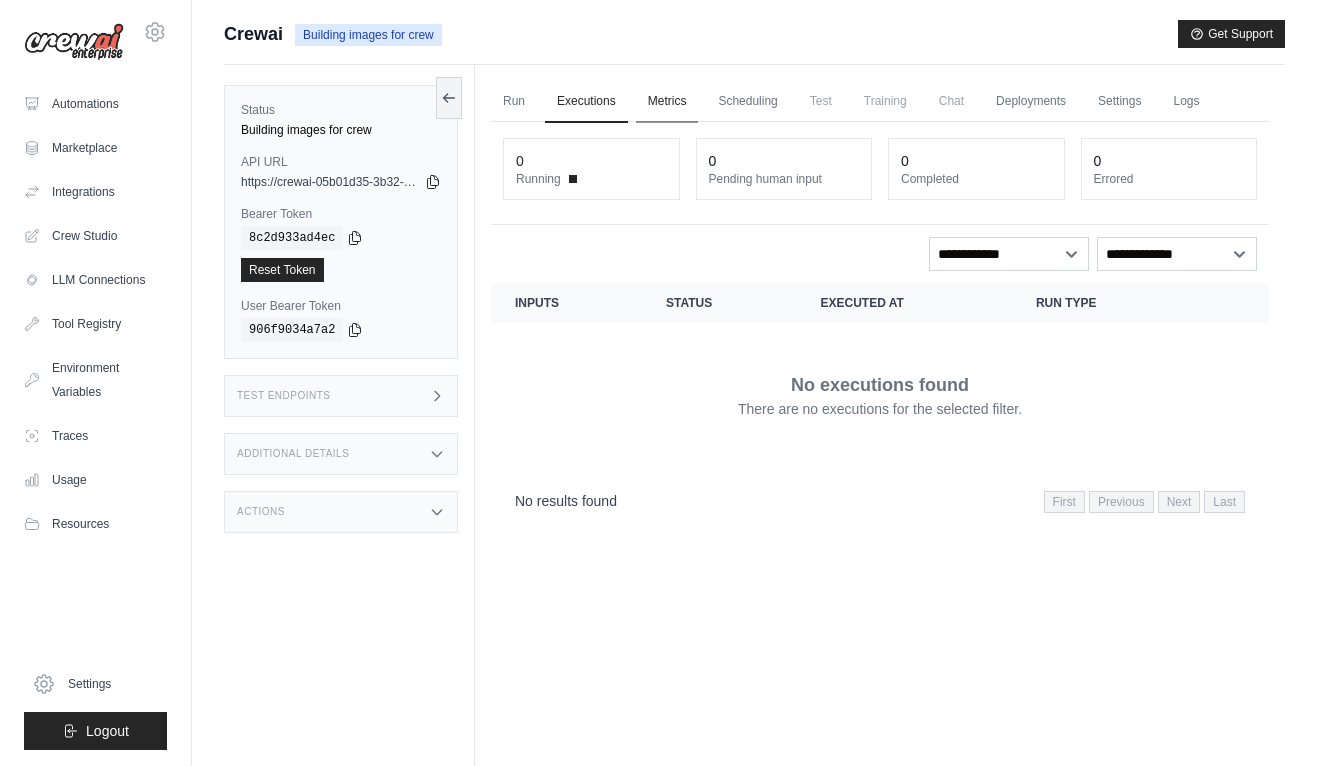 click on "Metrics" at bounding box center (667, 102) 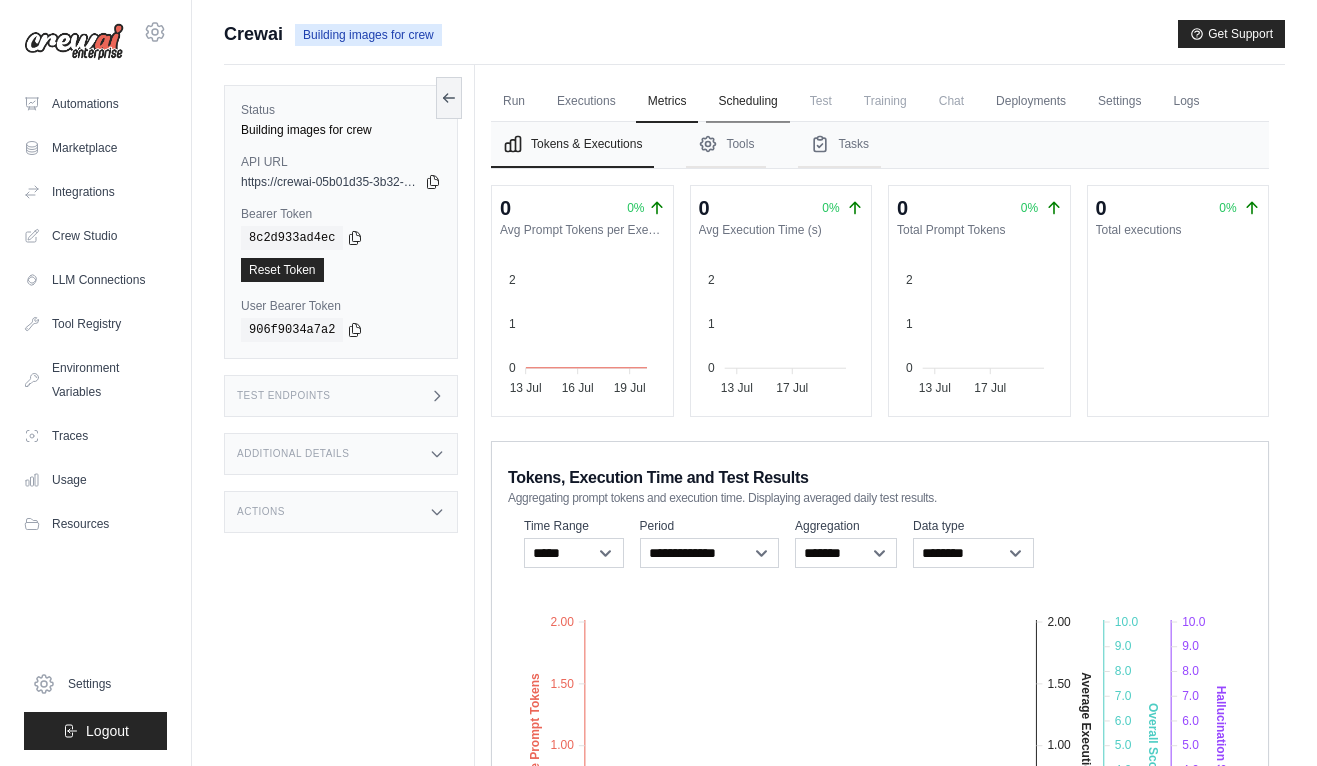 click on "Scheduling" at bounding box center [747, 102] 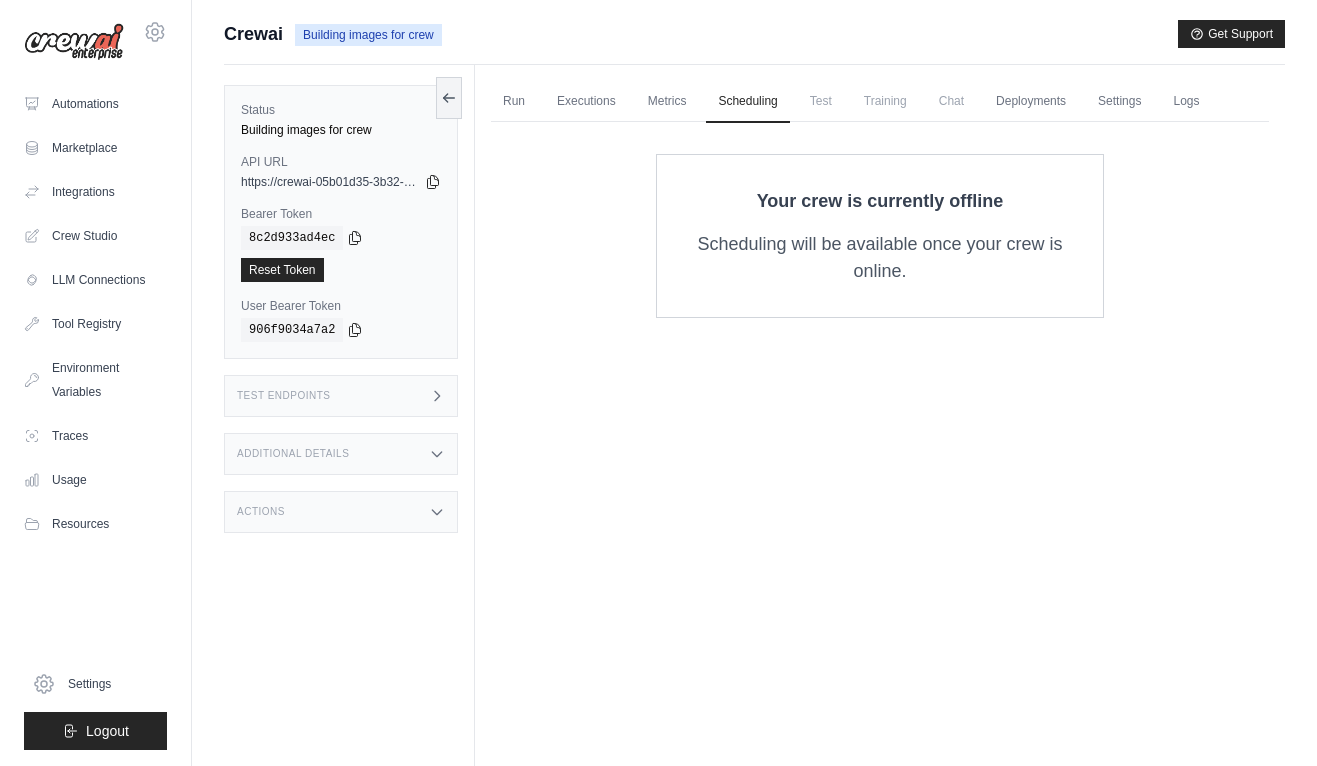 click on "Test" at bounding box center (821, 101) 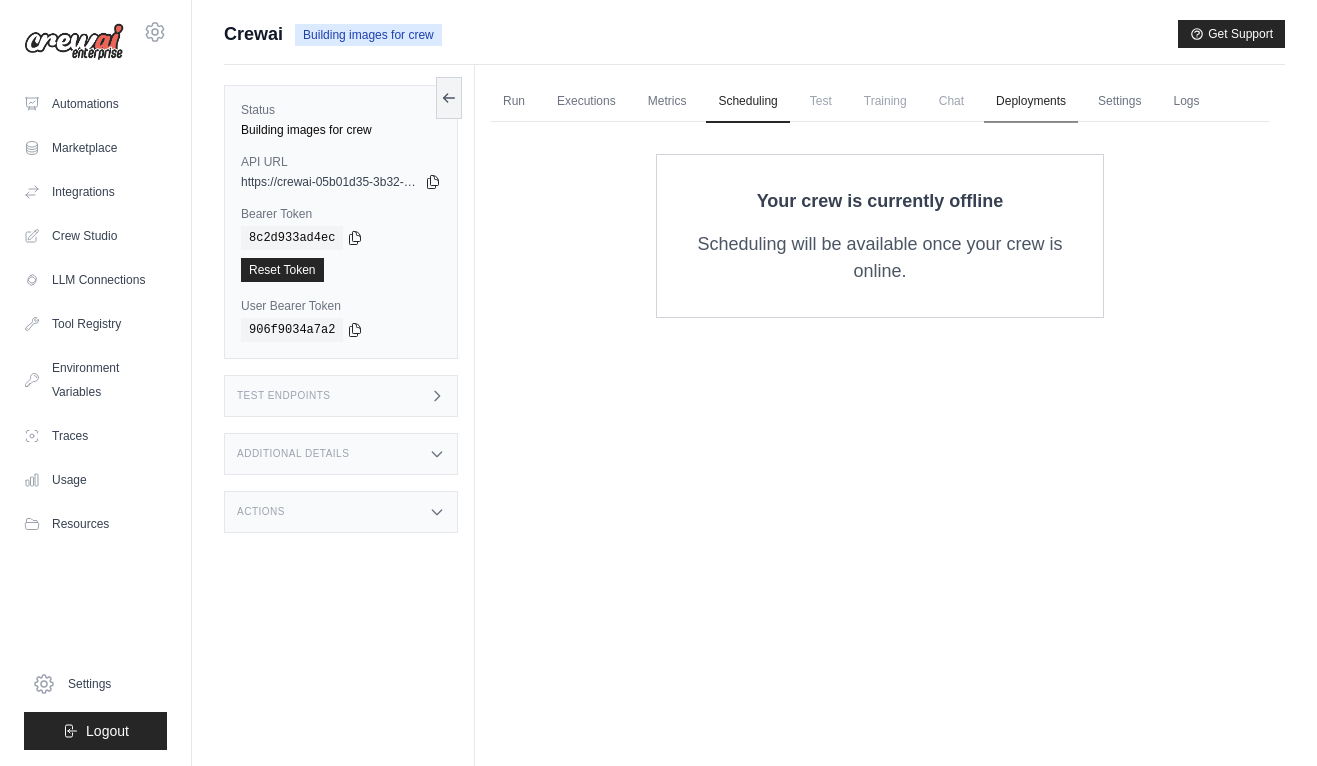 click on "Deployments" at bounding box center [1031, 102] 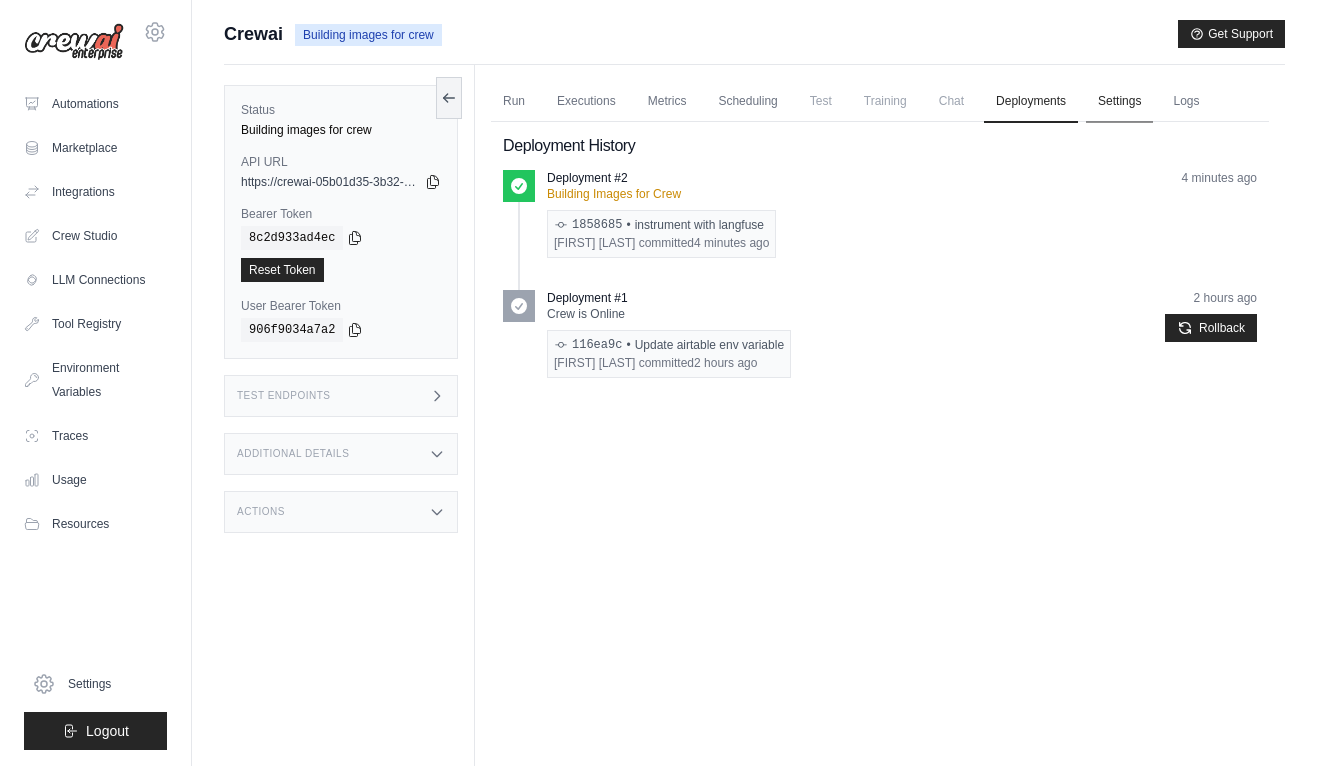 click on "Settings" at bounding box center (1119, 102) 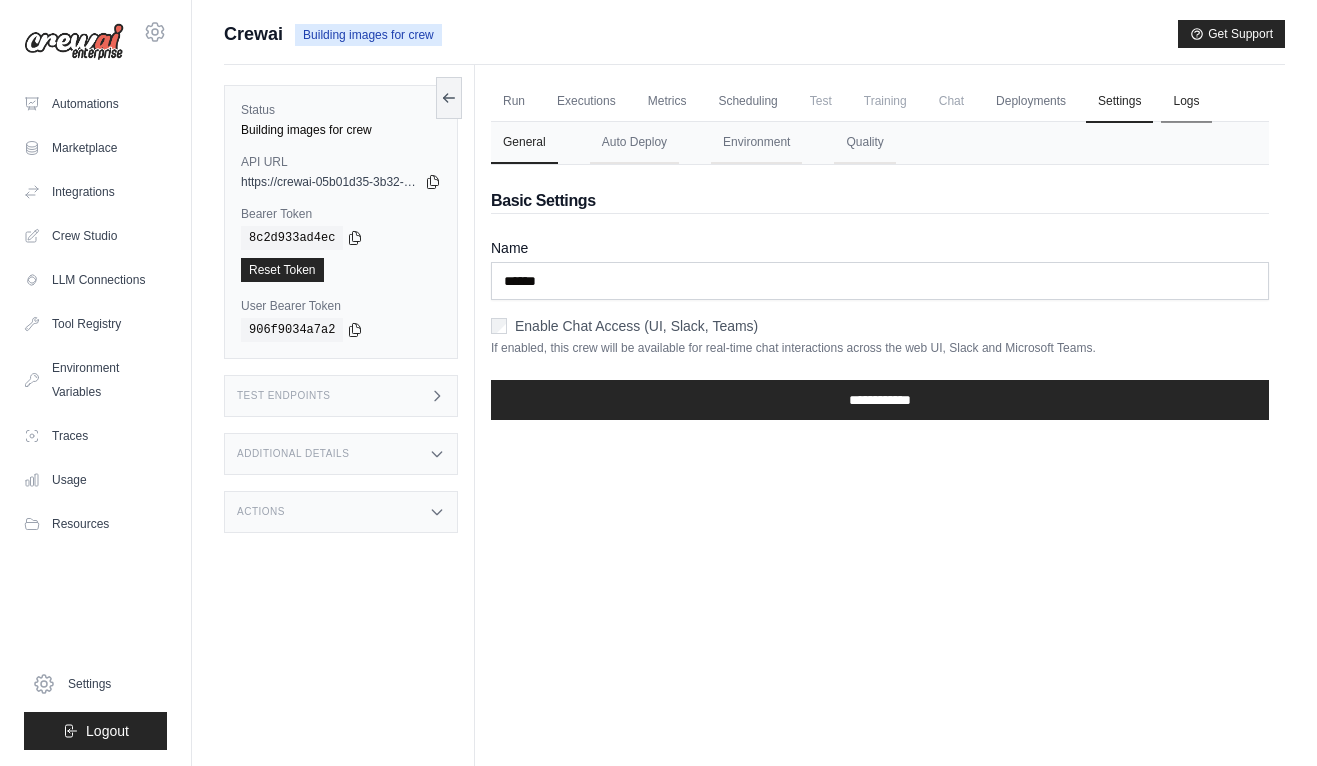 click on "Logs" at bounding box center [1186, 102] 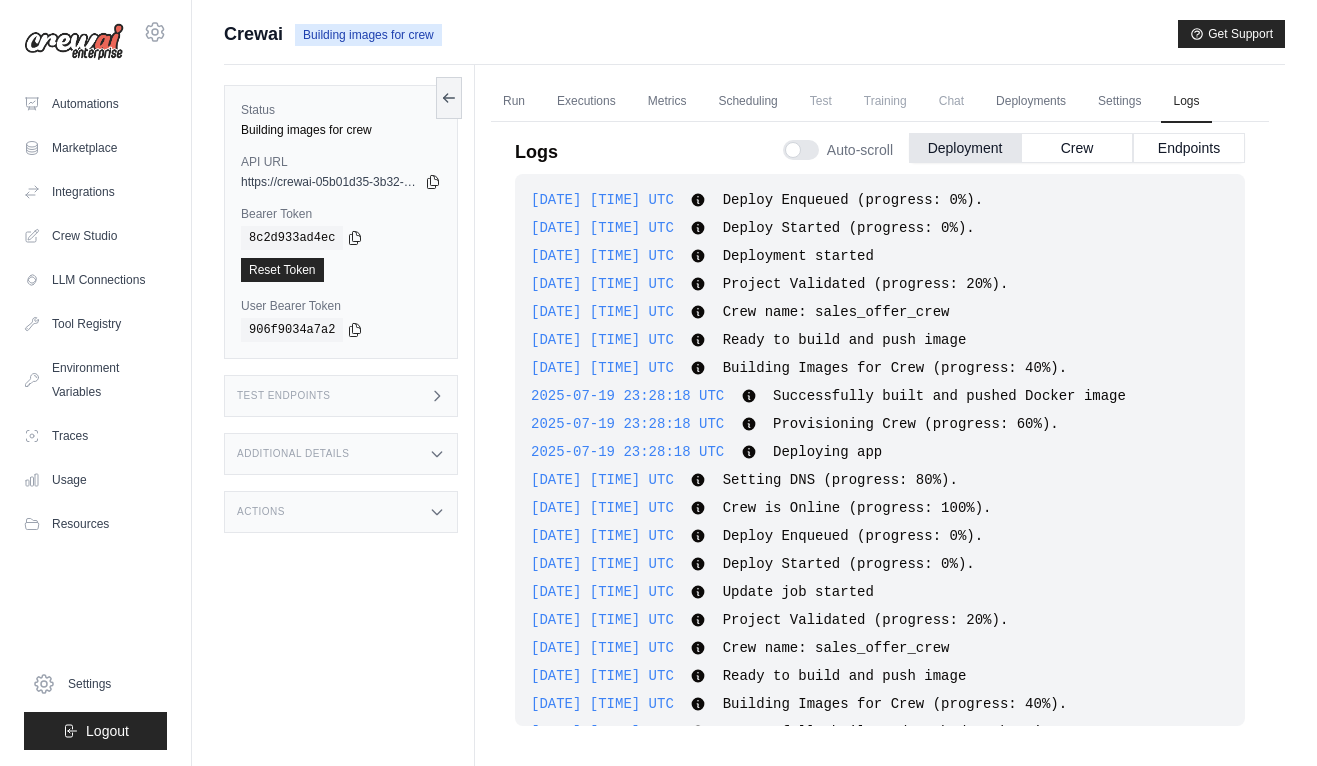 scroll, scrollTop: 116, scrollLeft: 0, axis: vertical 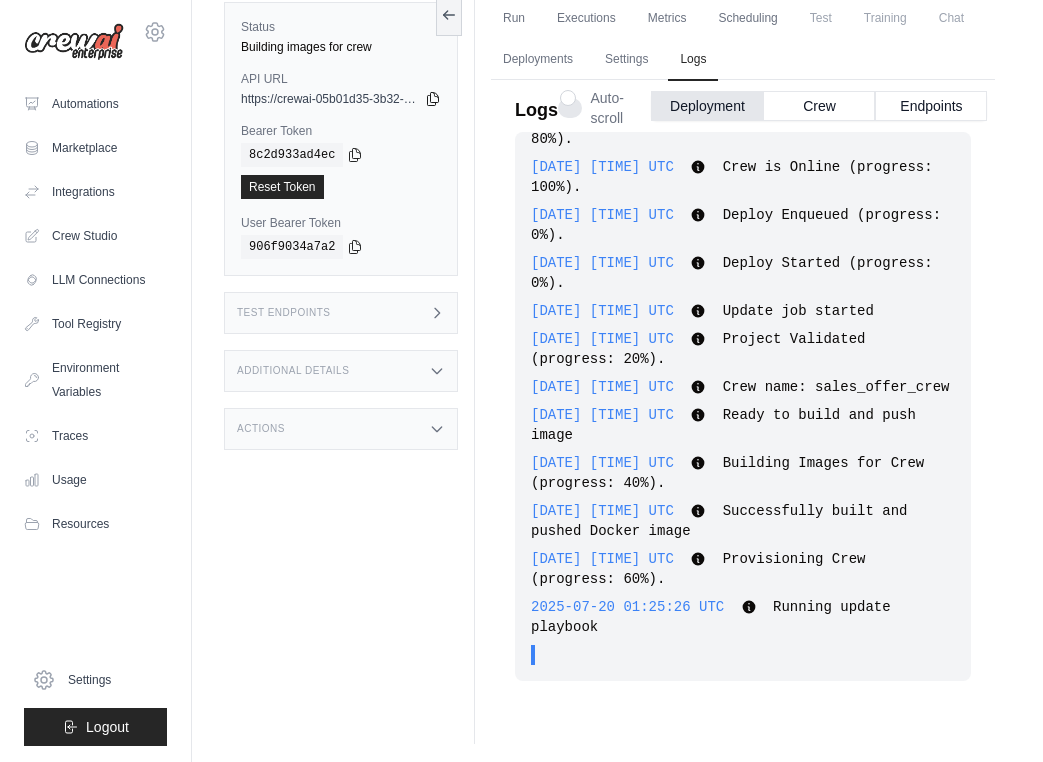 click 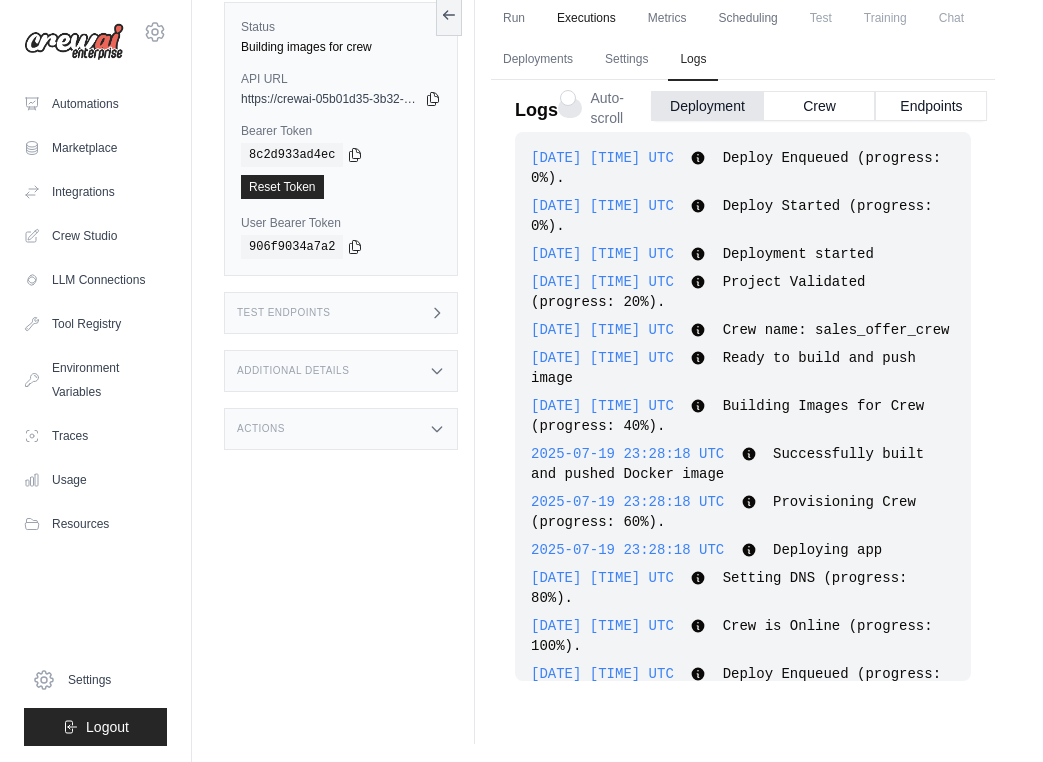 scroll, scrollTop: 461, scrollLeft: 0, axis: vertical 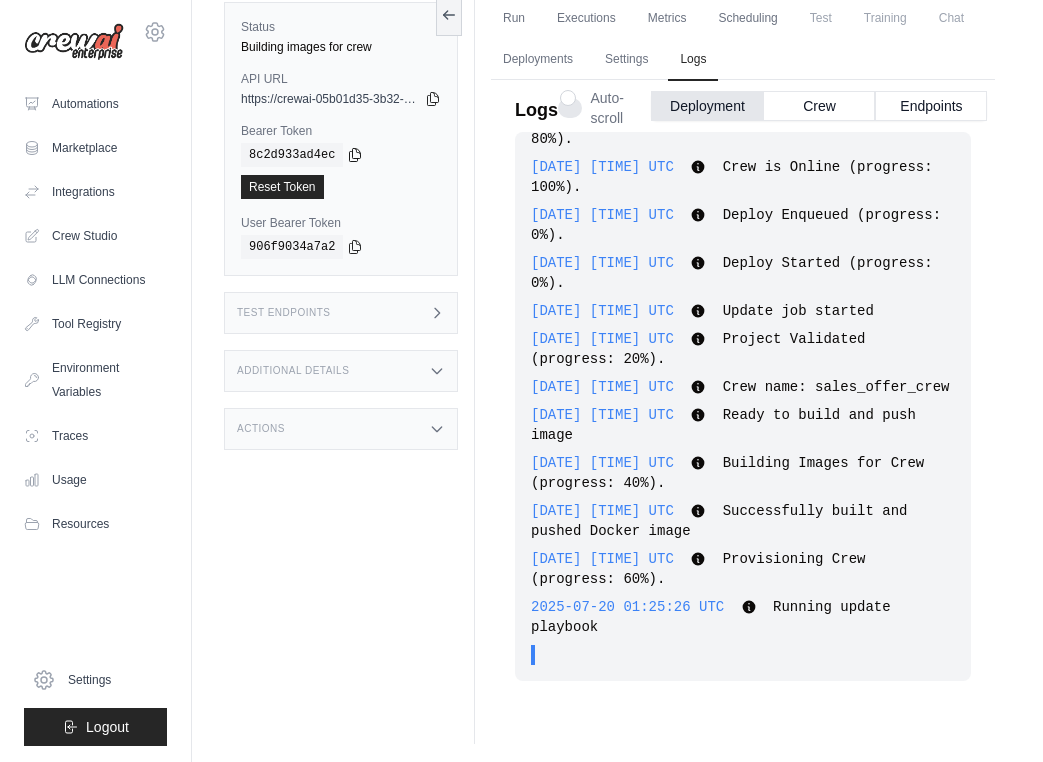 click 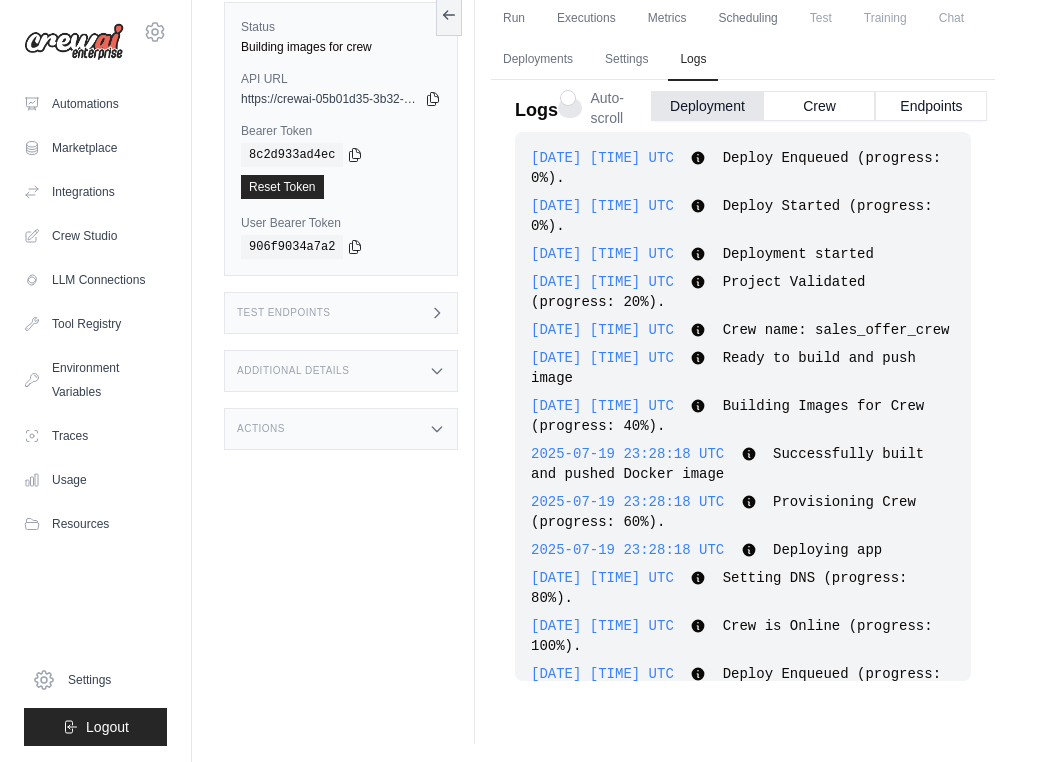 scroll, scrollTop: 461, scrollLeft: 0, axis: vertical 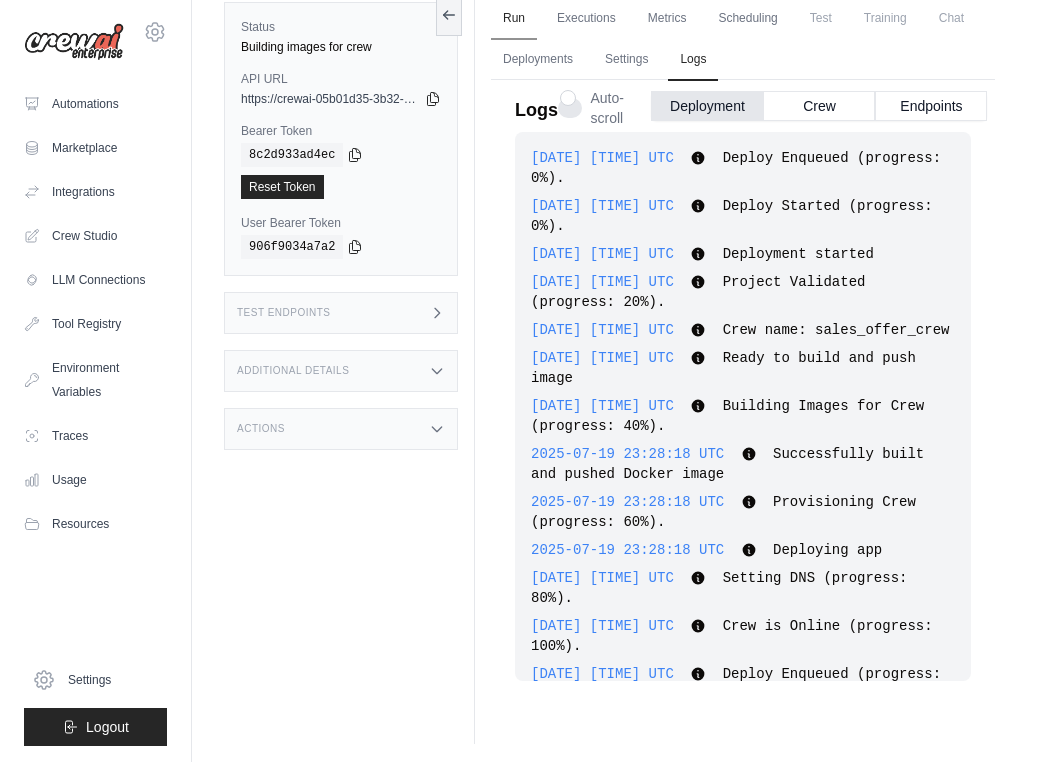 click on "Run" at bounding box center [514, 19] 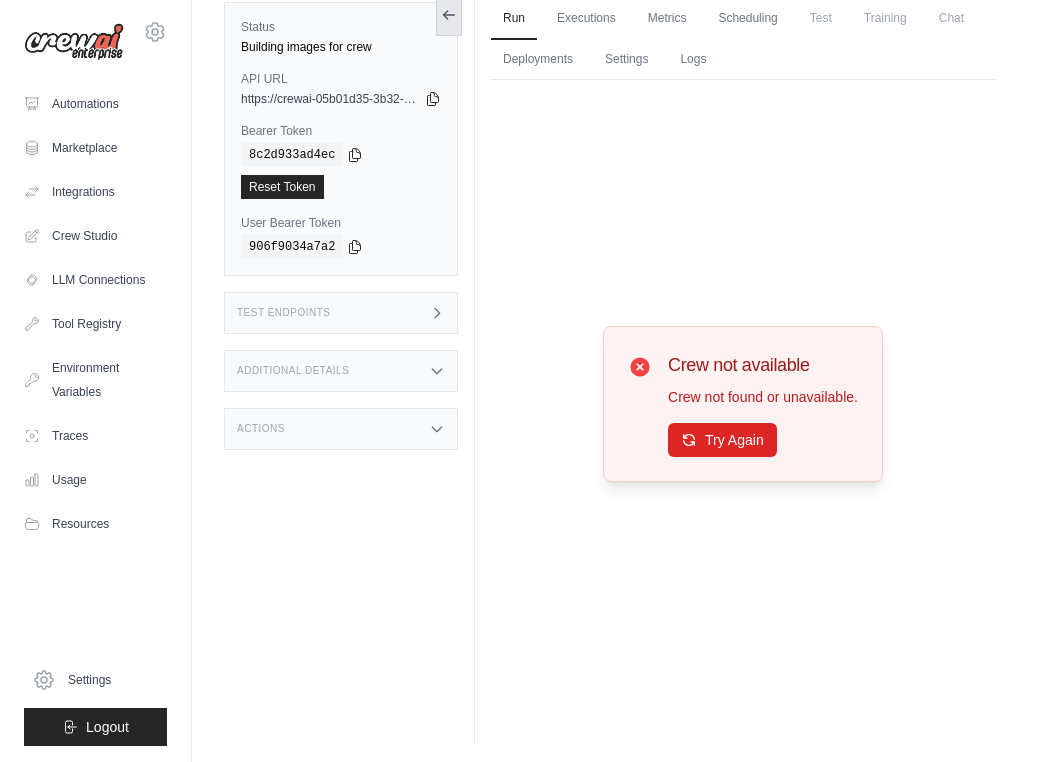 click at bounding box center (449, 15) 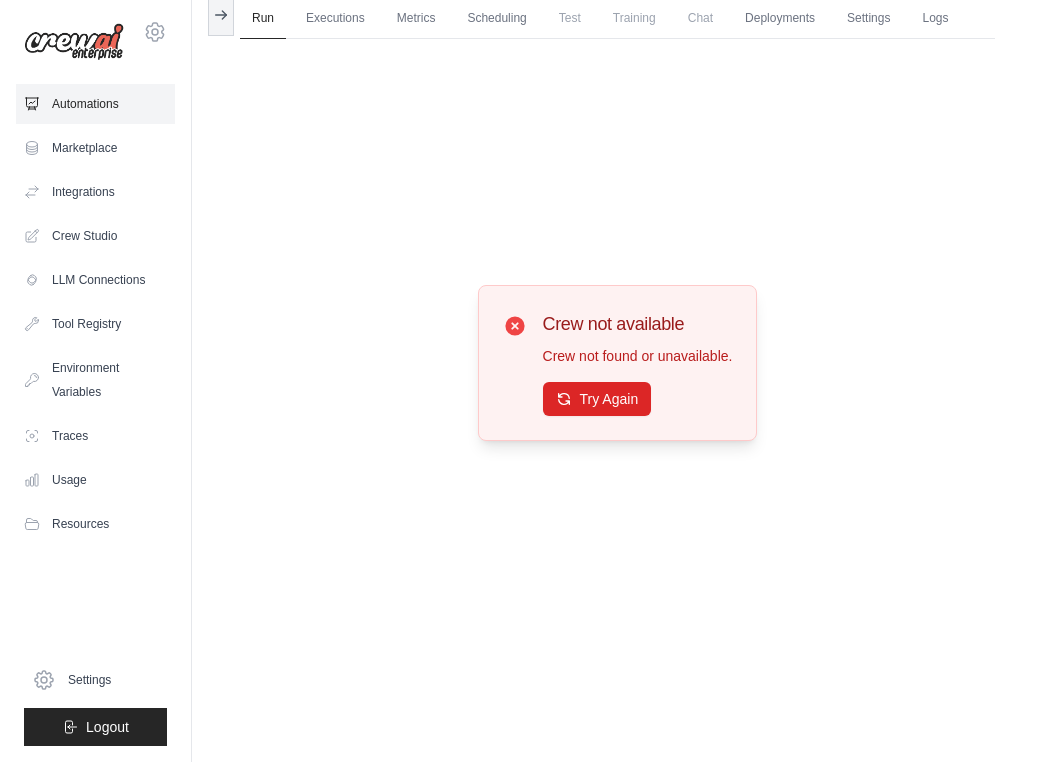 click on "Automations" at bounding box center [95, 104] 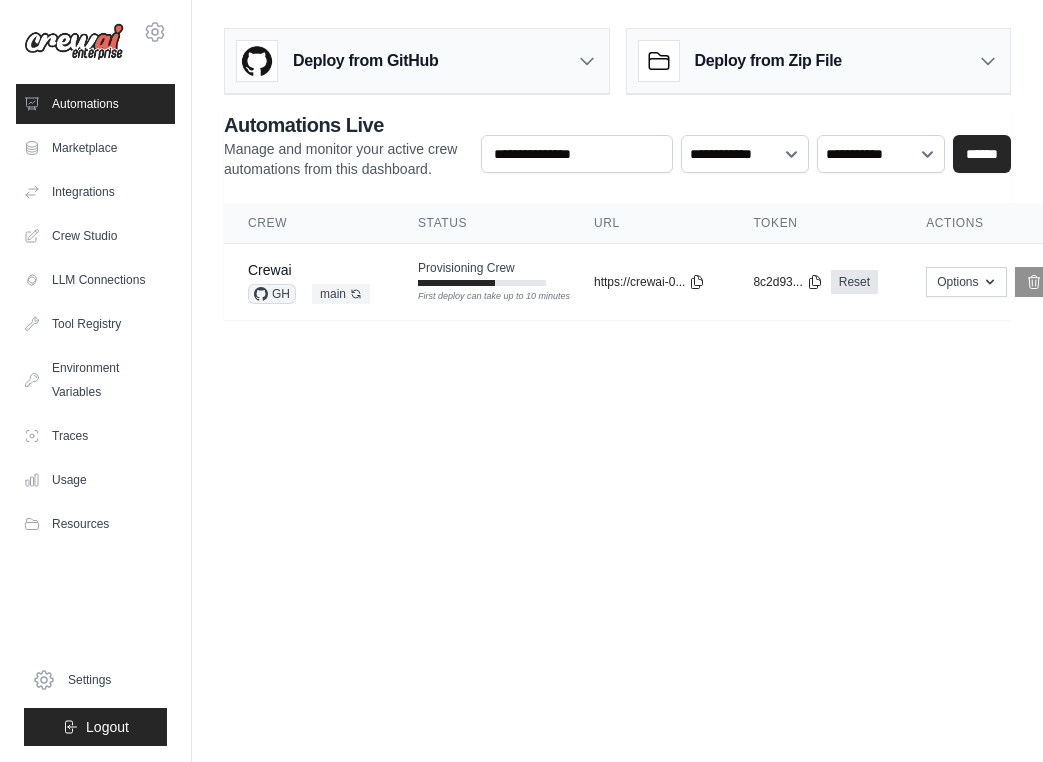 scroll, scrollTop: 0, scrollLeft: 0, axis: both 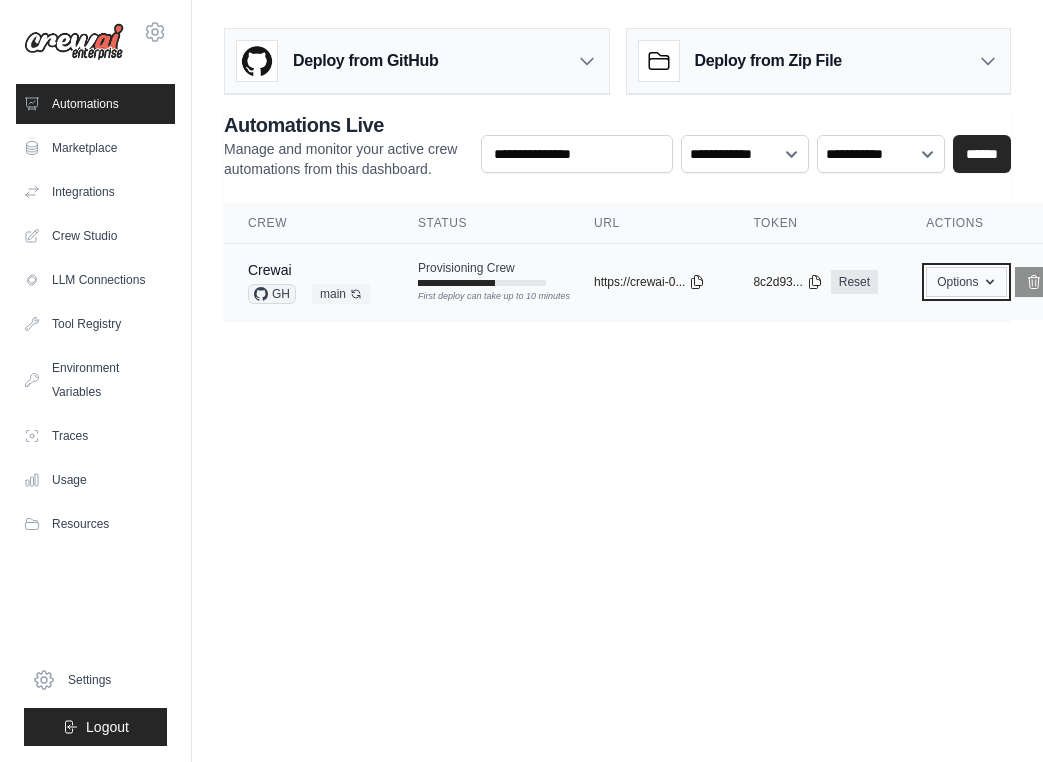 click 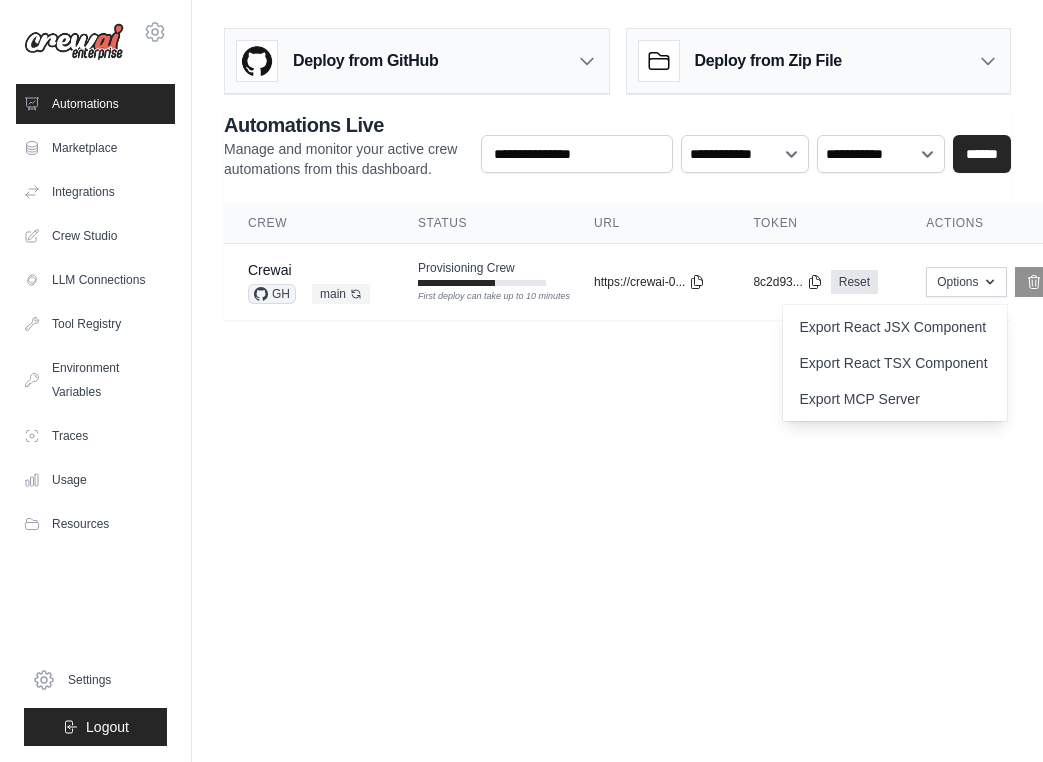 click on "arbiter.bridal.1l@icloud.com
Settings
Automations
Marketplace
Integrations
Documentation" at bounding box center (521, 381) 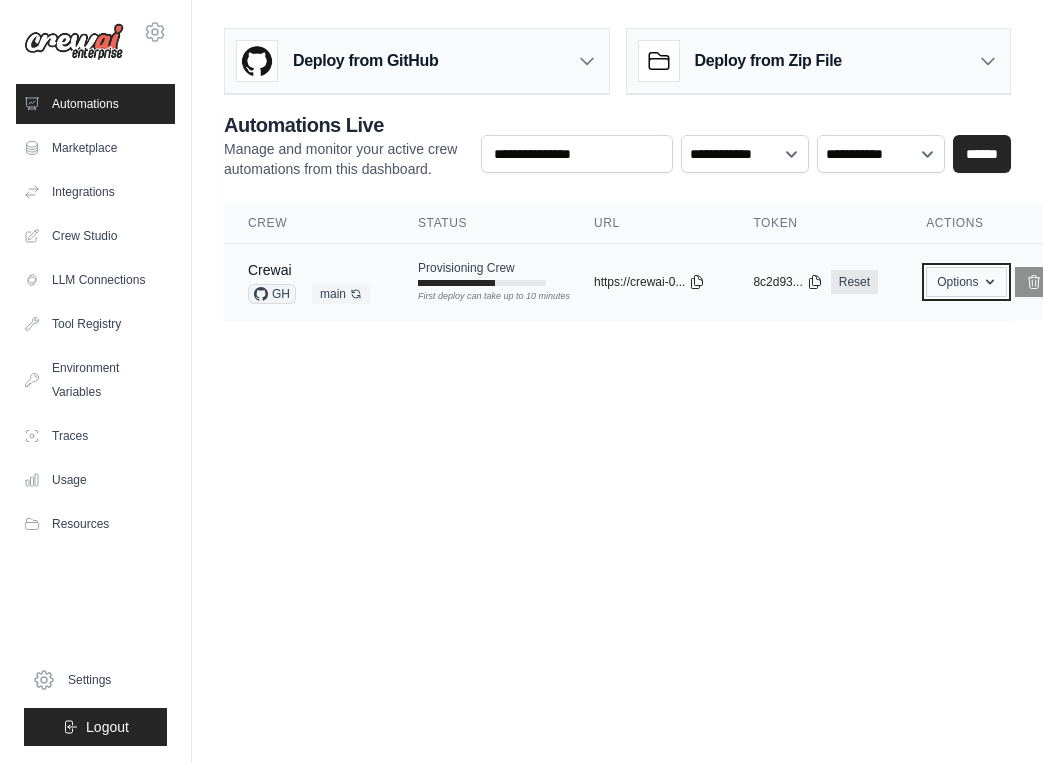 click on "Options" at bounding box center (966, 282) 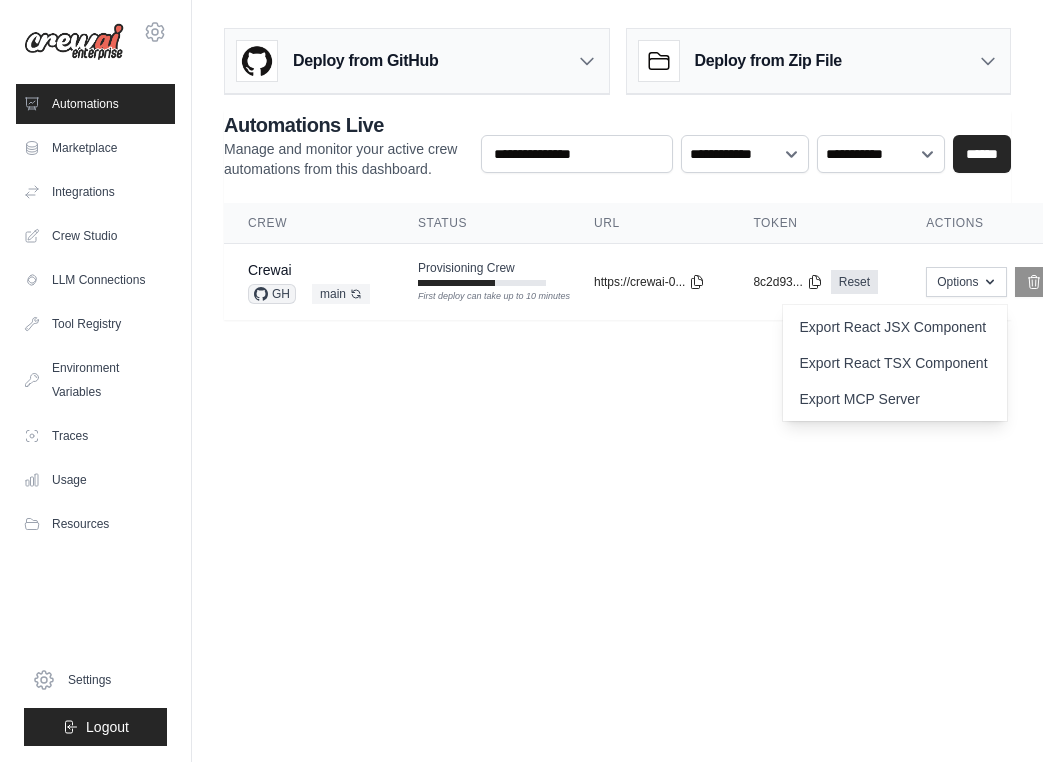 click on "**********" at bounding box center [617, 182] 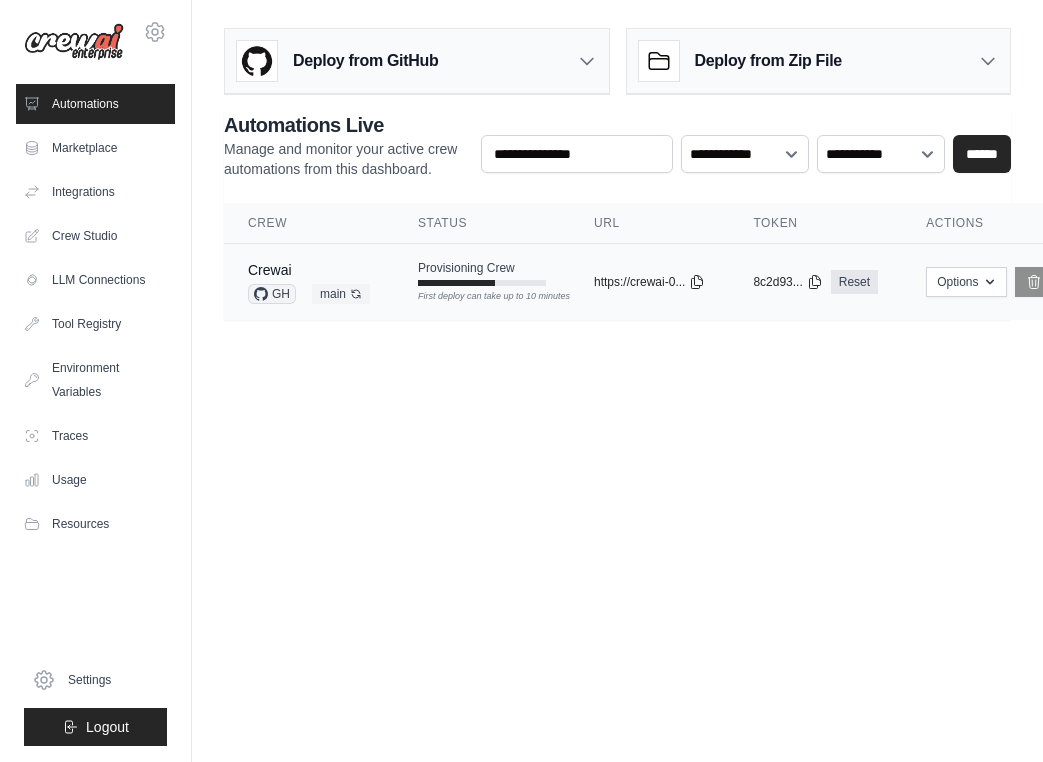 click on "First deploy can take up to 10 minutes" at bounding box center [482, 297] 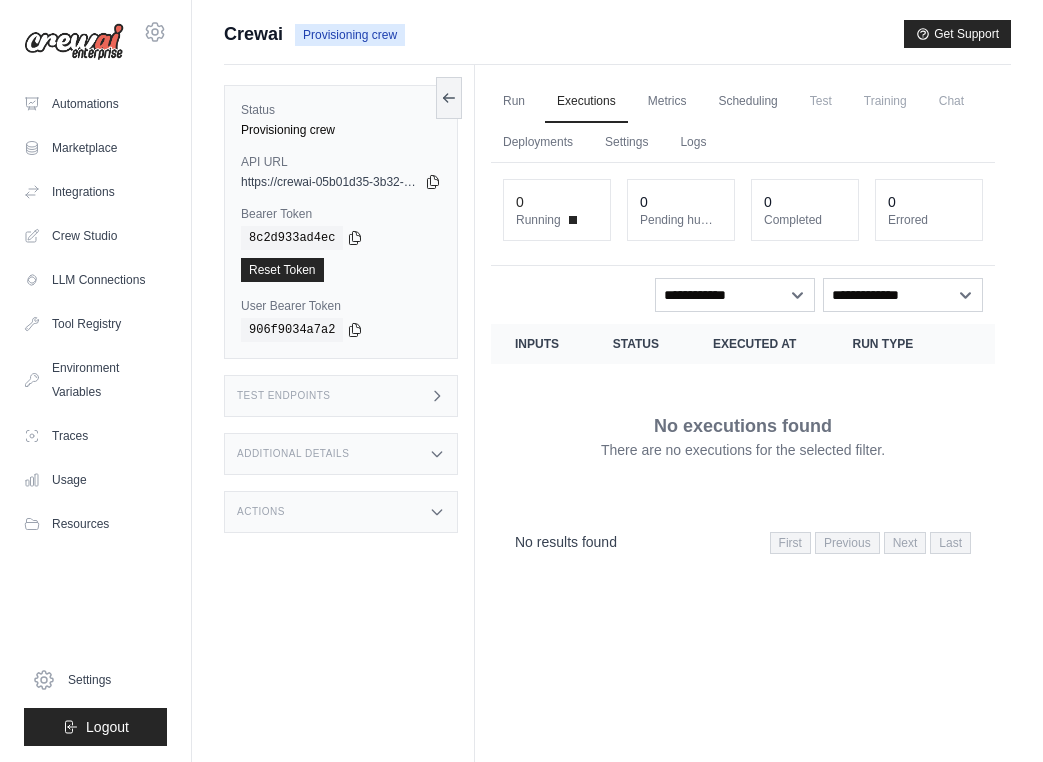 scroll, scrollTop: 0, scrollLeft: 0, axis: both 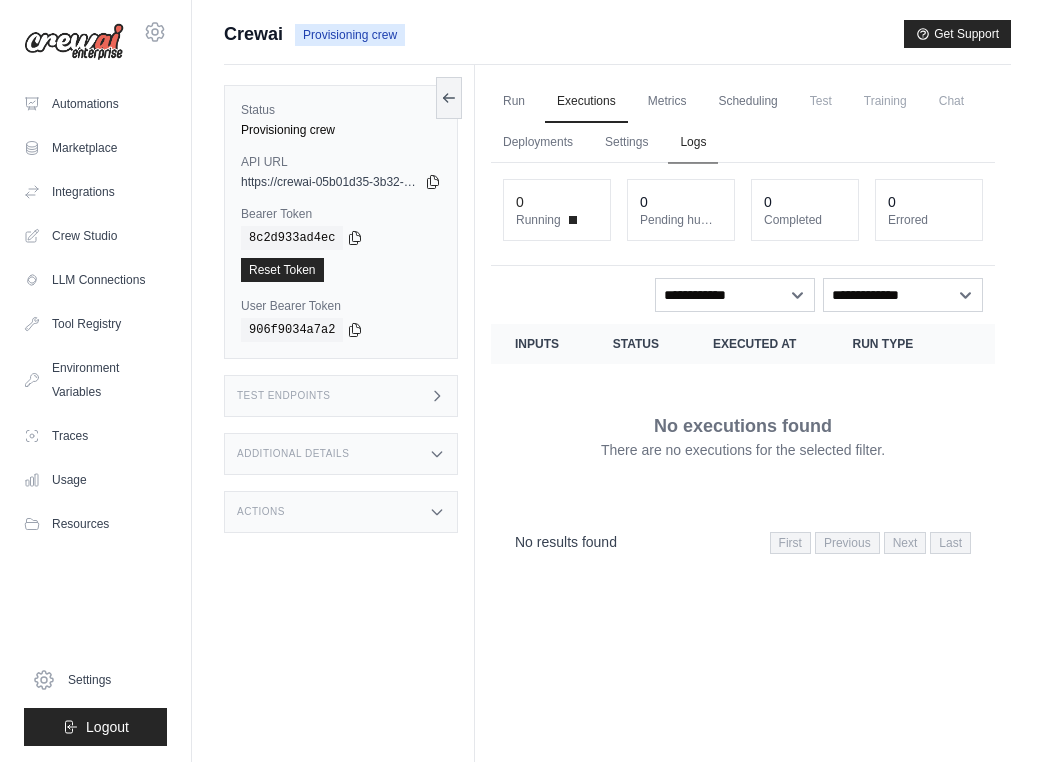 click on "Logs" at bounding box center (693, 143) 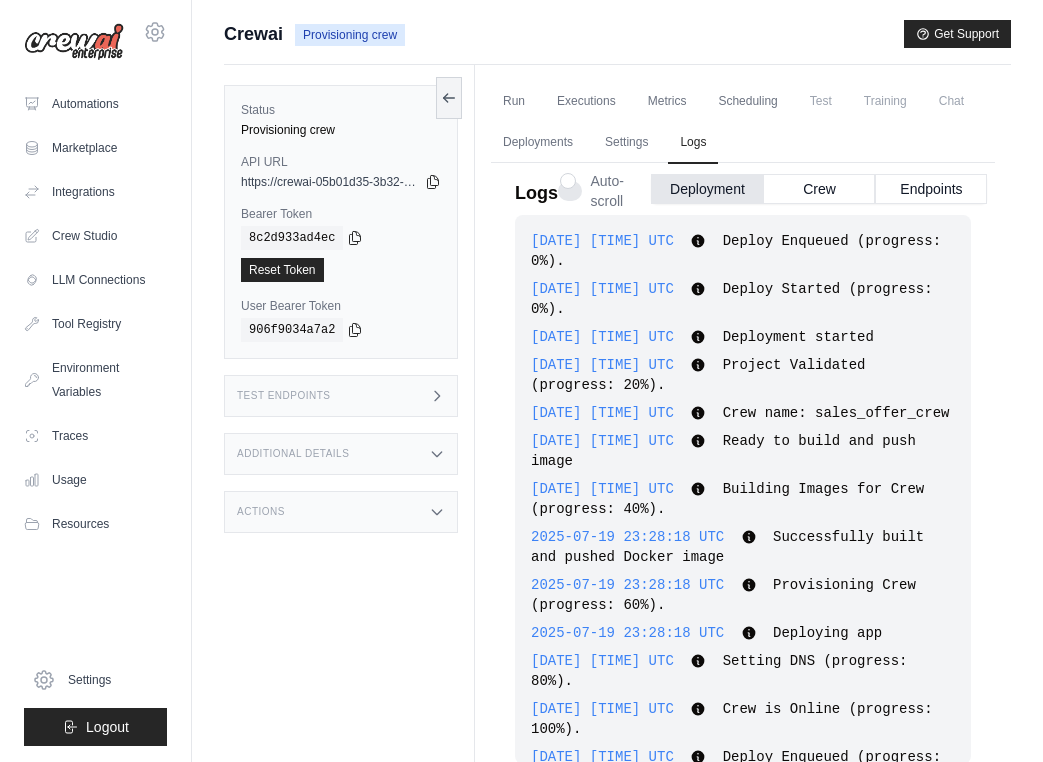 scroll, scrollTop: 499, scrollLeft: 0, axis: vertical 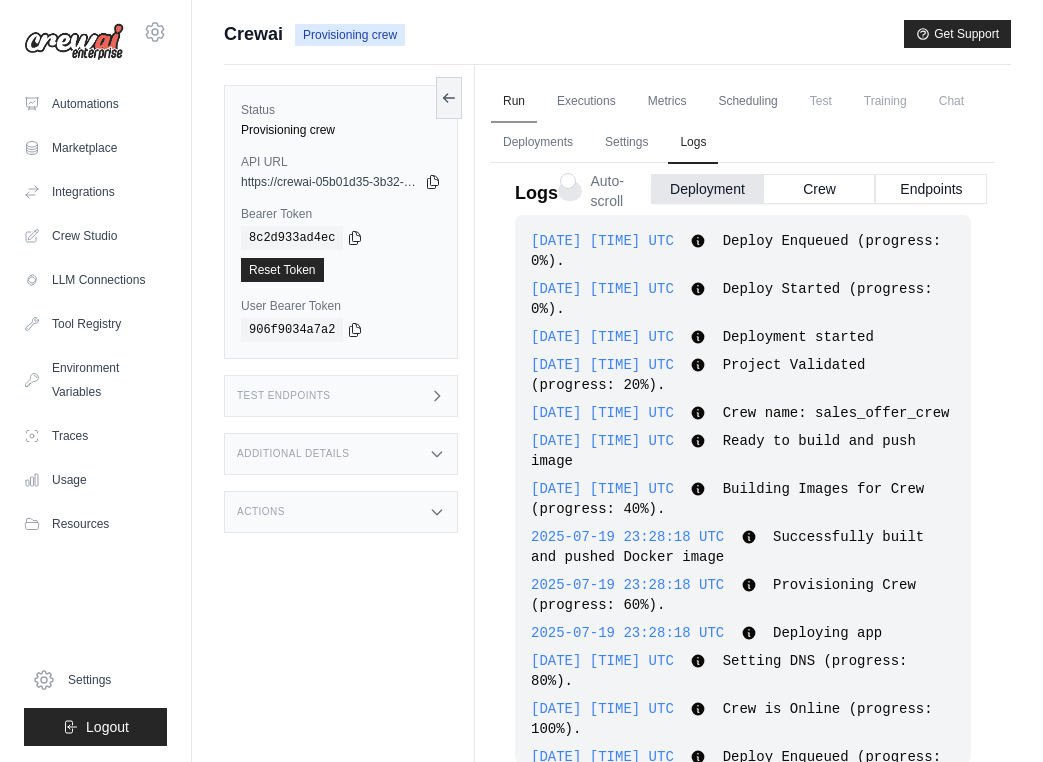click on "Run" at bounding box center [514, 102] 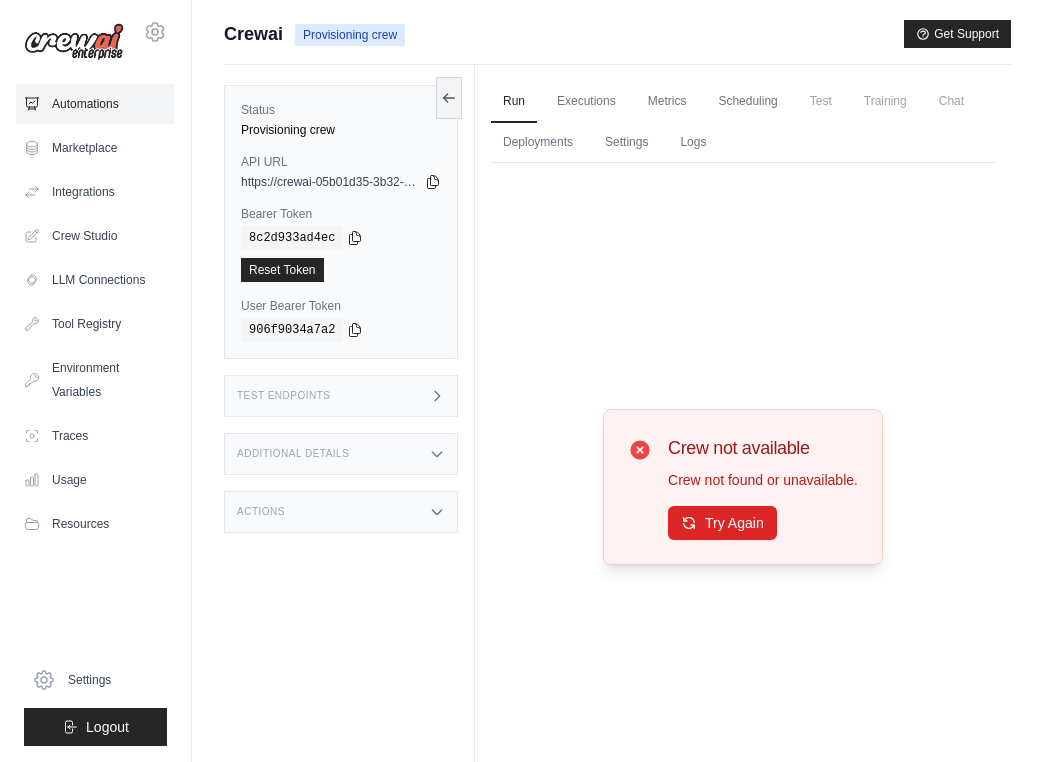 click on "Automations" at bounding box center (95, 104) 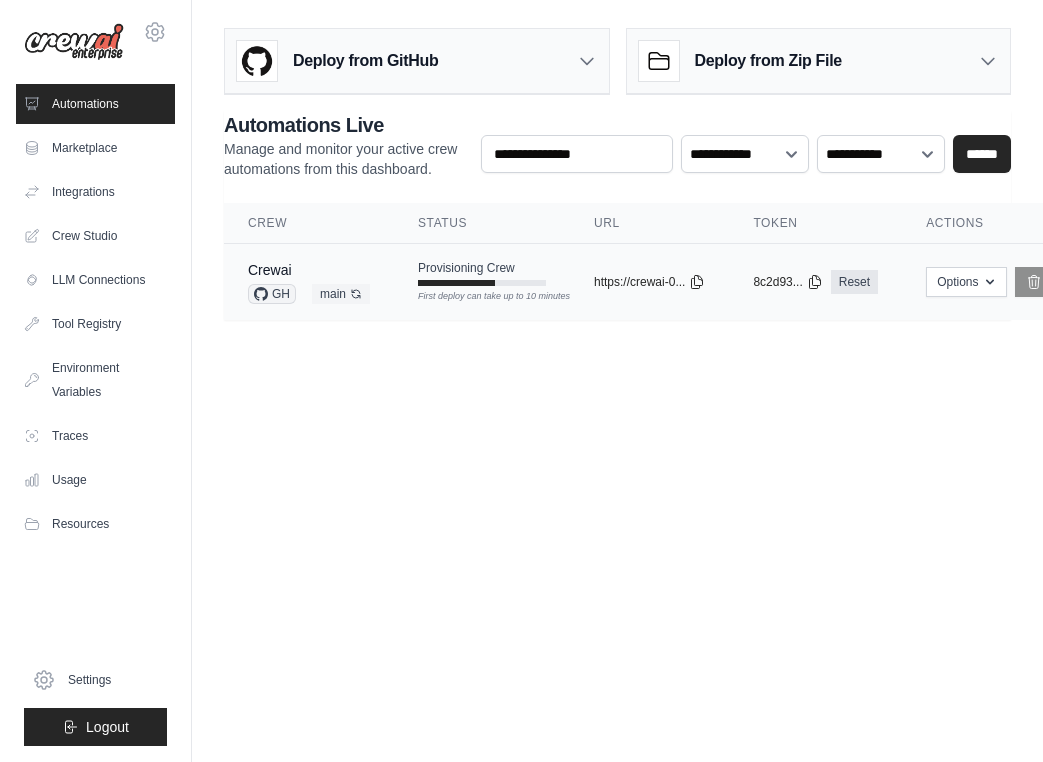click on "Provisioning Crew" at bounding box center (466, 268) 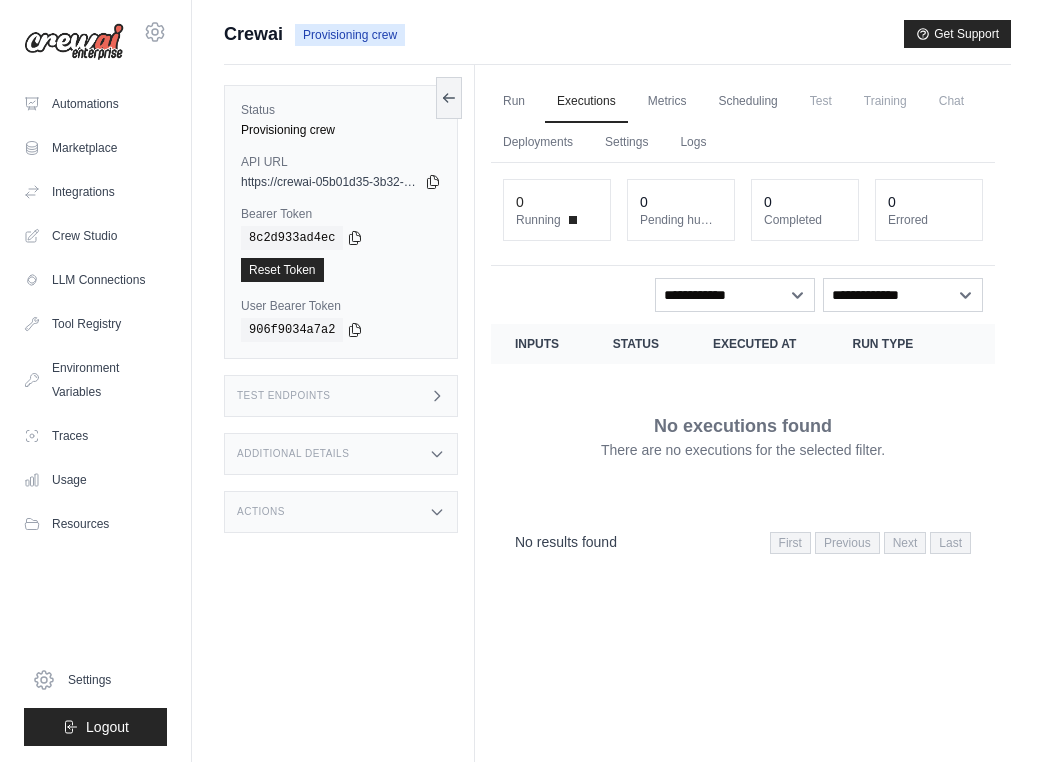 scroll, scrollTop: 0, scrollLeft: 0, axis: both 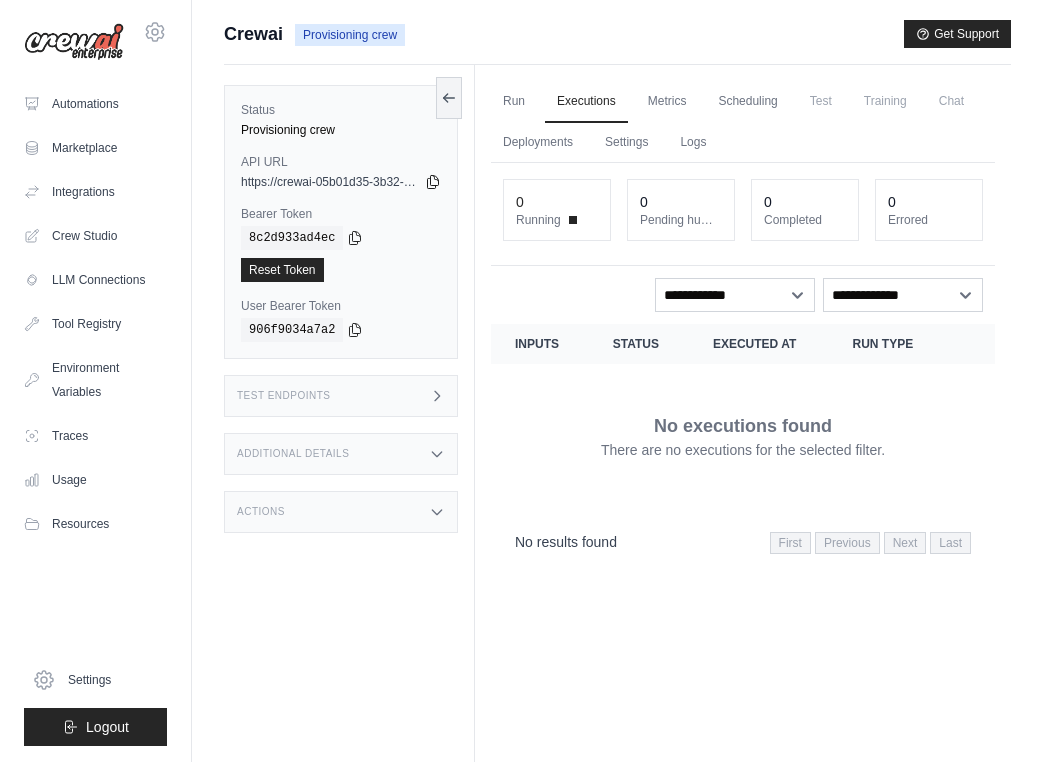 click 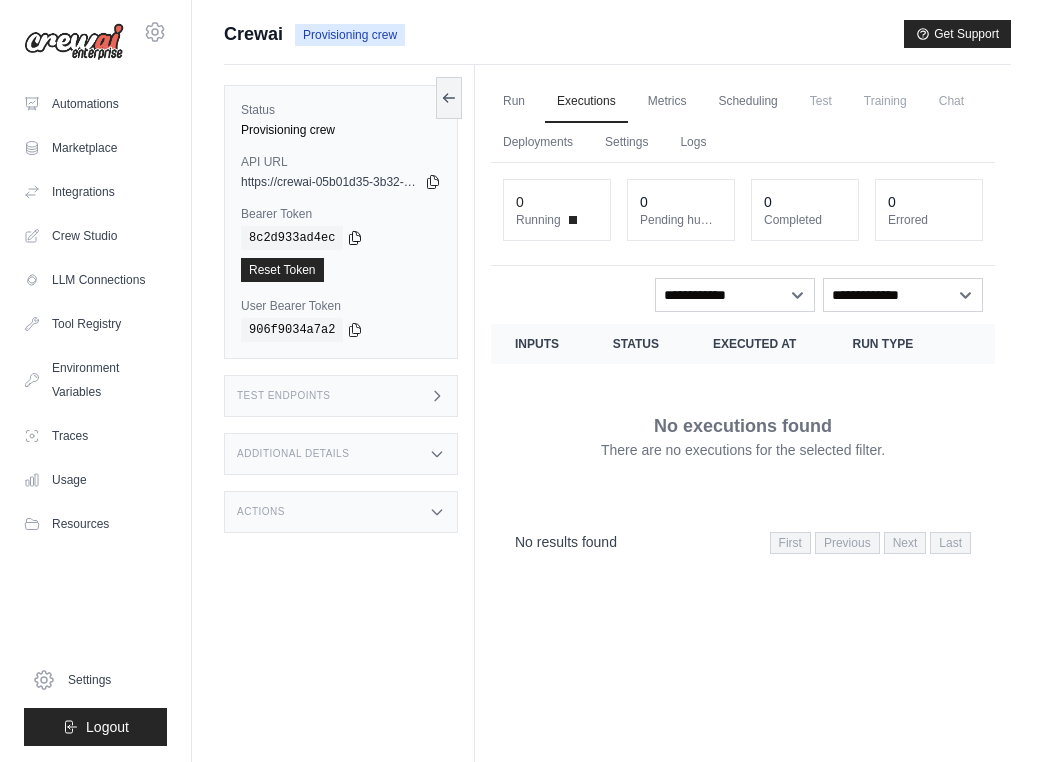 click 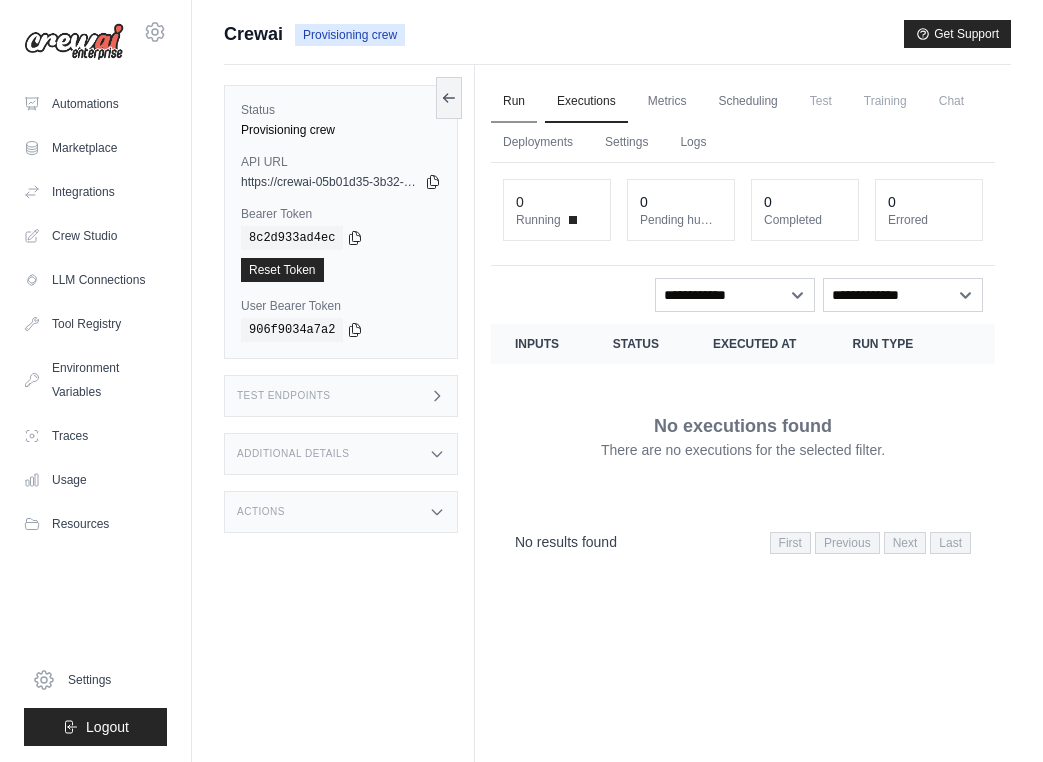 click on "Run" at bounding box center (514, 102) 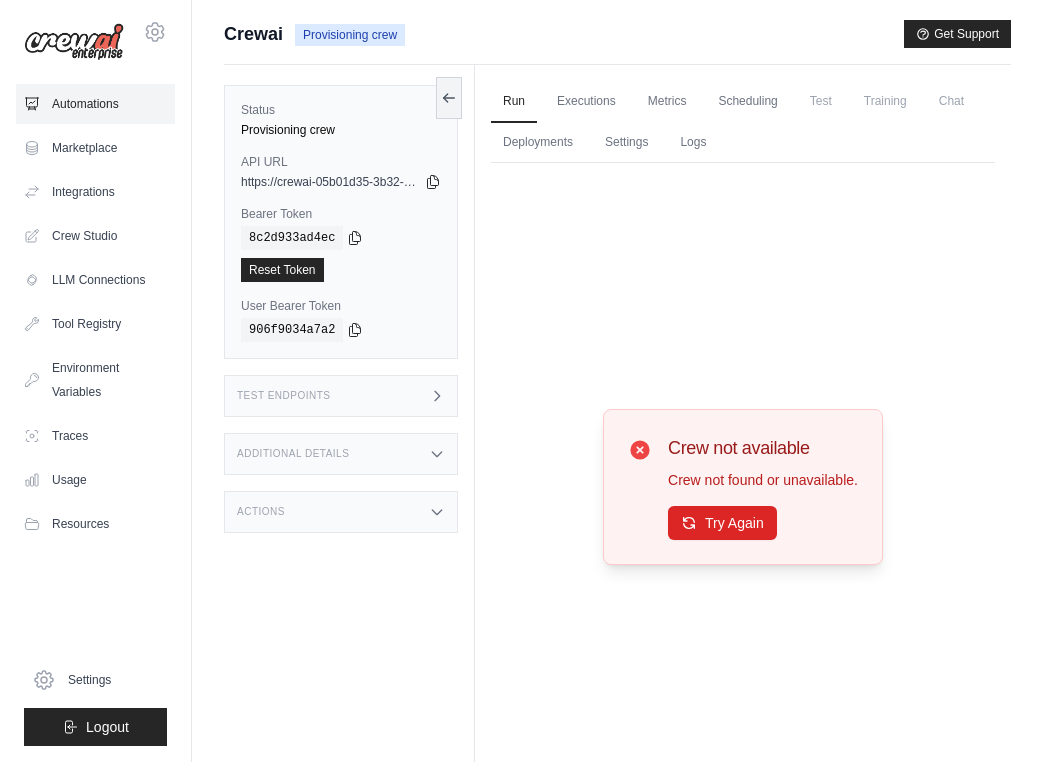 click on "Automations" at bounding box center [95, 104] 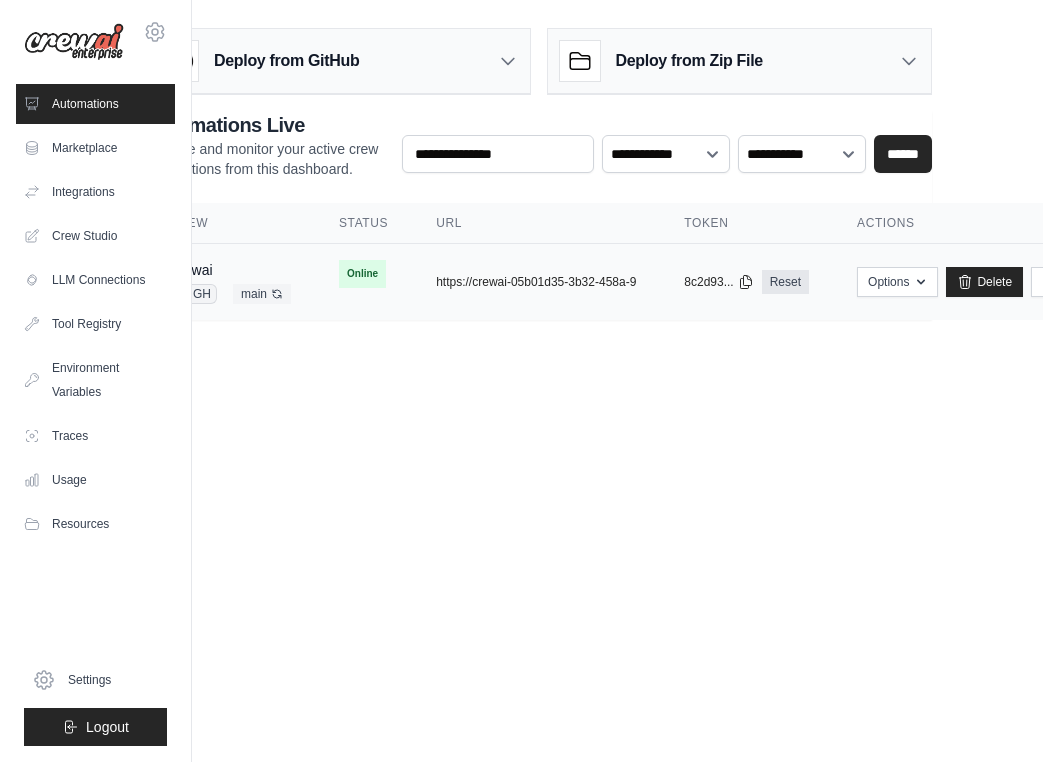 scroll, scrollTop: 0, scrollLeft: 0, axis: both 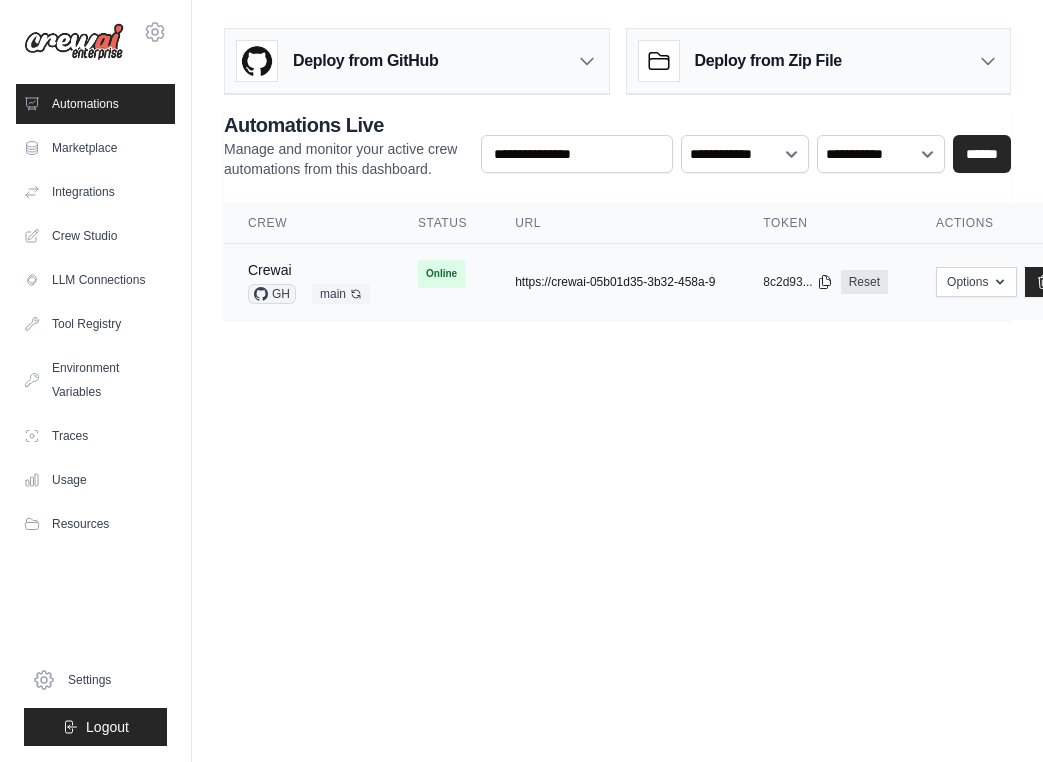 click on "https://crewai-05b01d35-3b32-458a-9" at bounding box center (615, 282) 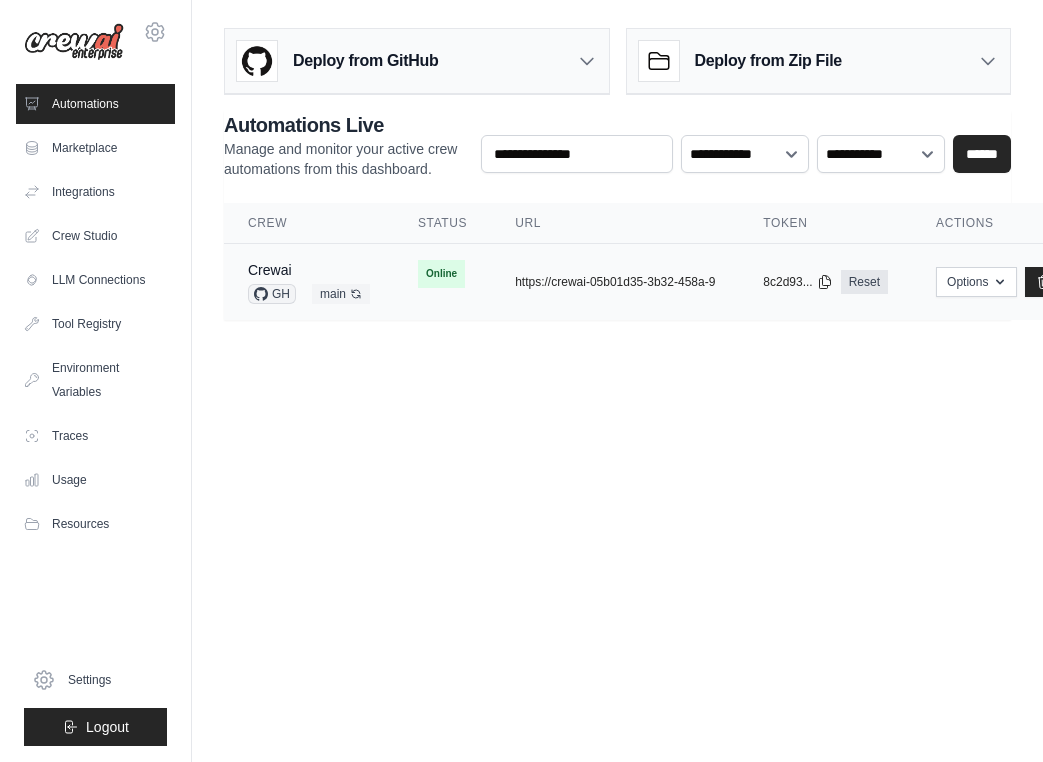 click on "Crewai
GH
main
Auto-deploy enabled" at bounding box center [309, 282] 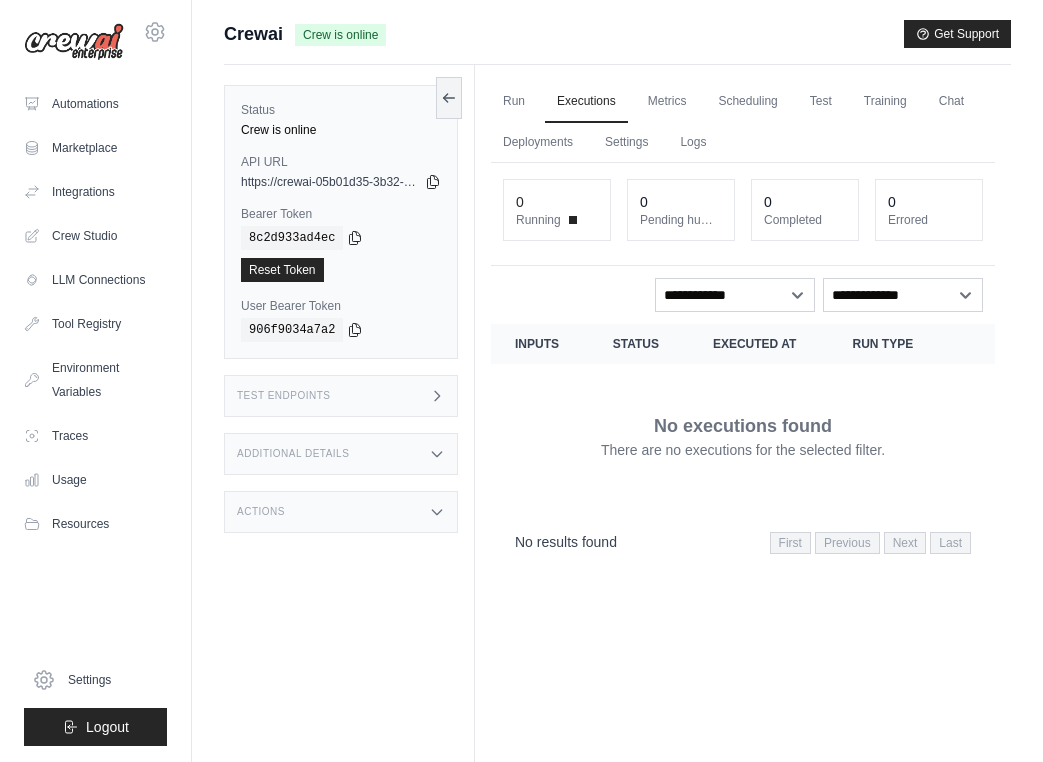scroll, scrollTop: 0, scrollLeft: 0, axis: both 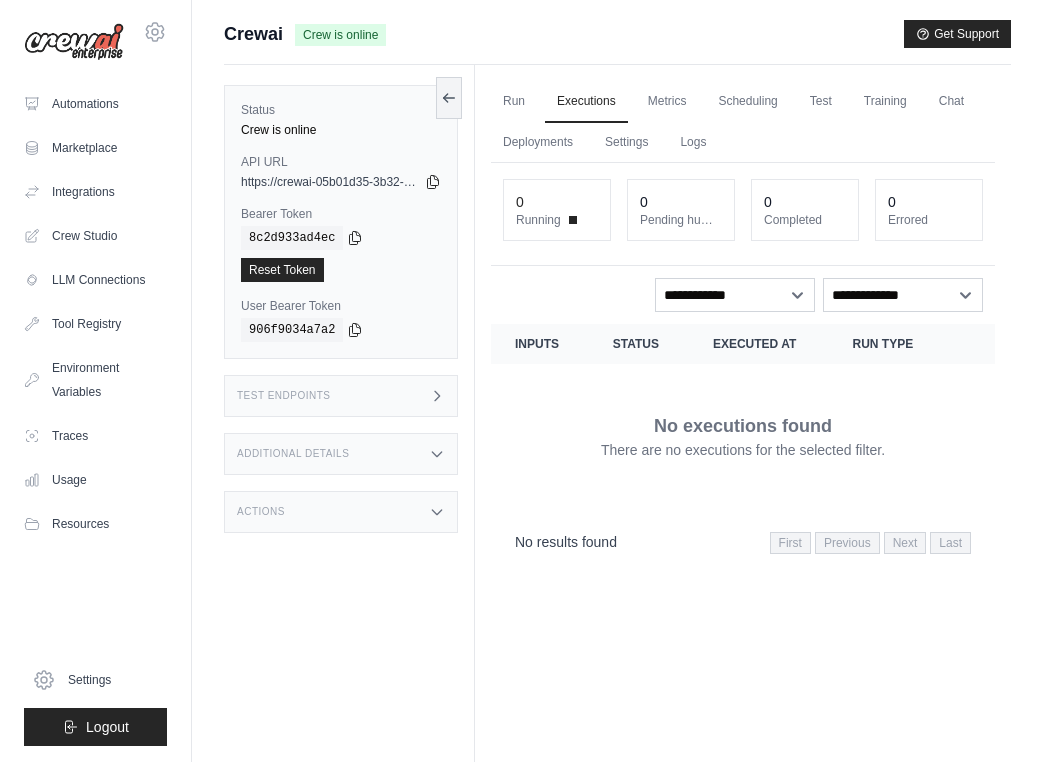 click on "Test Endpoints" at bounding box center (341, 396) 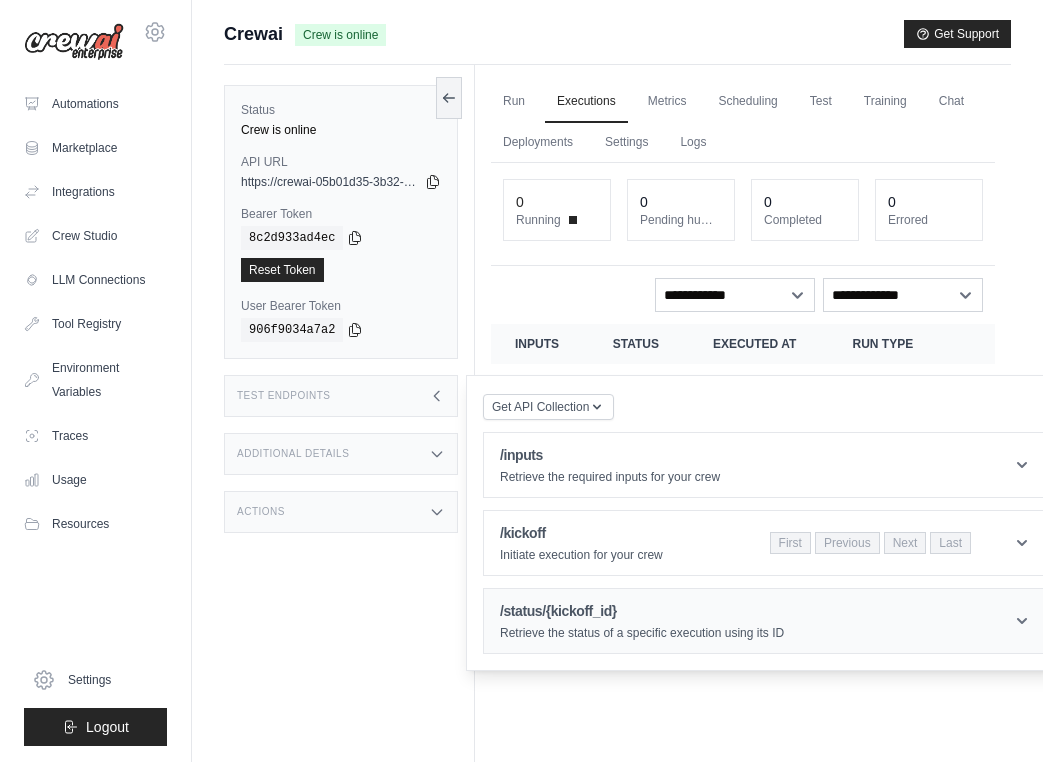 click on "/status/{kickoff_id}
Retrieve the status of a specific execution using its ID" at bounding box center (766, 621) 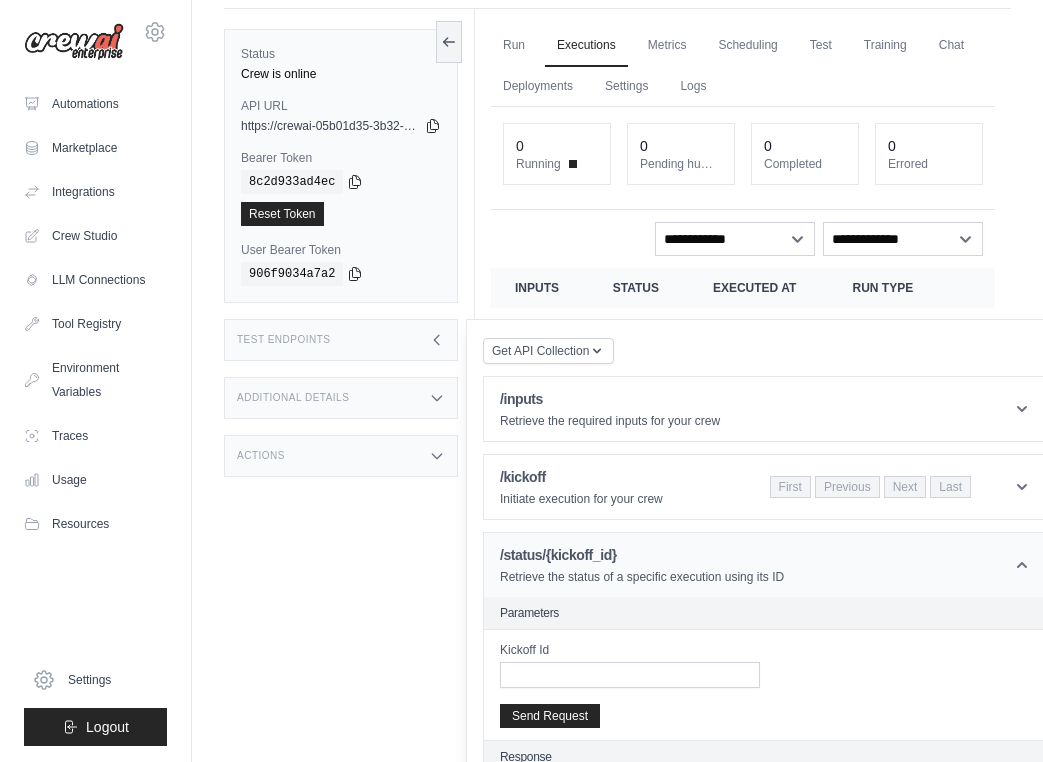 scroll, scrollTop: 119, scrollLeft: 0, axis: vertical 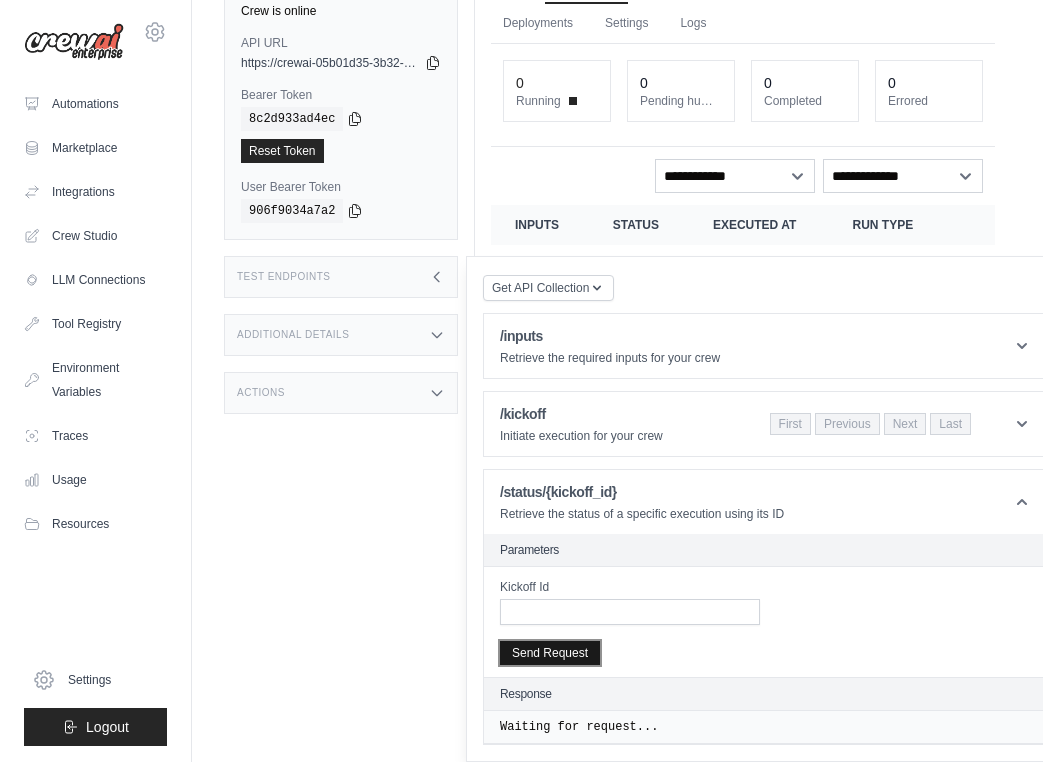 click on "Send Request" at bounding box center (550, 653) 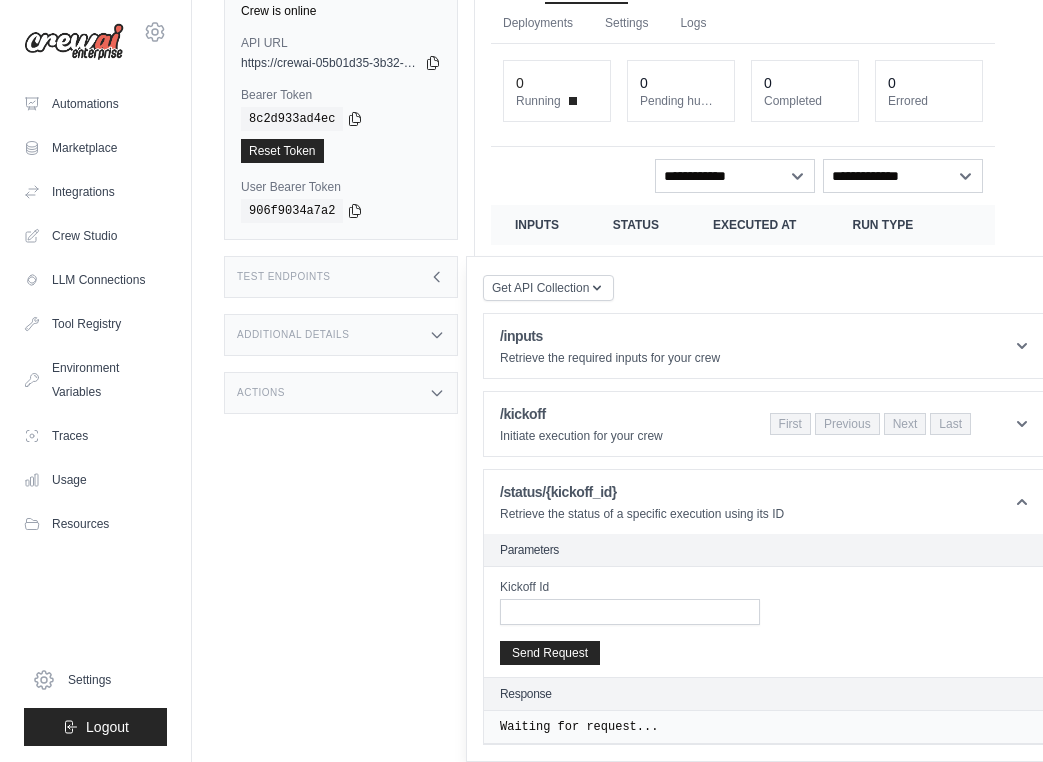 click on "Kickoff Id" at bounding box center [766, 602] 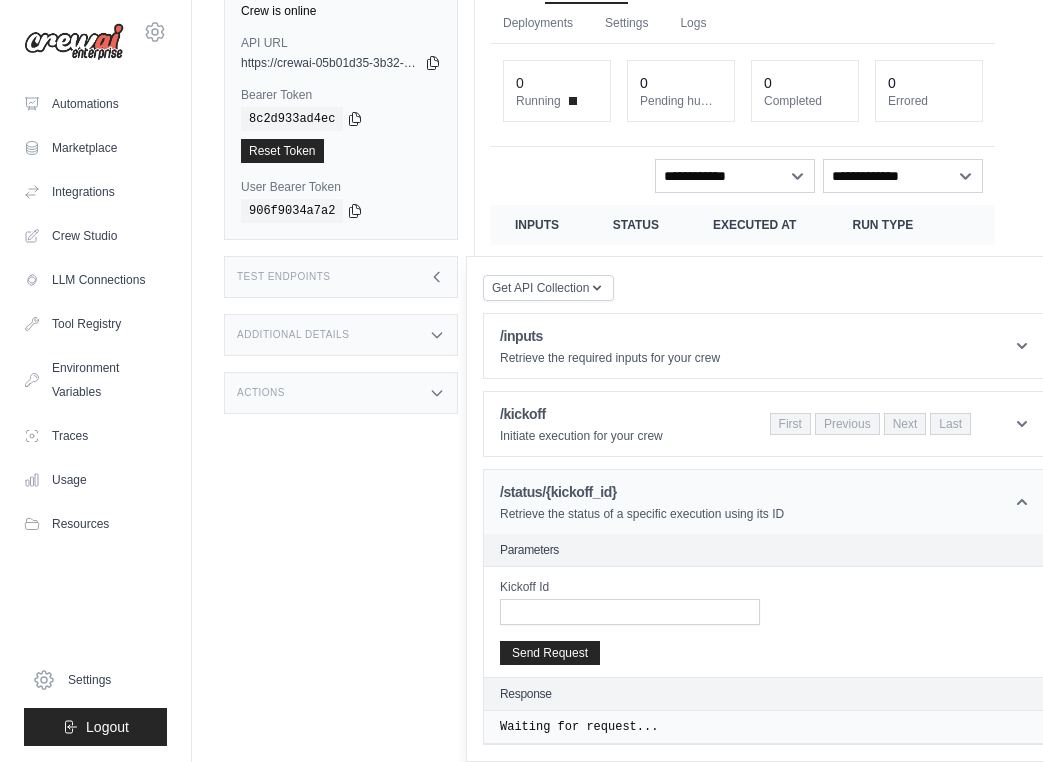 click on "/status/{kickoff_id}" at bounding box center (642, 492) 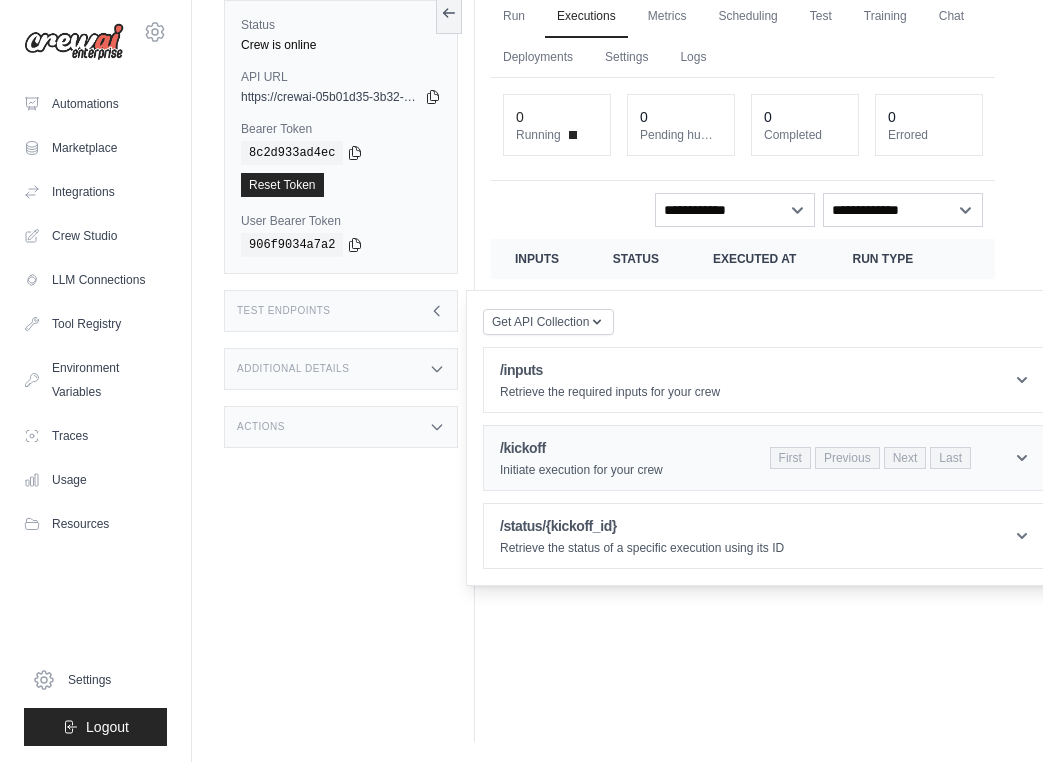click on "Initiate execution for your crew" at bounding box center [581, 470] 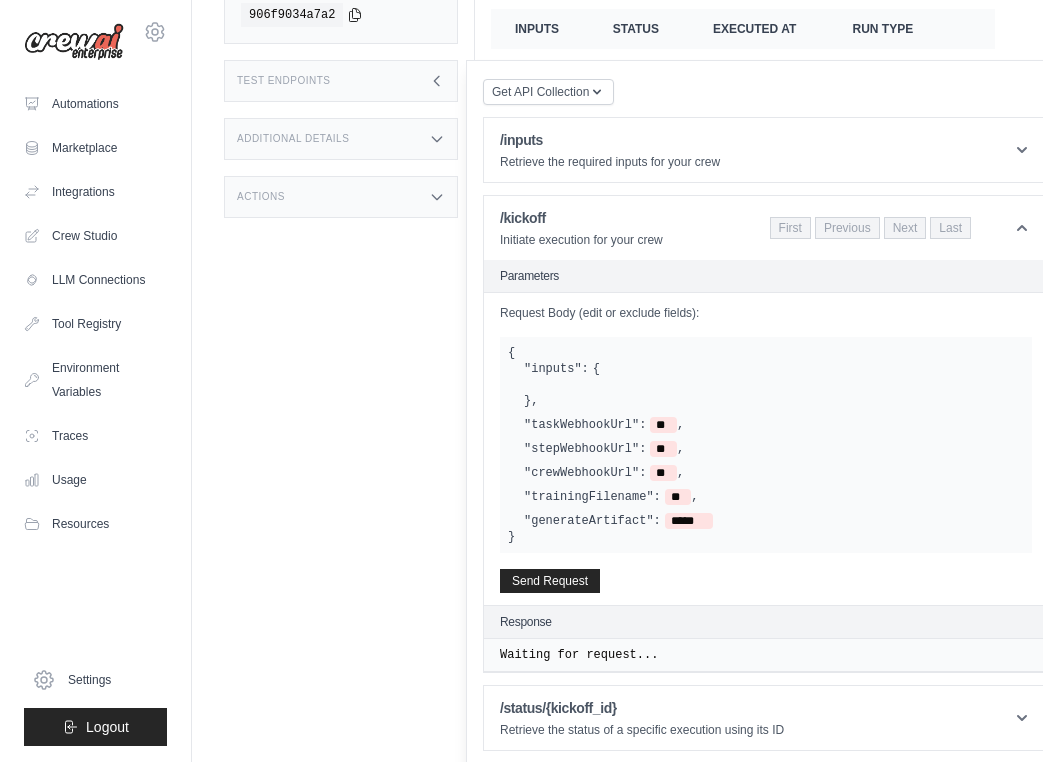 scroll, scrollTop: 321, scrollLeft: 0, axis: vertical 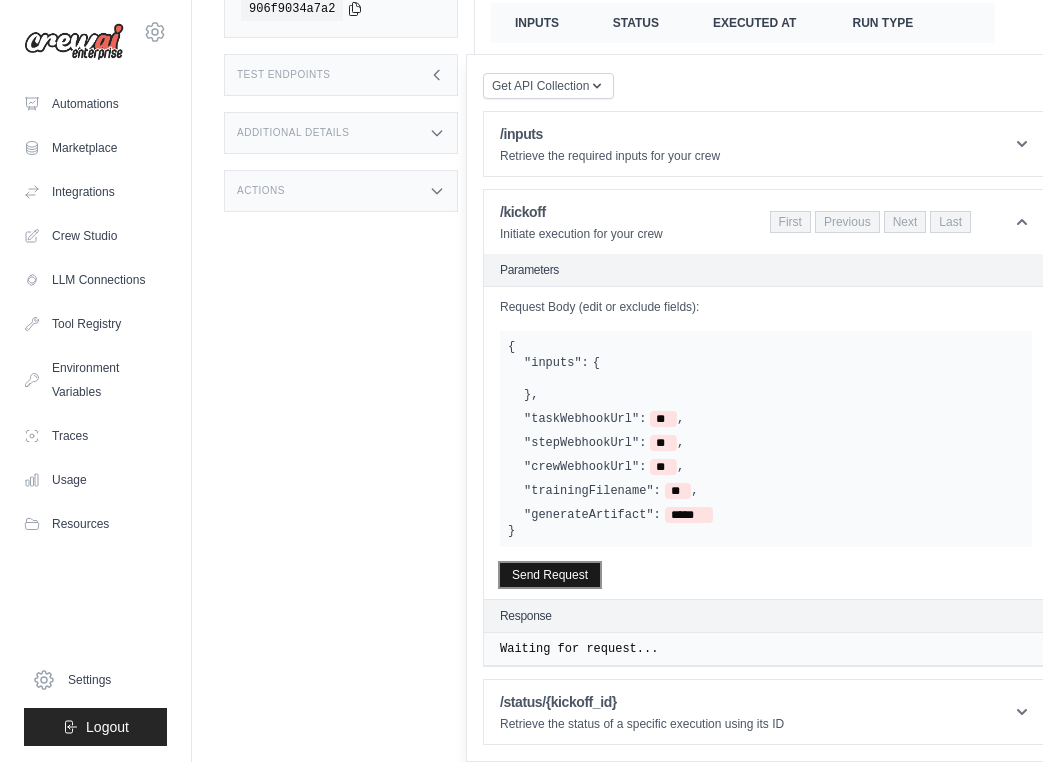 click on "Send Request" at bounding box center (550, 575) 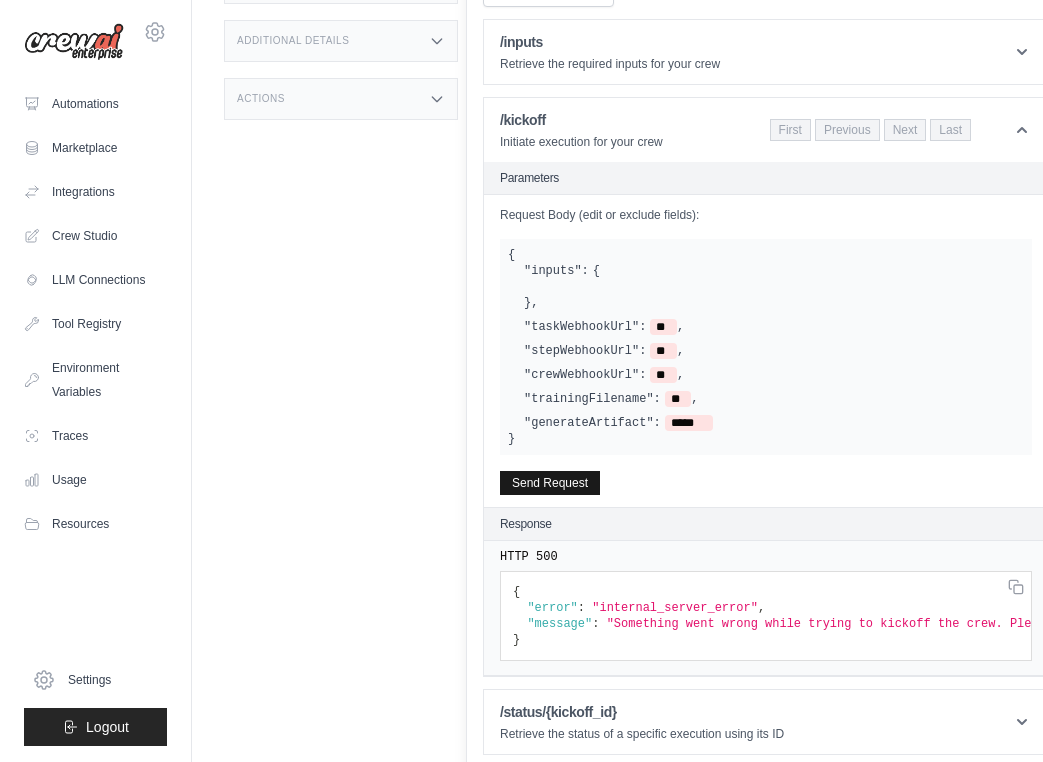 scroll, scrollTop: 423, scrollLeft: 0, axis: vertical 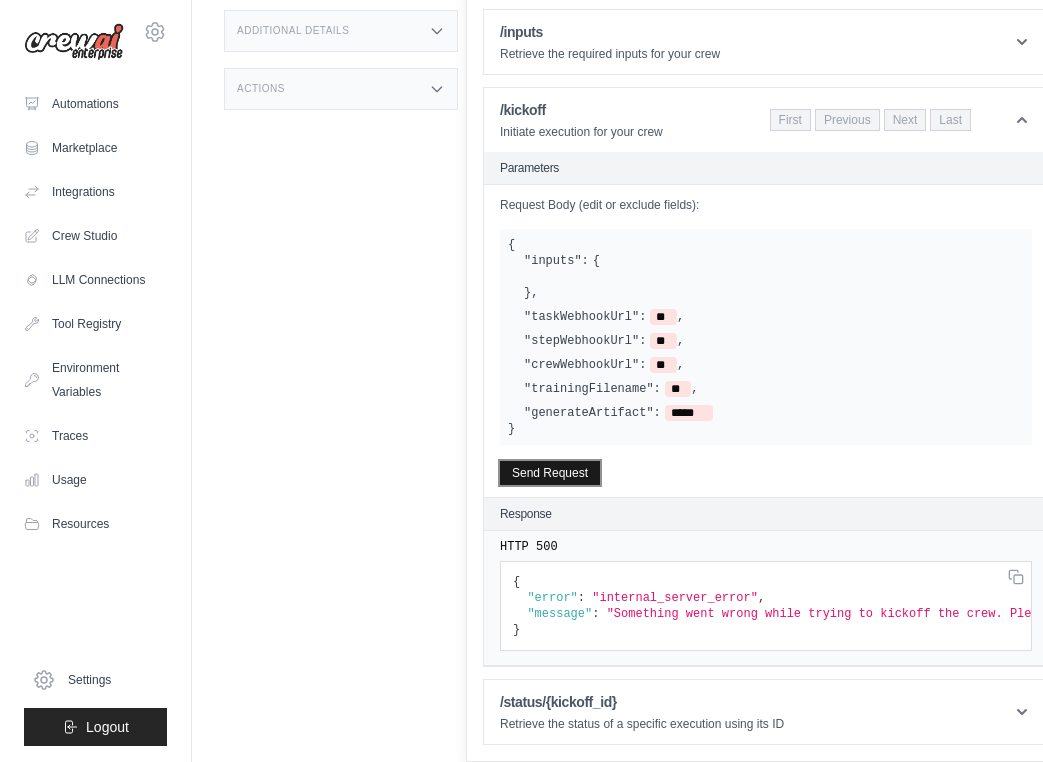 click on "Send Request" at bounding box center (550, 473) 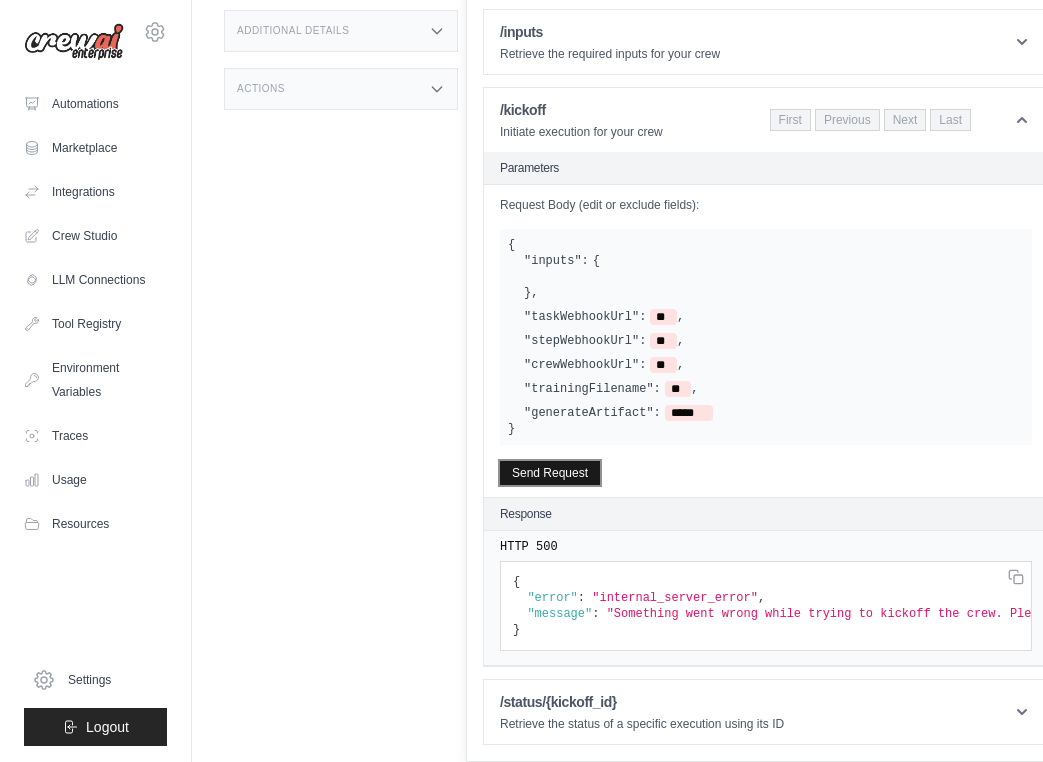 click on "Send Request" at bounding box center (550, 473) 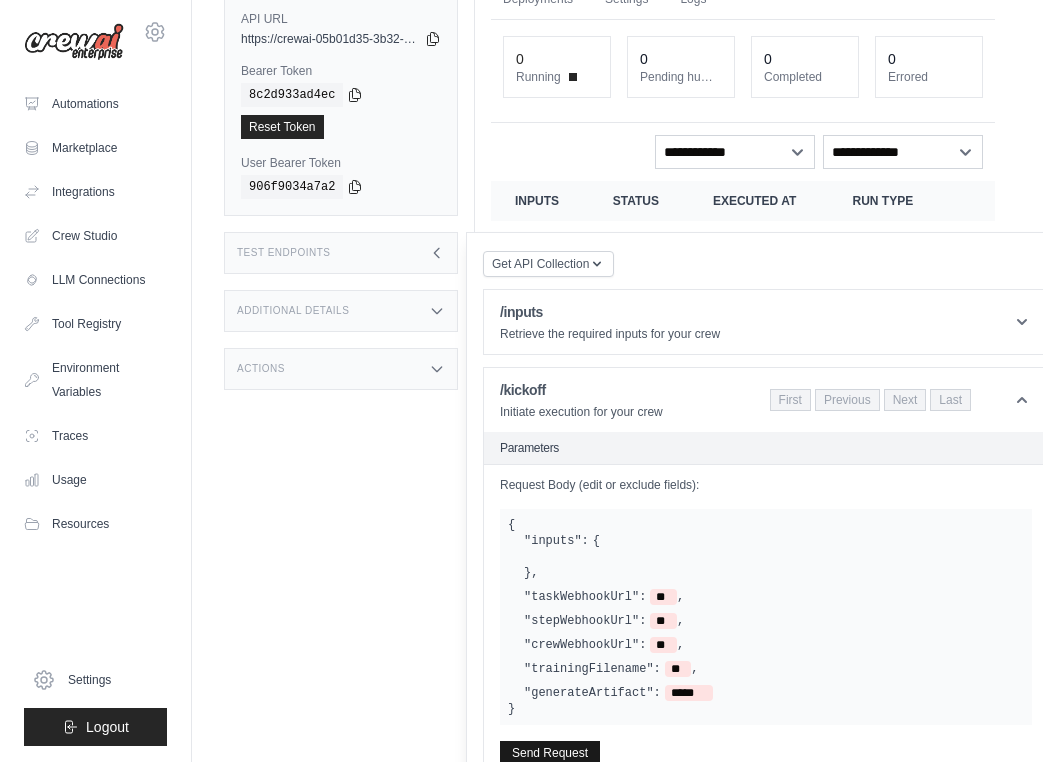 scroll, scrollTop: 0, scrollLeft: 0, axis: both 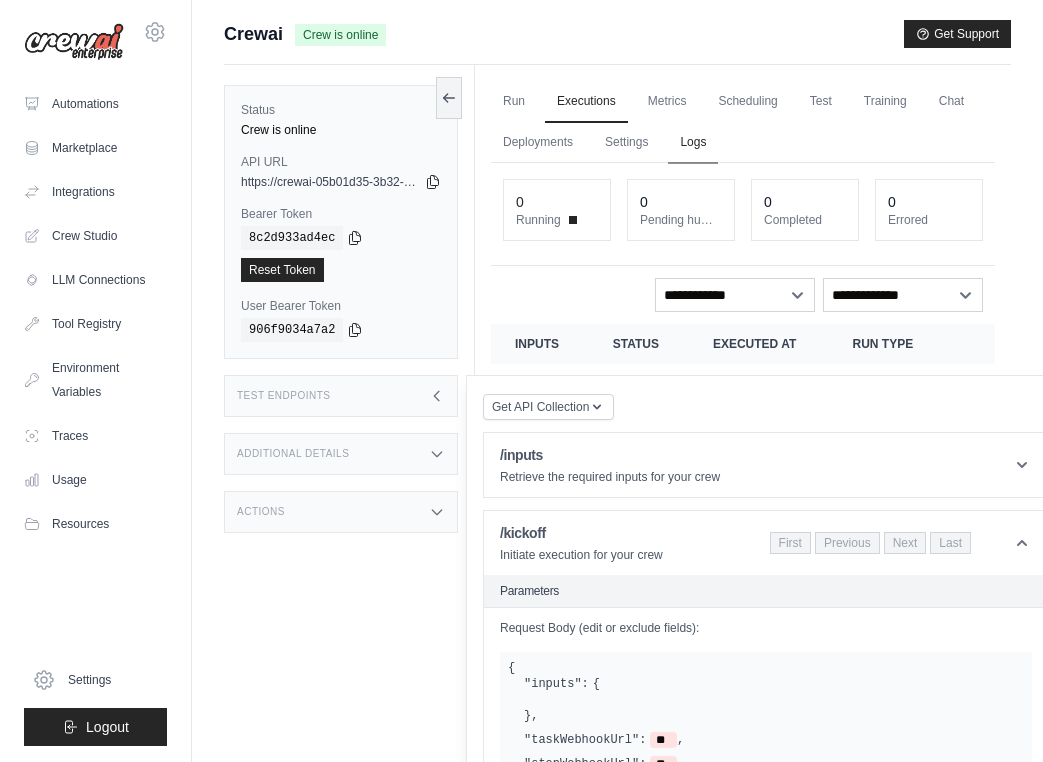 click on "Logs" at bounding box center (693, 143) 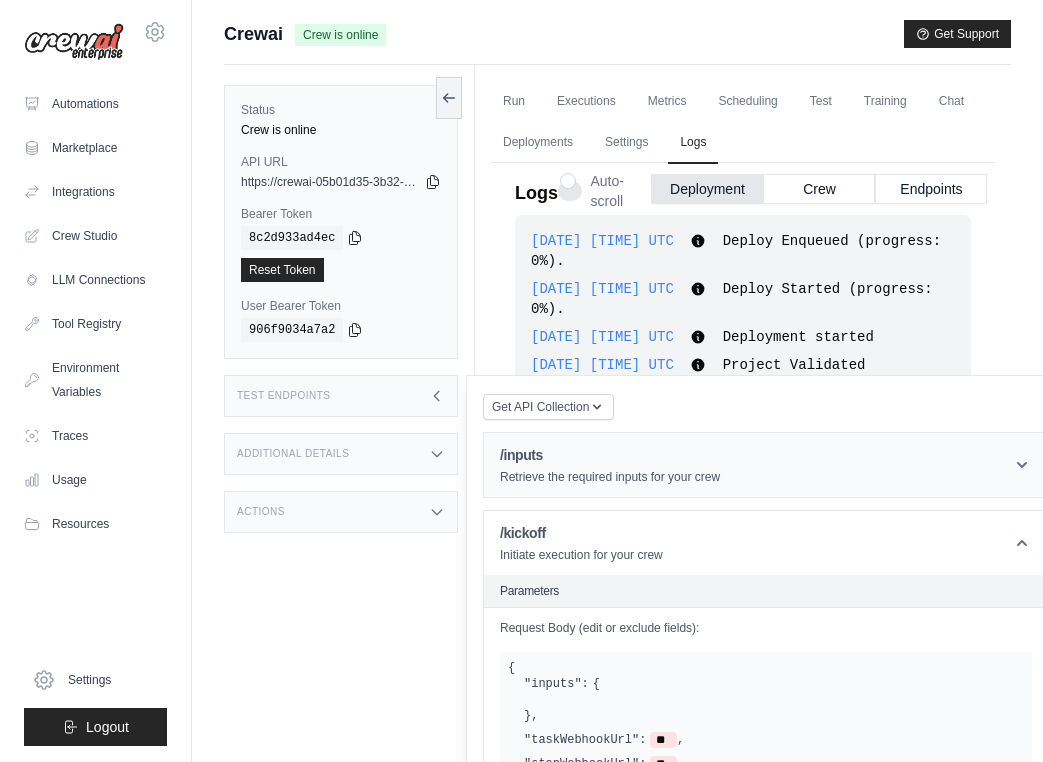 scroll, scrollTop: 575, scrollLeft: 0, axis: vertical 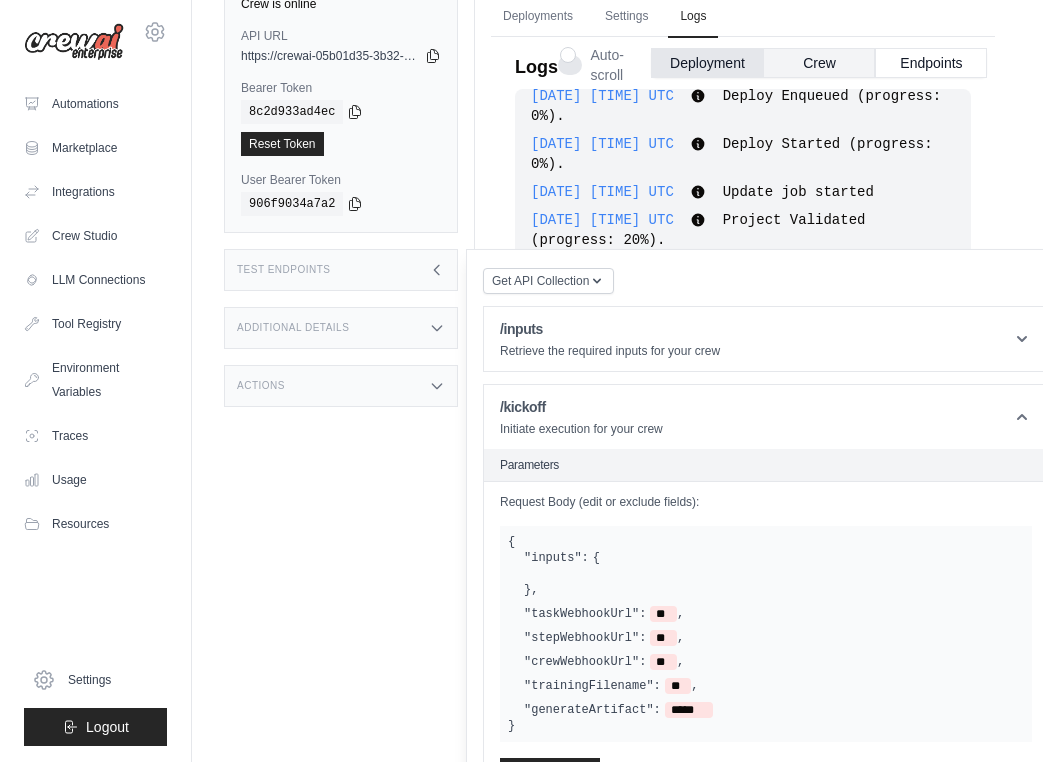 click on "Crew" at bounding box center [819, 63] 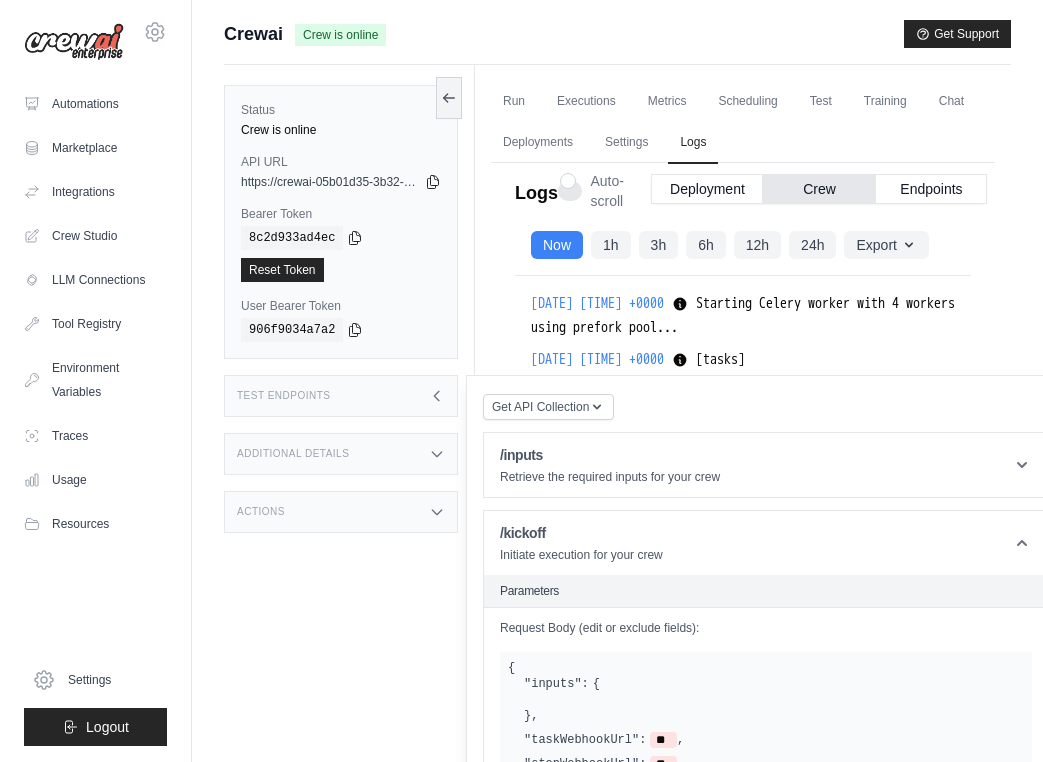 scroll, scrollTop: 2, scrollLeft: 0, axis: vertical 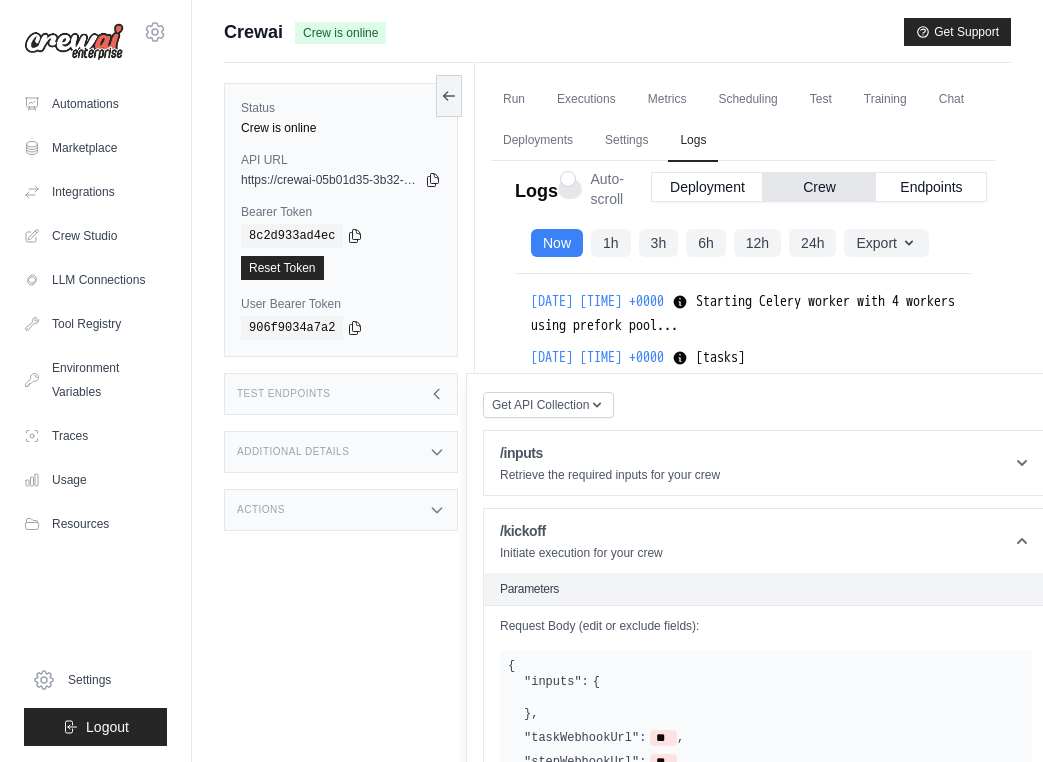 click on "1h" at bounding box center (611, 243) 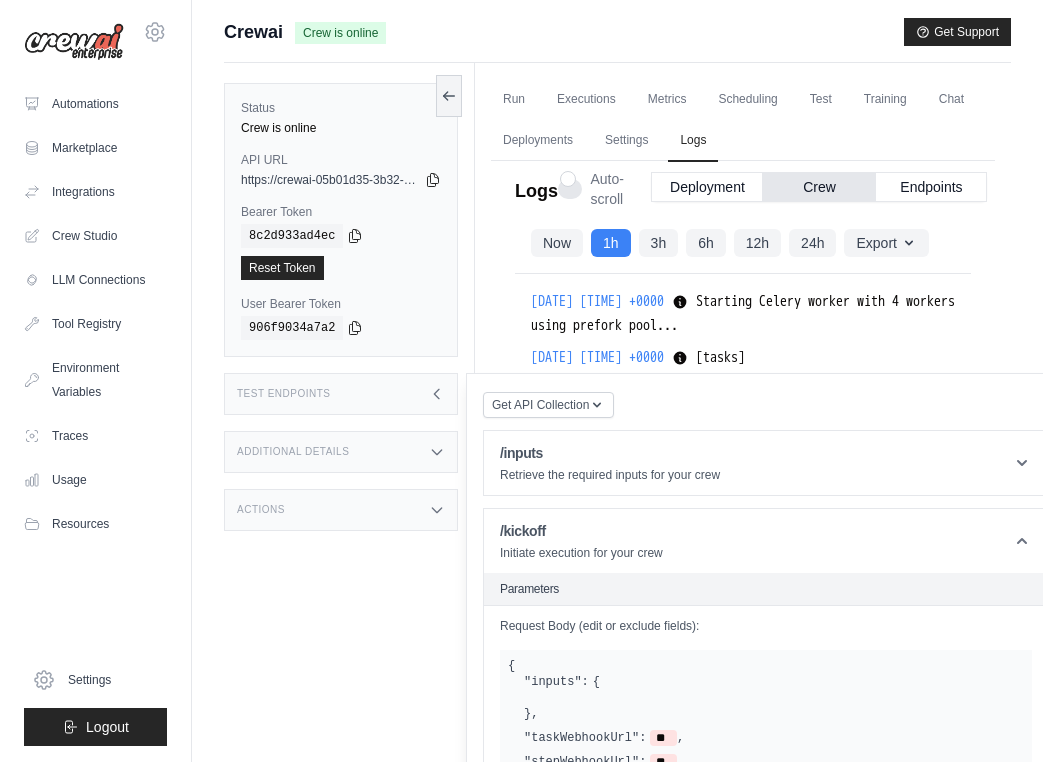 click on "Now" at bounding box center (557, 243) 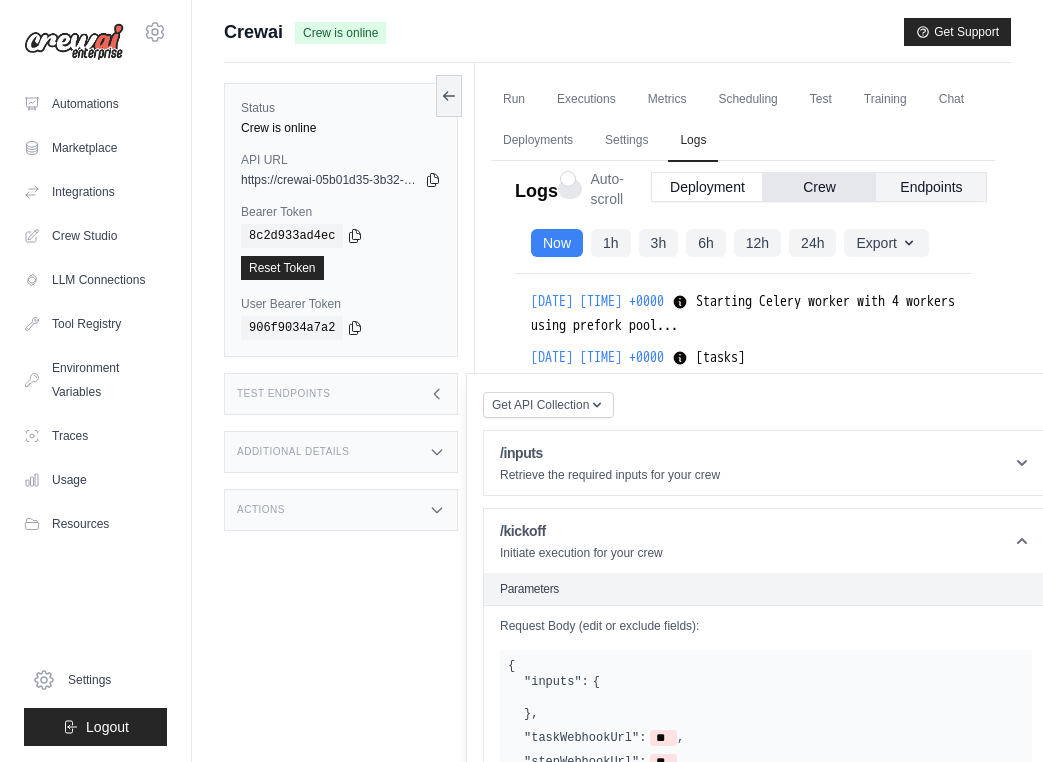 click on "Endpoints" at bounding box center [931, 187] 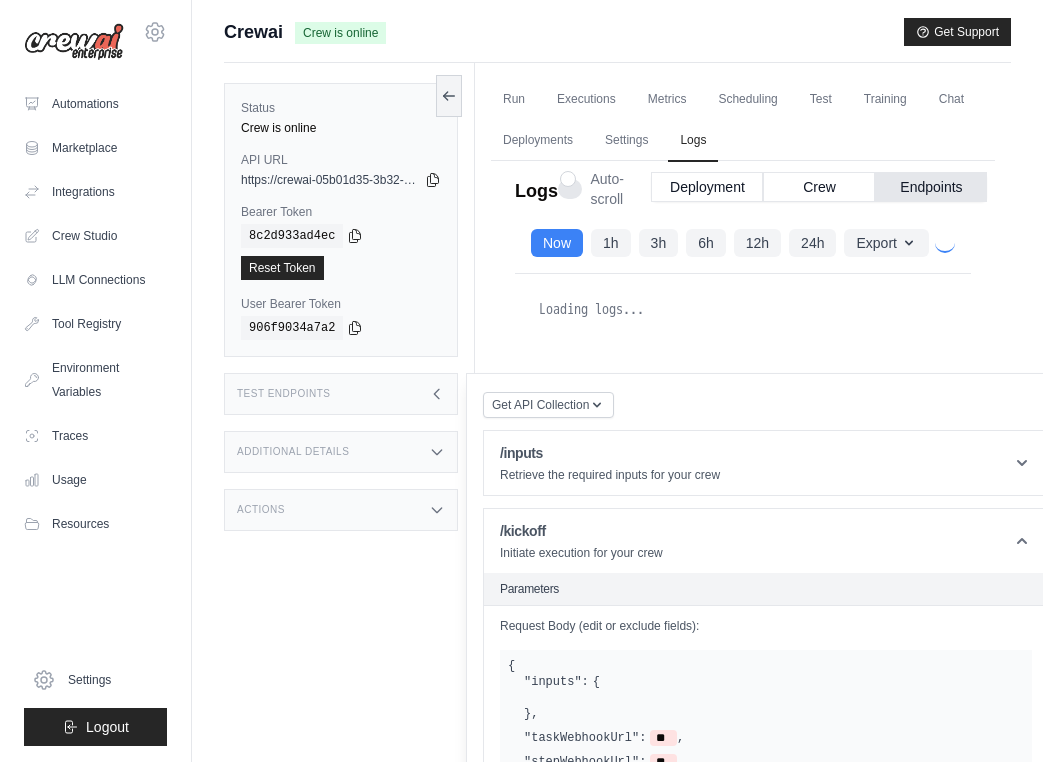 scroll, scrollTop: 1638, scrollLeft: 0, axis: vertical 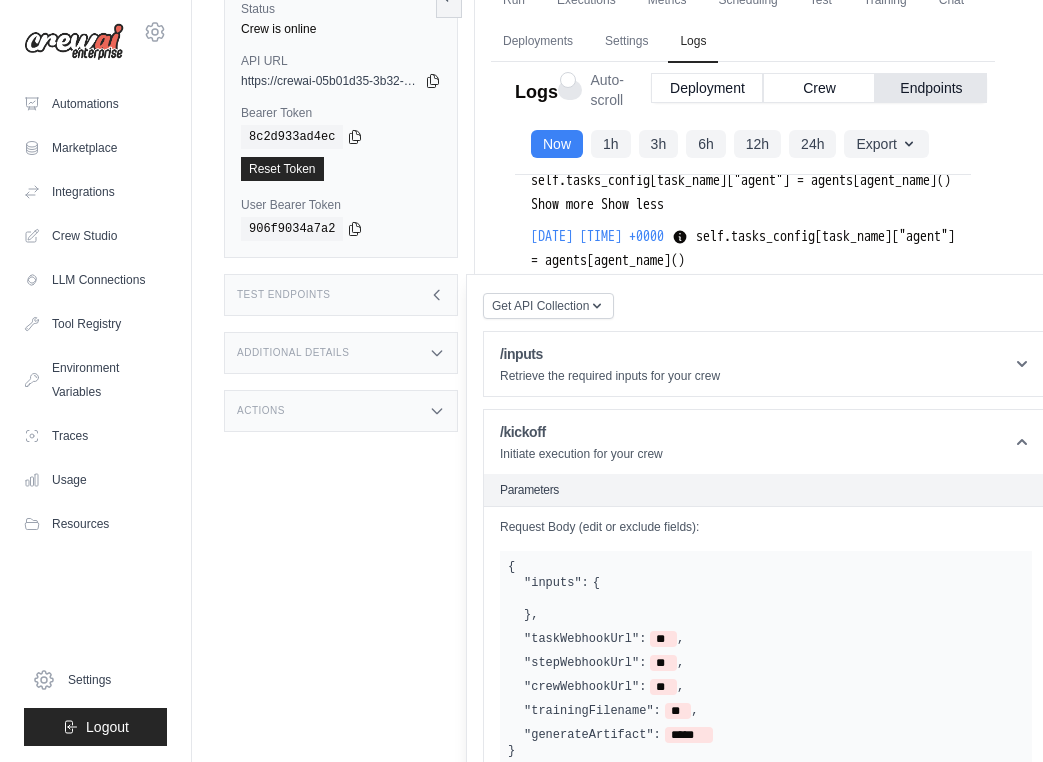 click on "File "/usr/local/lib/python3.12/site-packages/crewai/project/utils.py", line 11, in memoized_func" at bounding box center [743, 336] 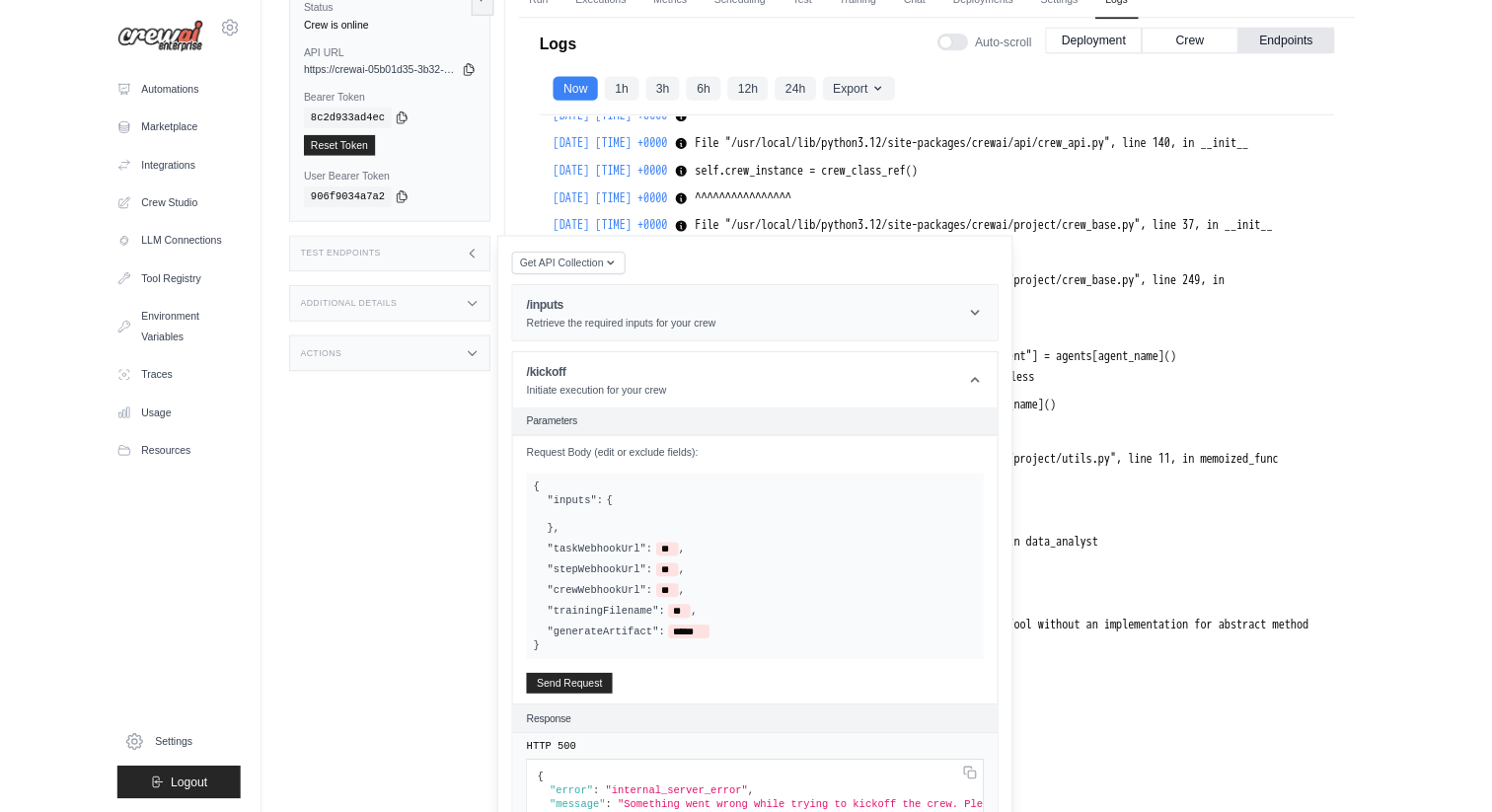 scroll, scrollTop: 736, scrollLeft: 0, axis: vertical 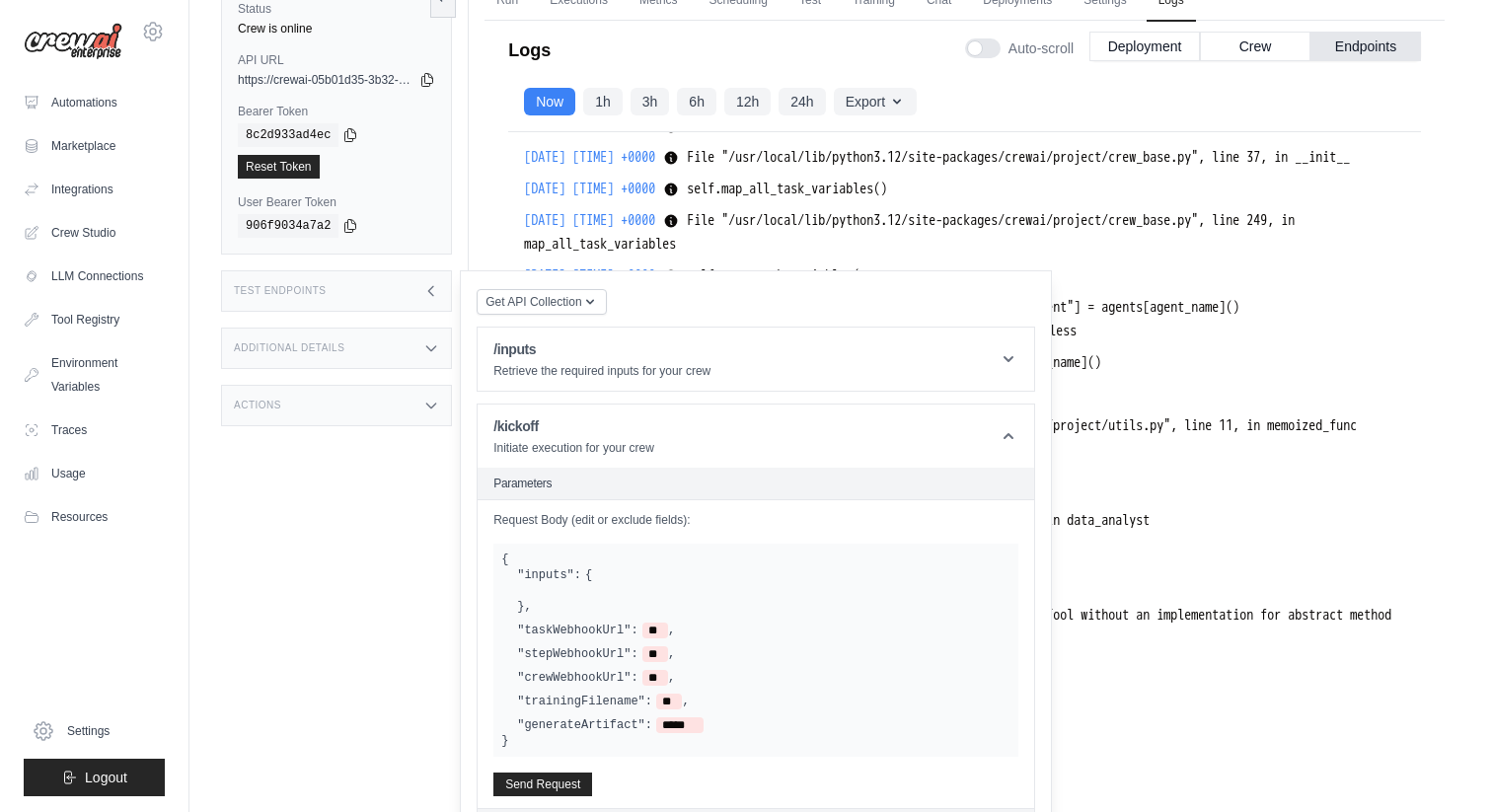 click on "2025-07-20 01:24:26 +0000
self.tasks_config[task_name]["agent"] = agents[agent_name]()     self.tasks_config[task_name]["agent"] = agents[agent_name]() Show more Show less" at bounding box center (964, 363) 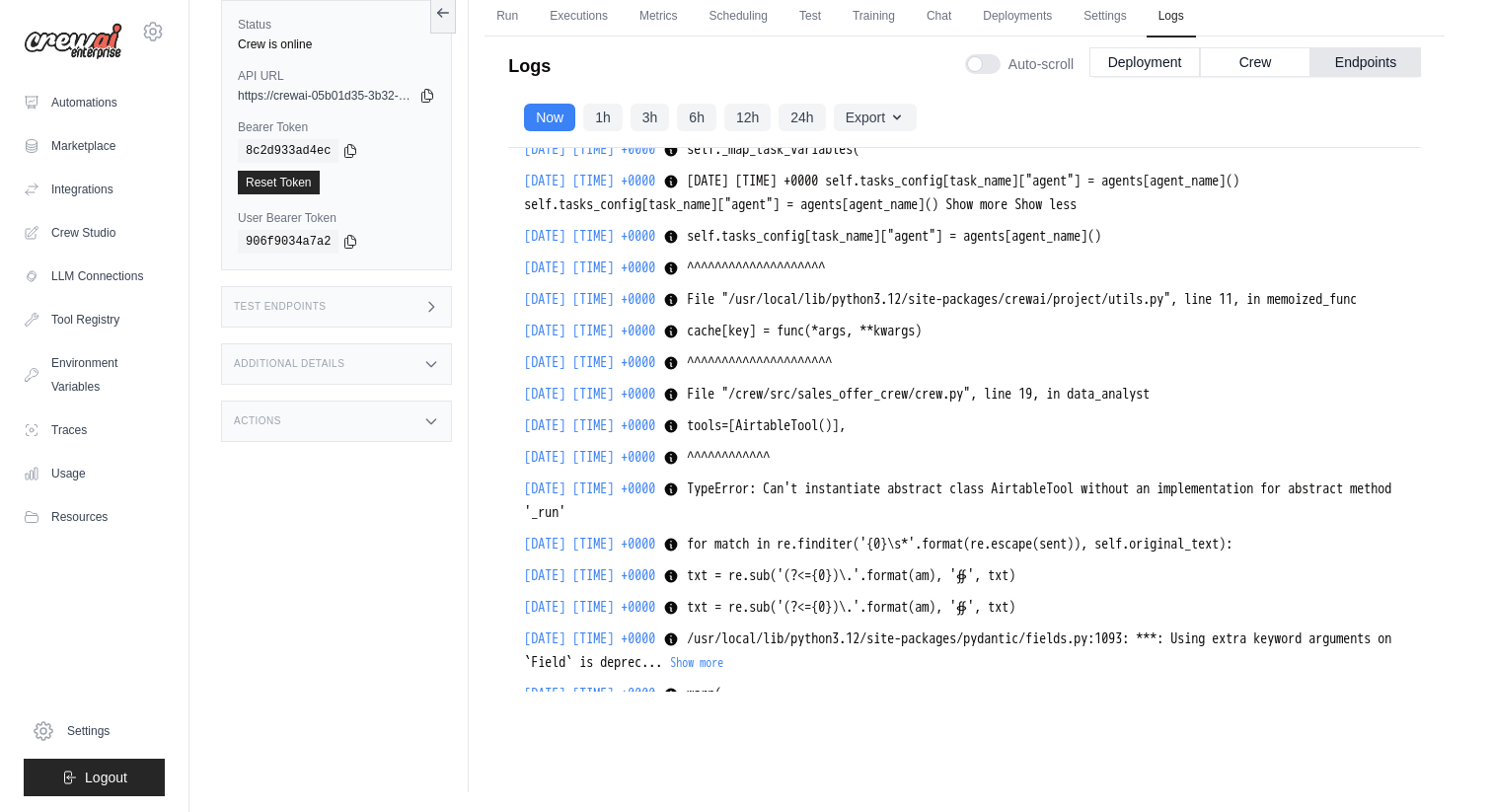 scroll, scrollTop: 1983, scrollLeft: 0, axis: vertical 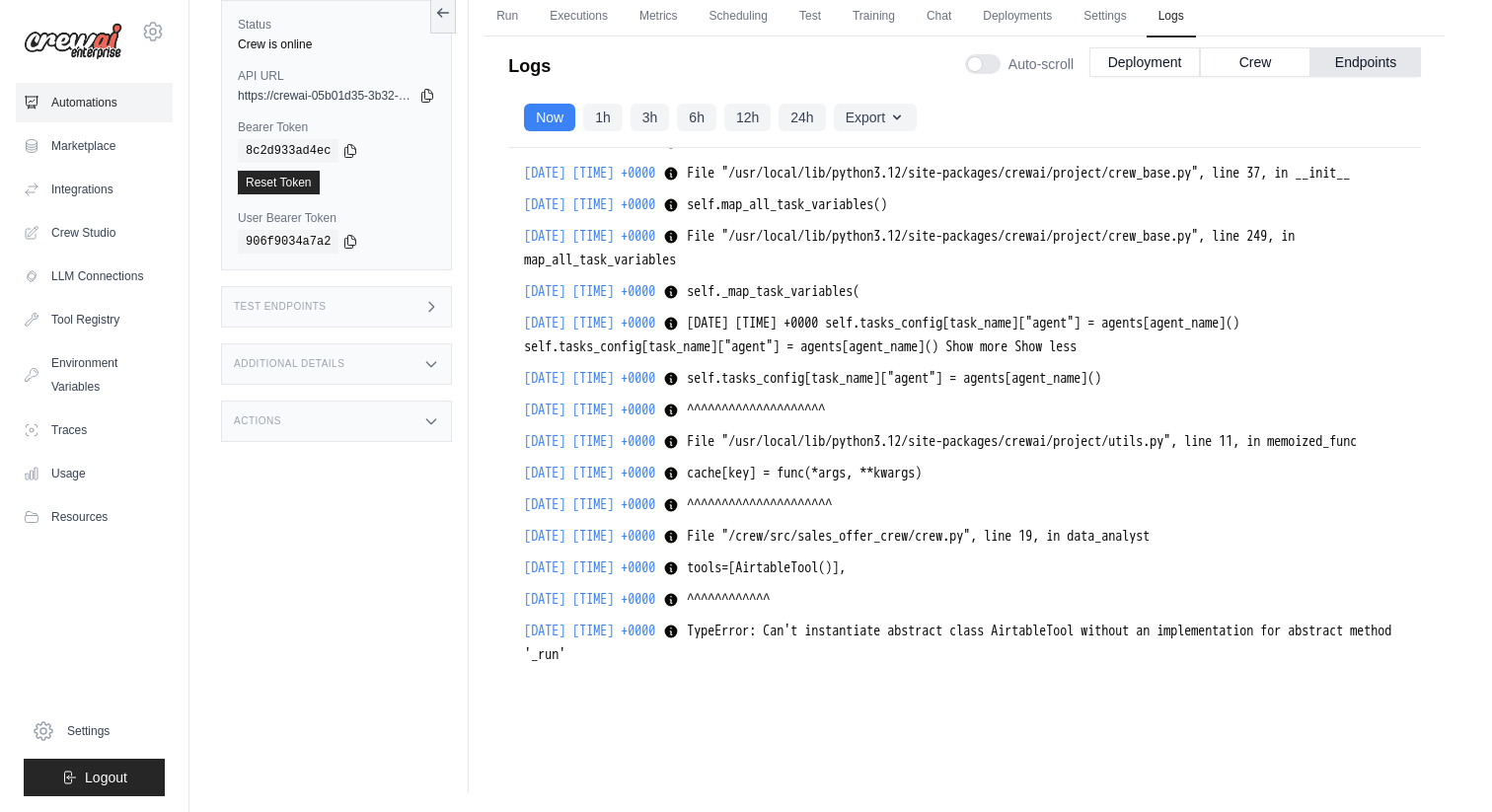 click on "Automations" at bounding box center [94, 103] 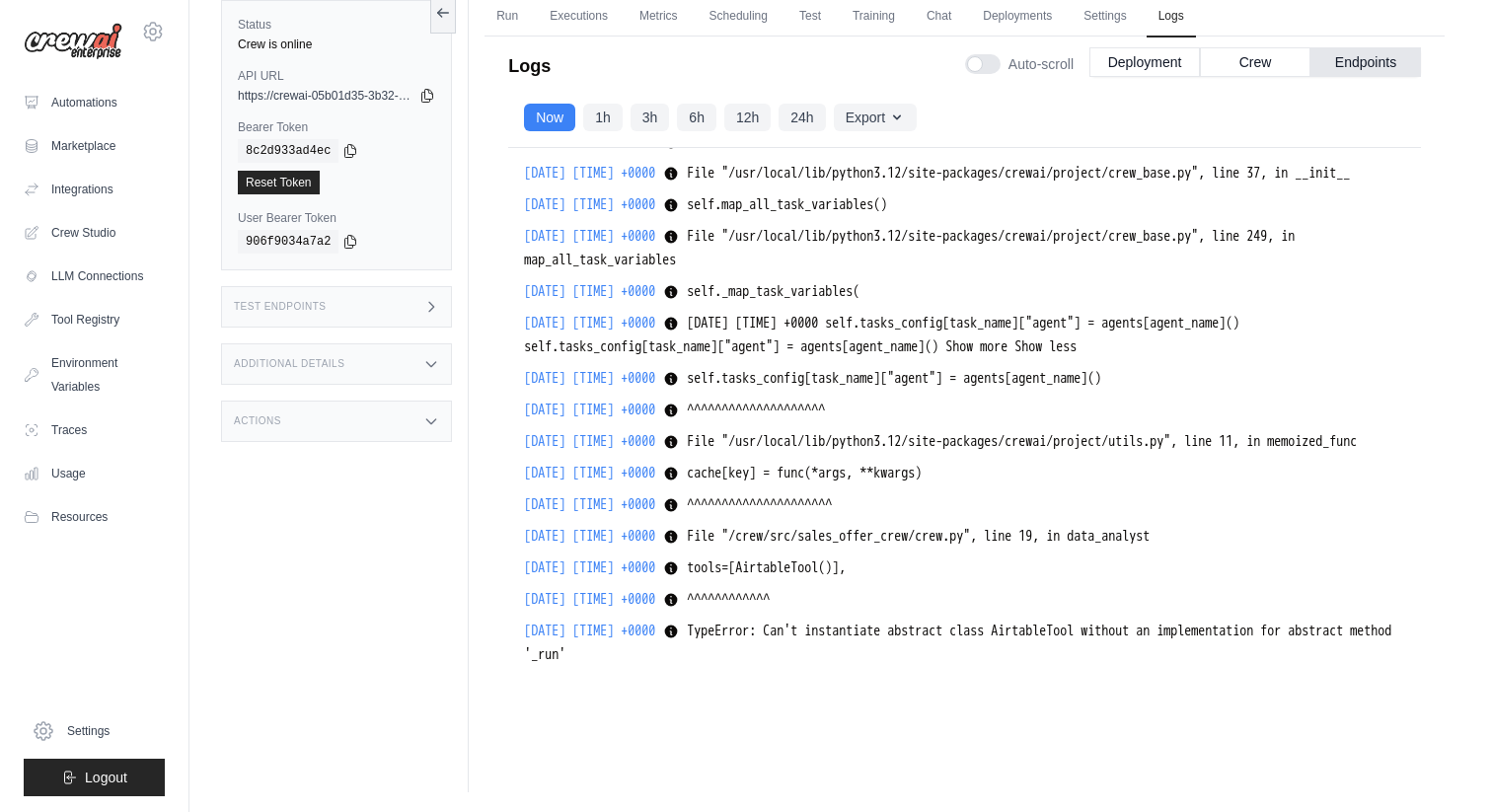 scroll, scrollTop: 0, scrollLeft: 0, axis: both 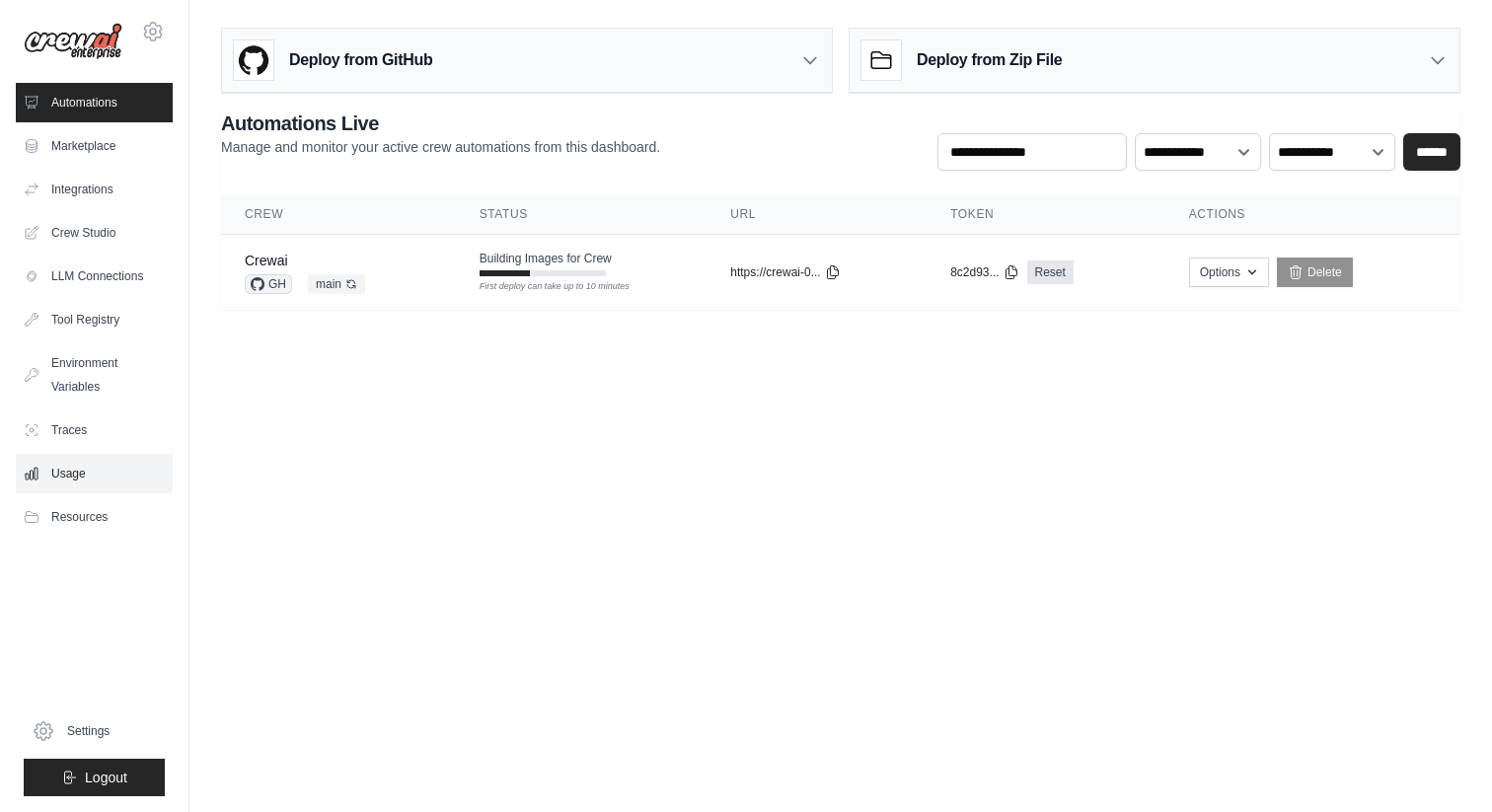 click on "Usage" at bounding box center (94, 474) 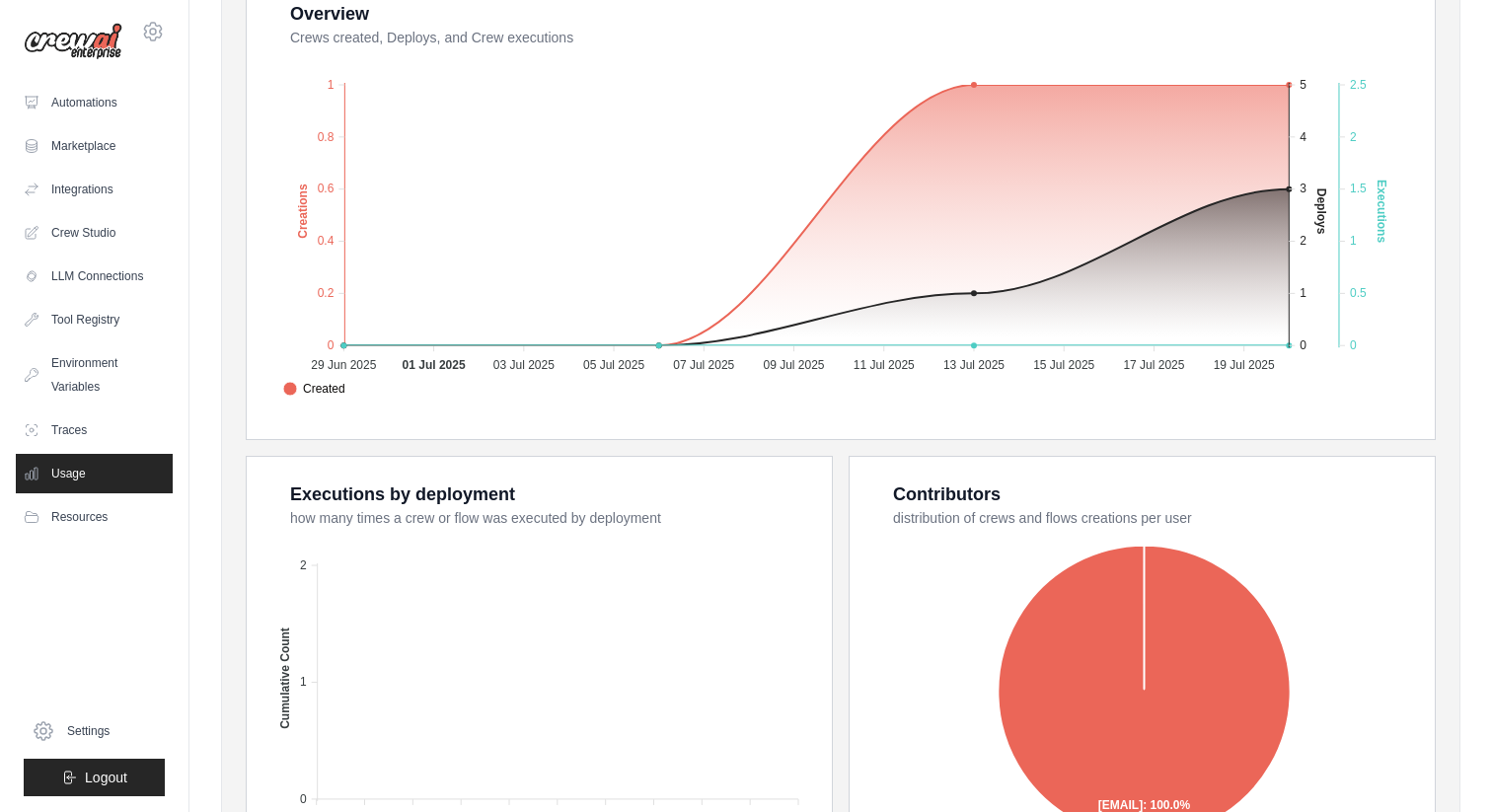 scroll, scrollTop: 408, scrollLeft: 0, axis: vertical 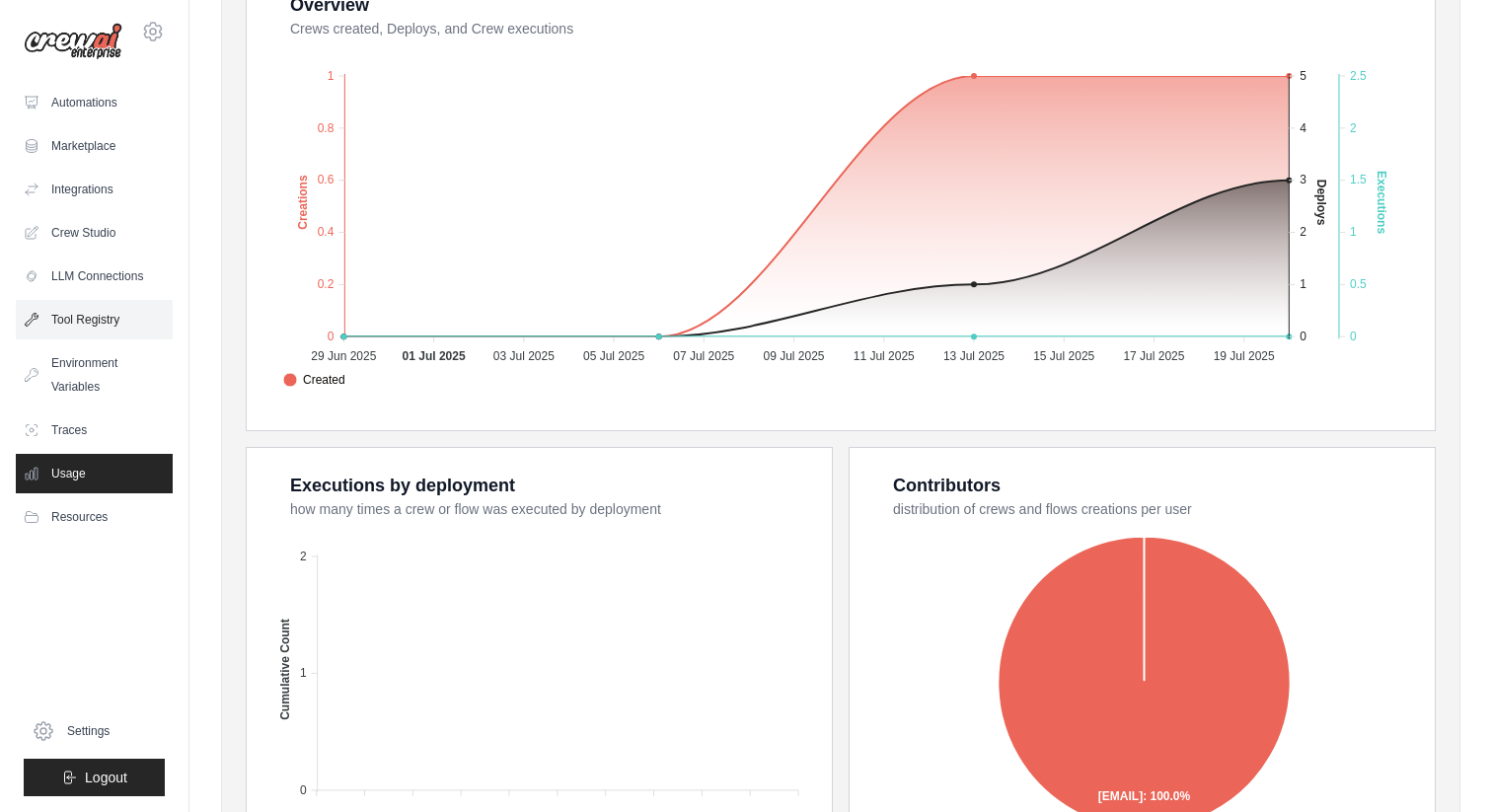 click on "Tool Registry" at bounding box center [94, 320] 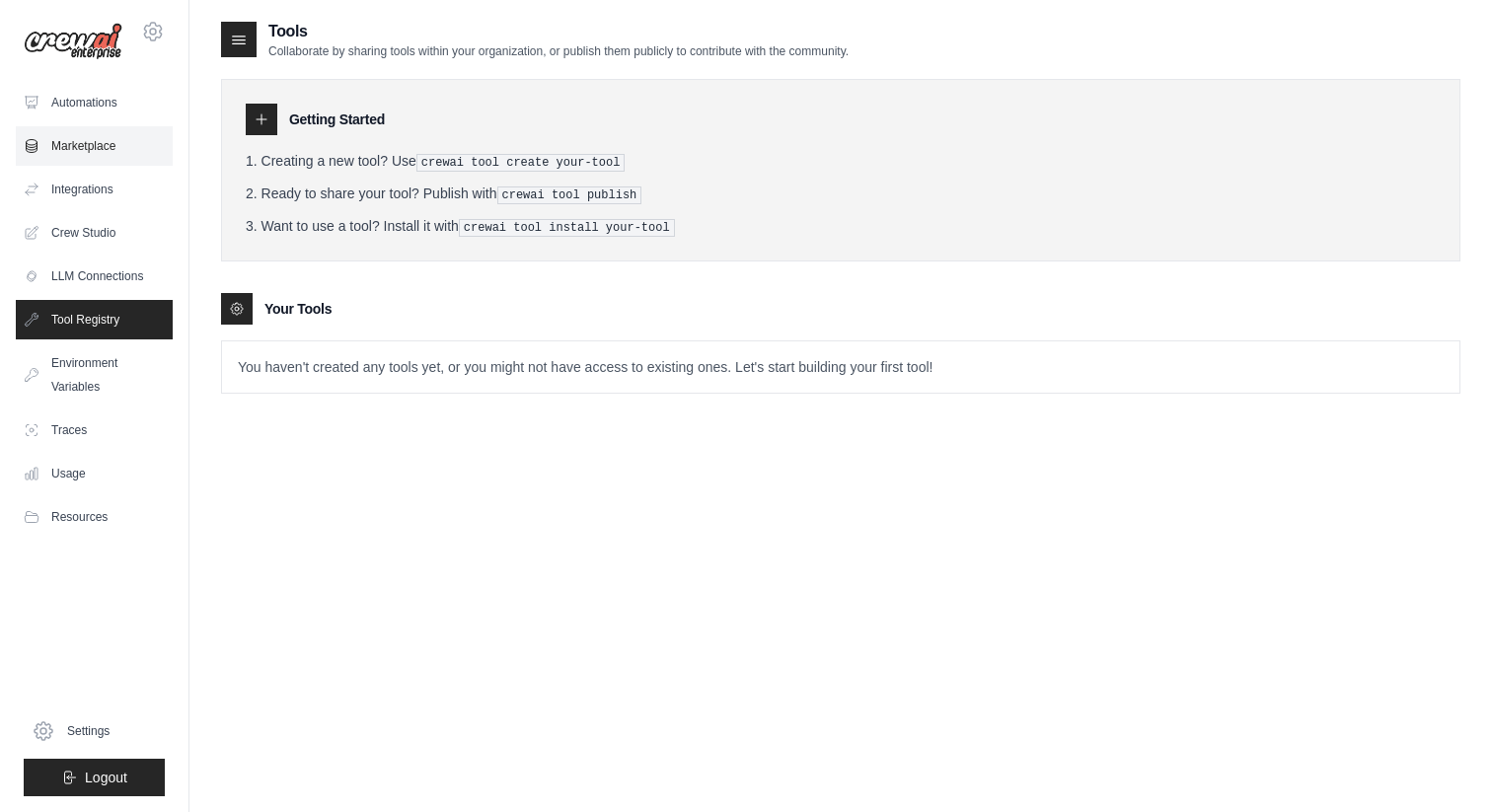 click on "Marketplace" at bounding box center [94, 146] 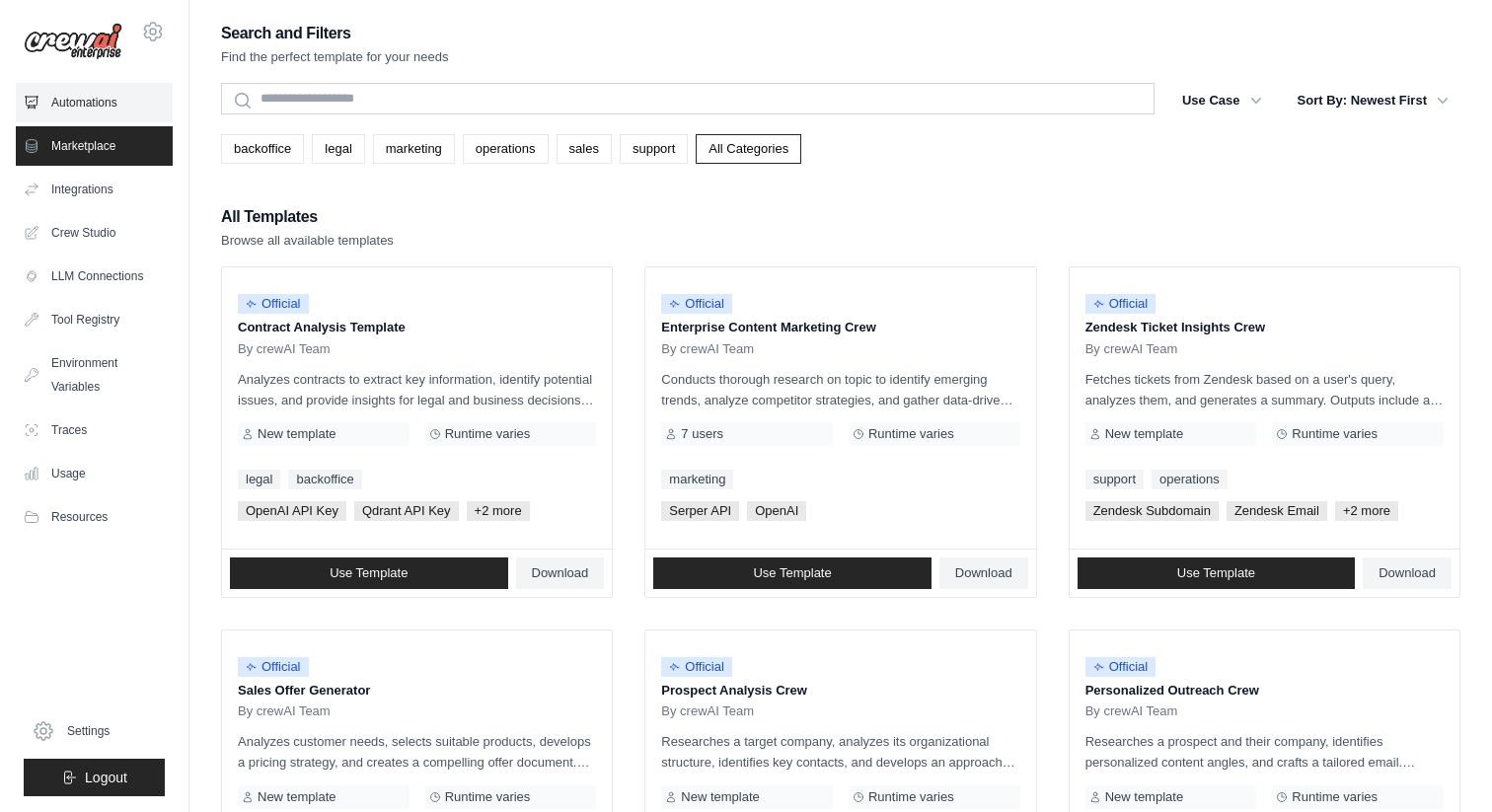 click on "Automations" at bounding box center (94, 103) 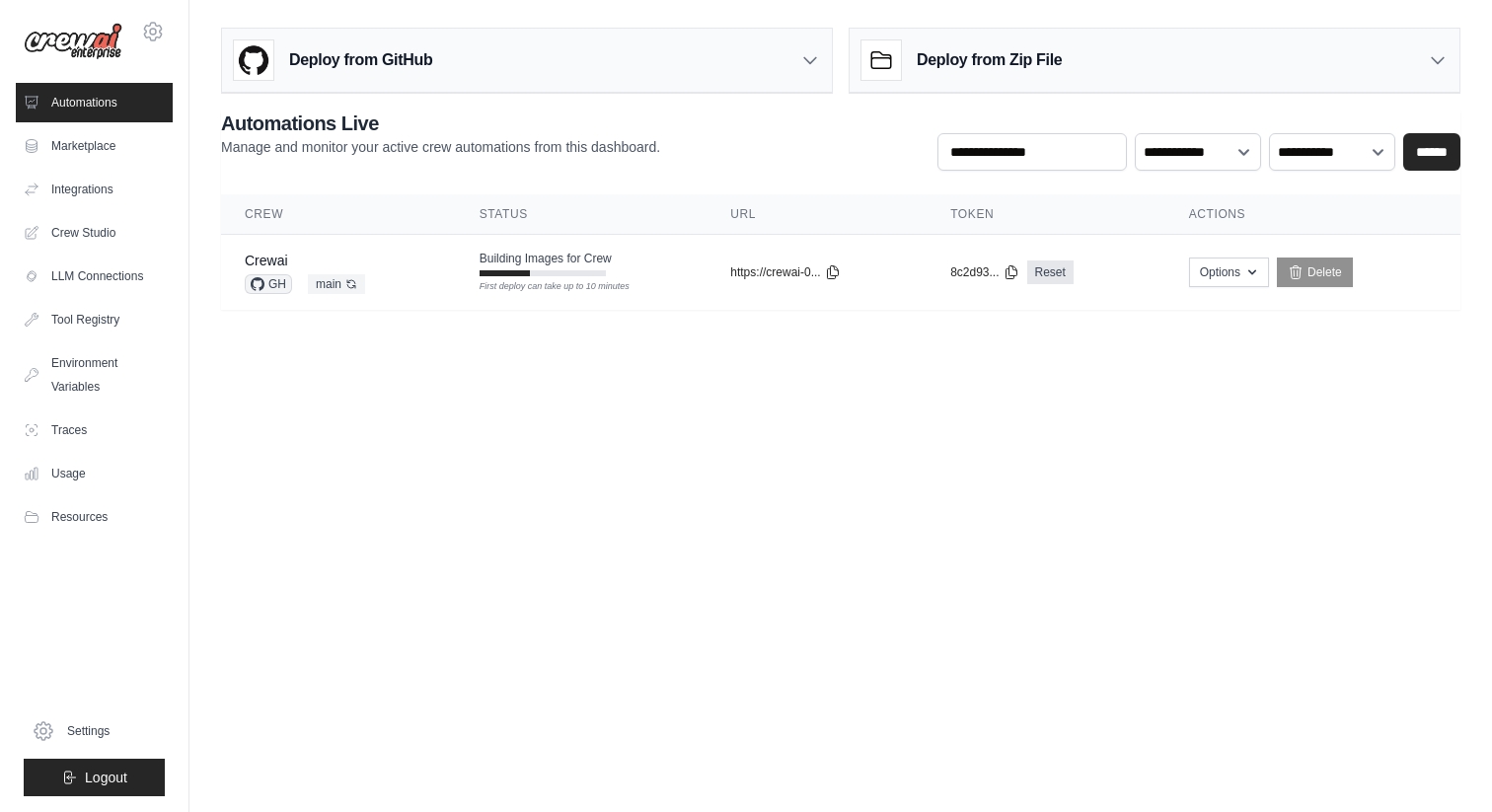 click 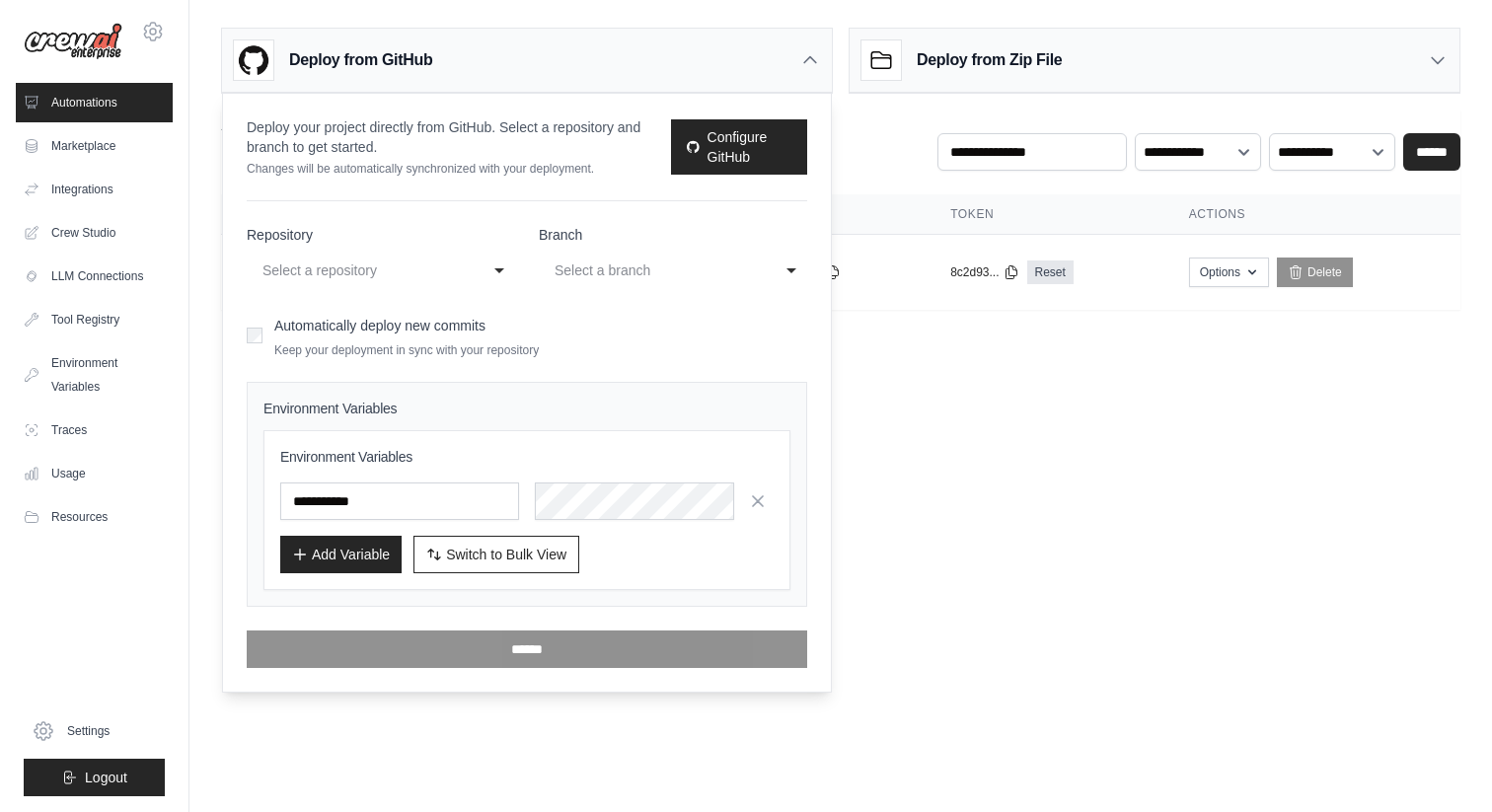 click on "arbiter.bridal.1l@icloud.com
Settings
Automations
Marketplace
Integrations
Documentation" at bounding box center [746, 406] 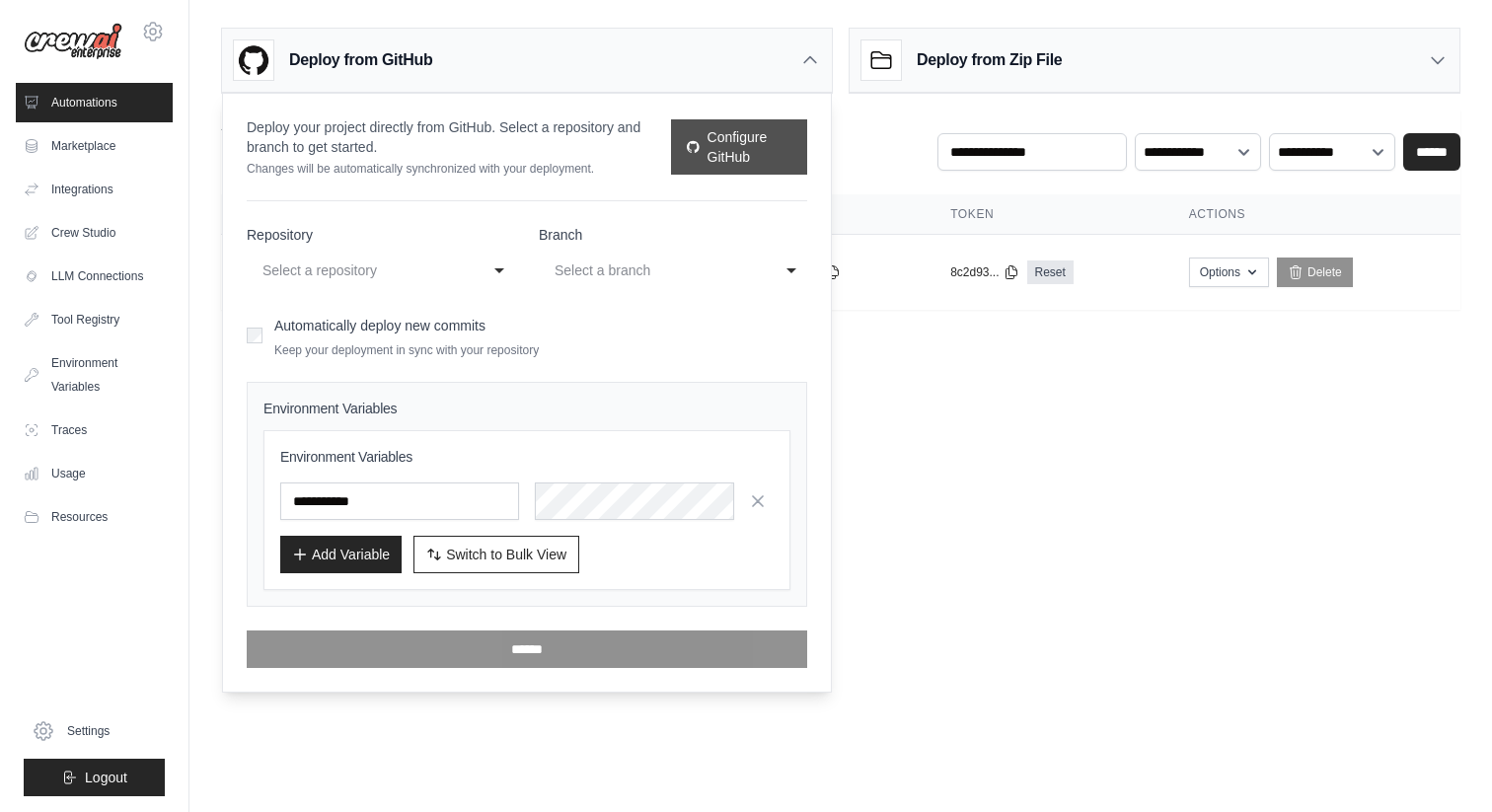 click on "Configure GitHub" at bounding box center (739, 147) 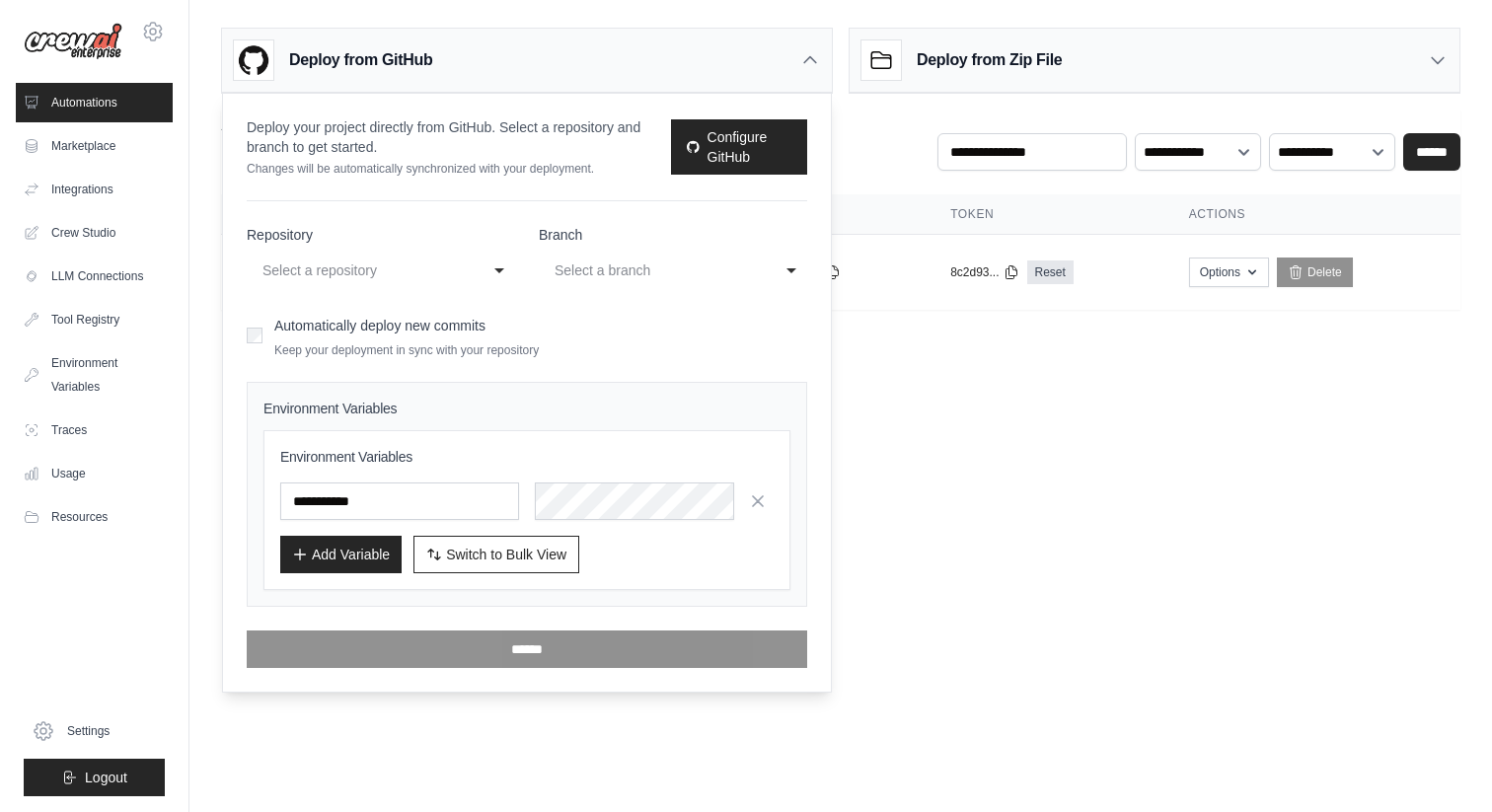 click 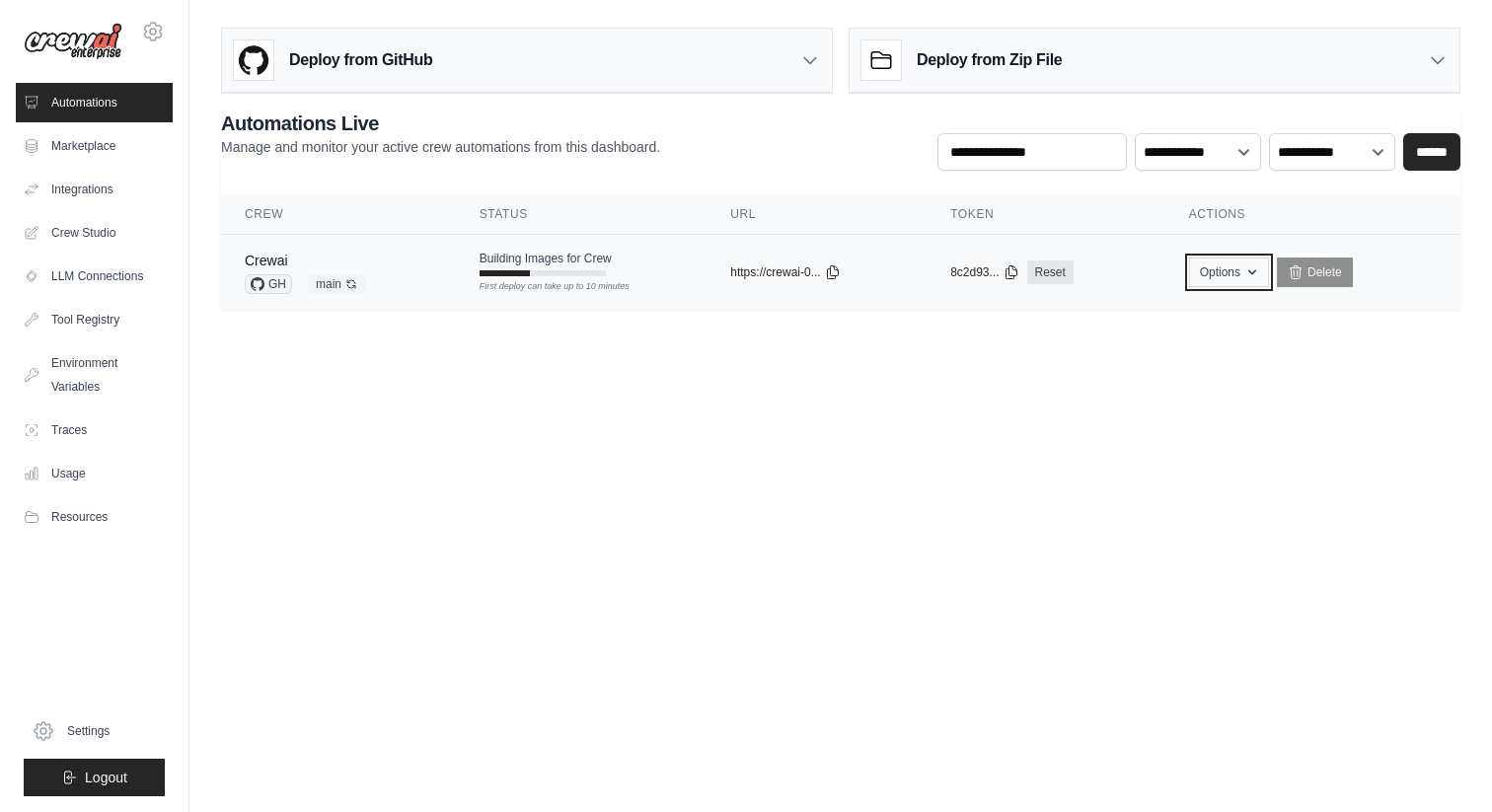click on "Options" at bounding box center (1229, 272) 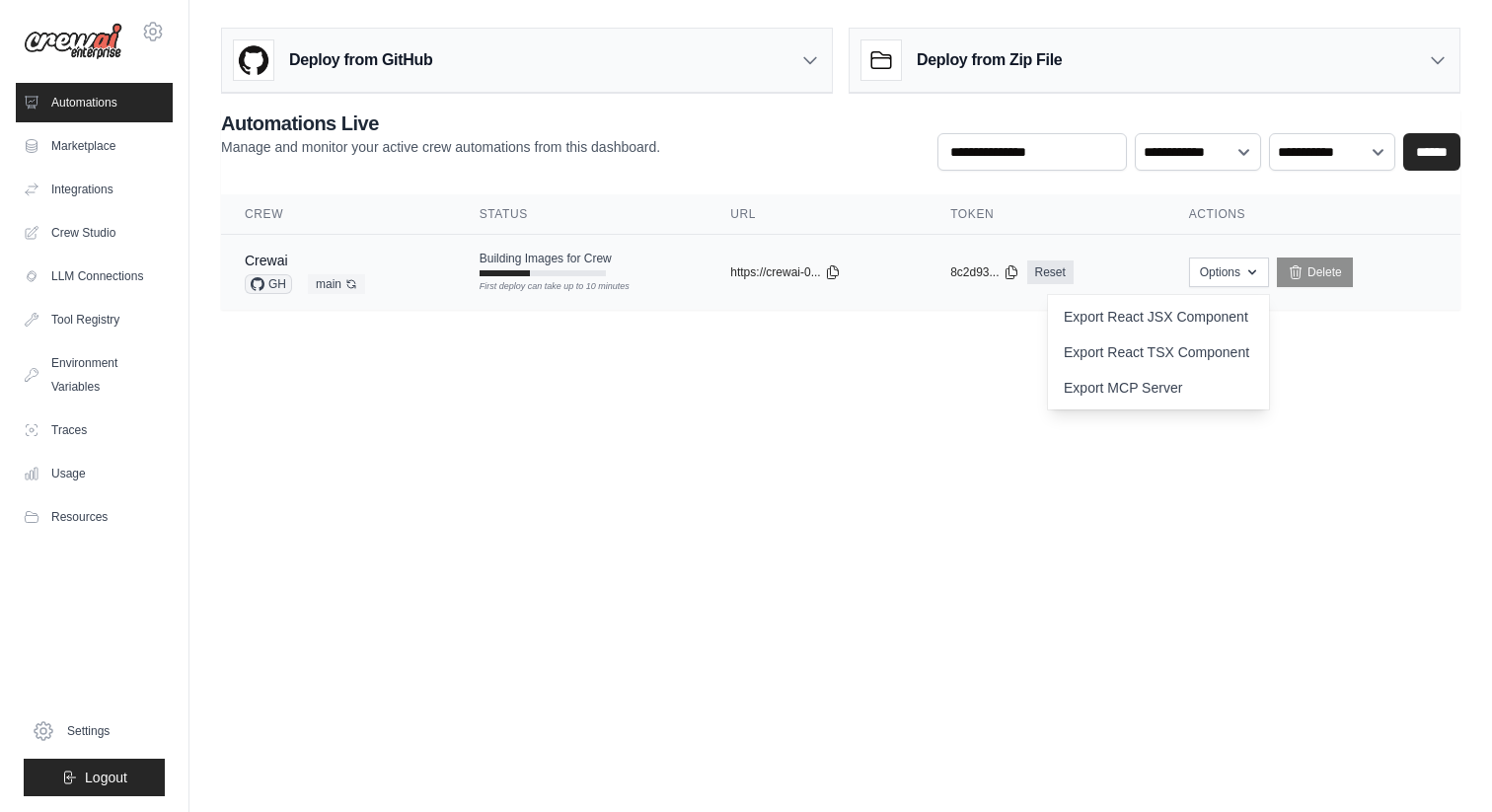 click on "Crewai
GH
main
Auto-deploy enabled" at bounding box center (338, 272) 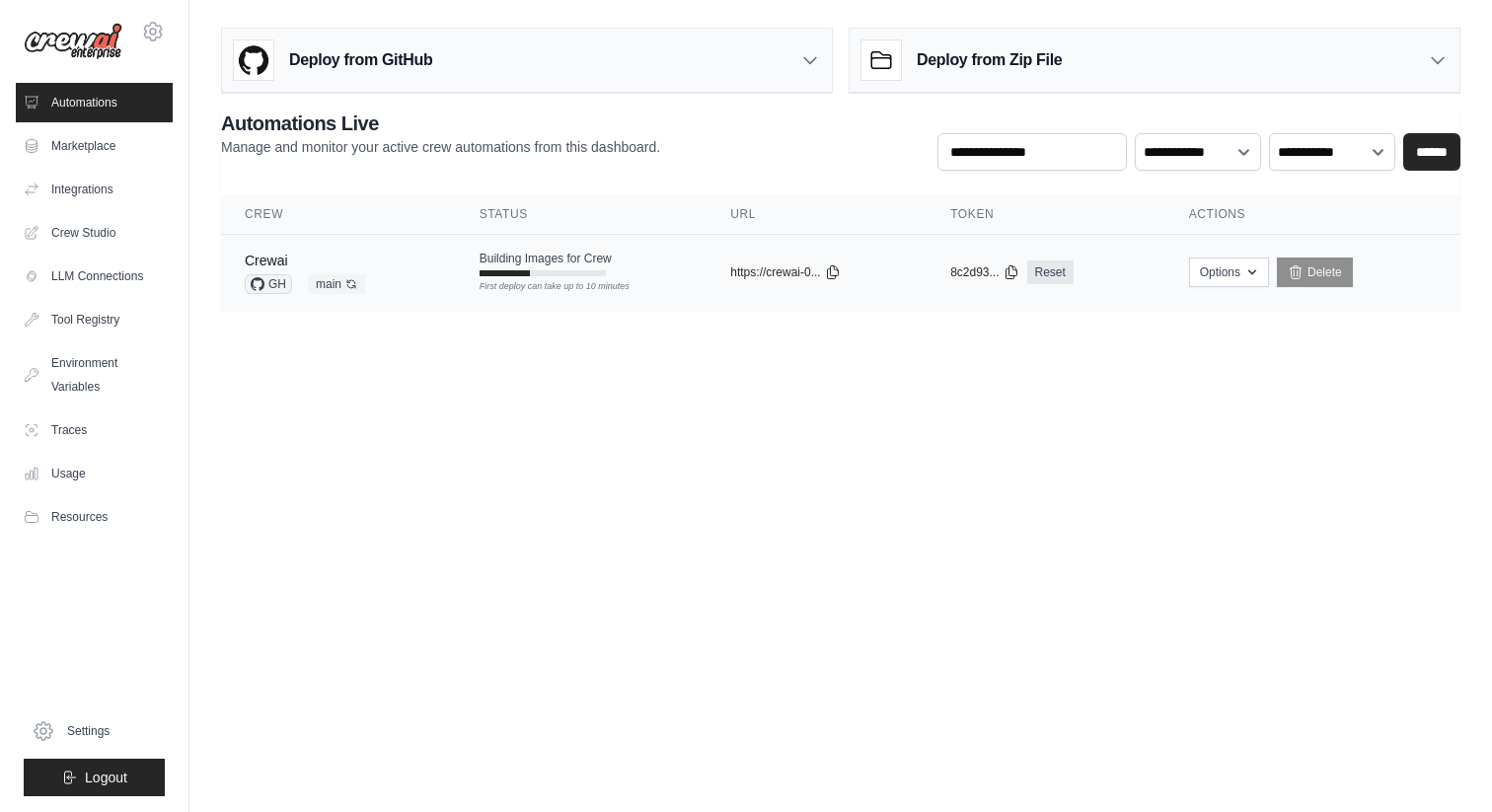 click on "Crewai
GH
main
Auto-deploy enabled" at bounding box center (338, 272) 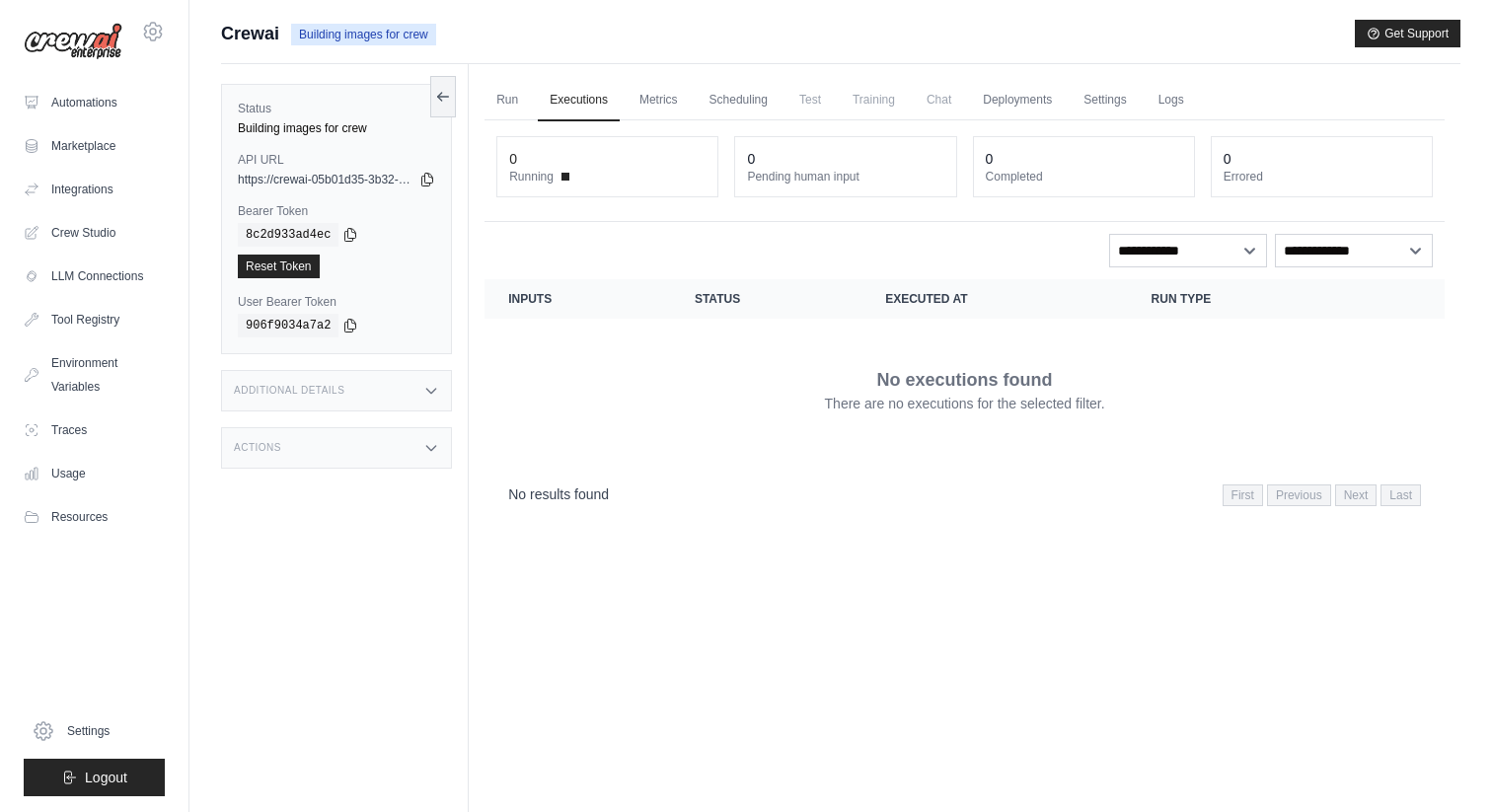 scroll, scrollTop: 0, scrollLeft: 0, axis: both 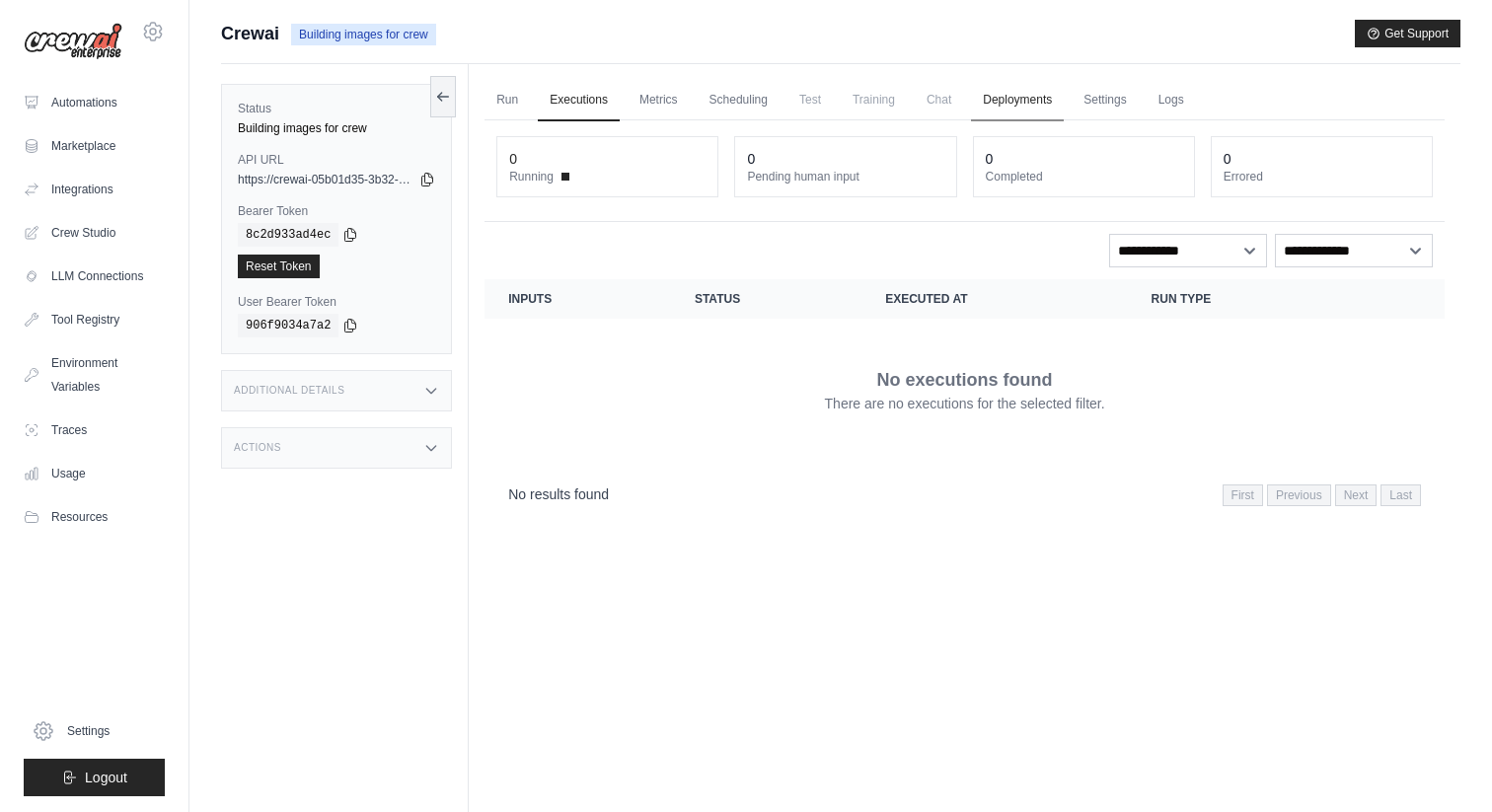 click on "Deployments" at bounding box center (1017, 101) 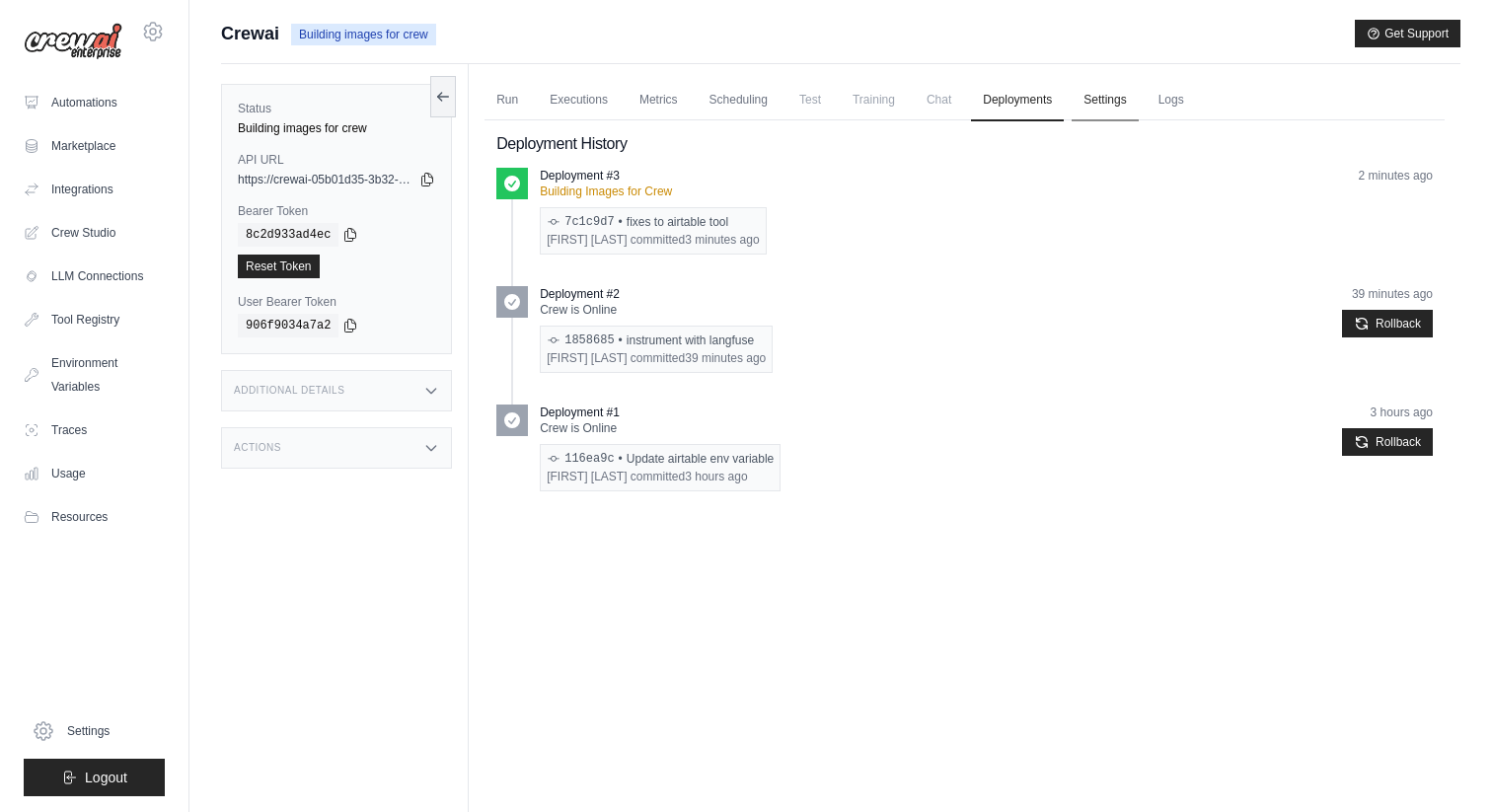 click on "Settings" at bounding box center [1104, 101] 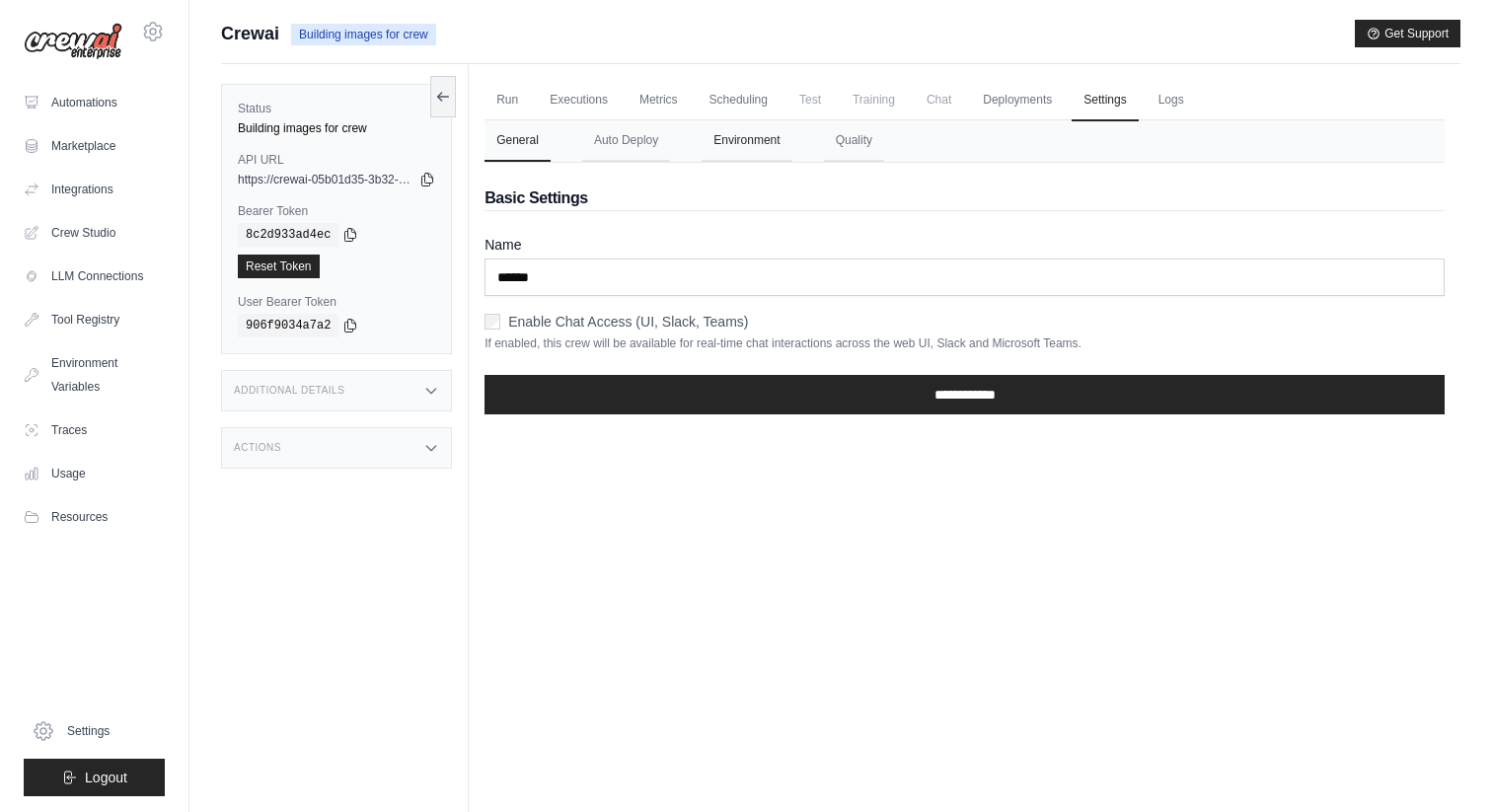 click on "Environment" at bounding box center (746, 141) 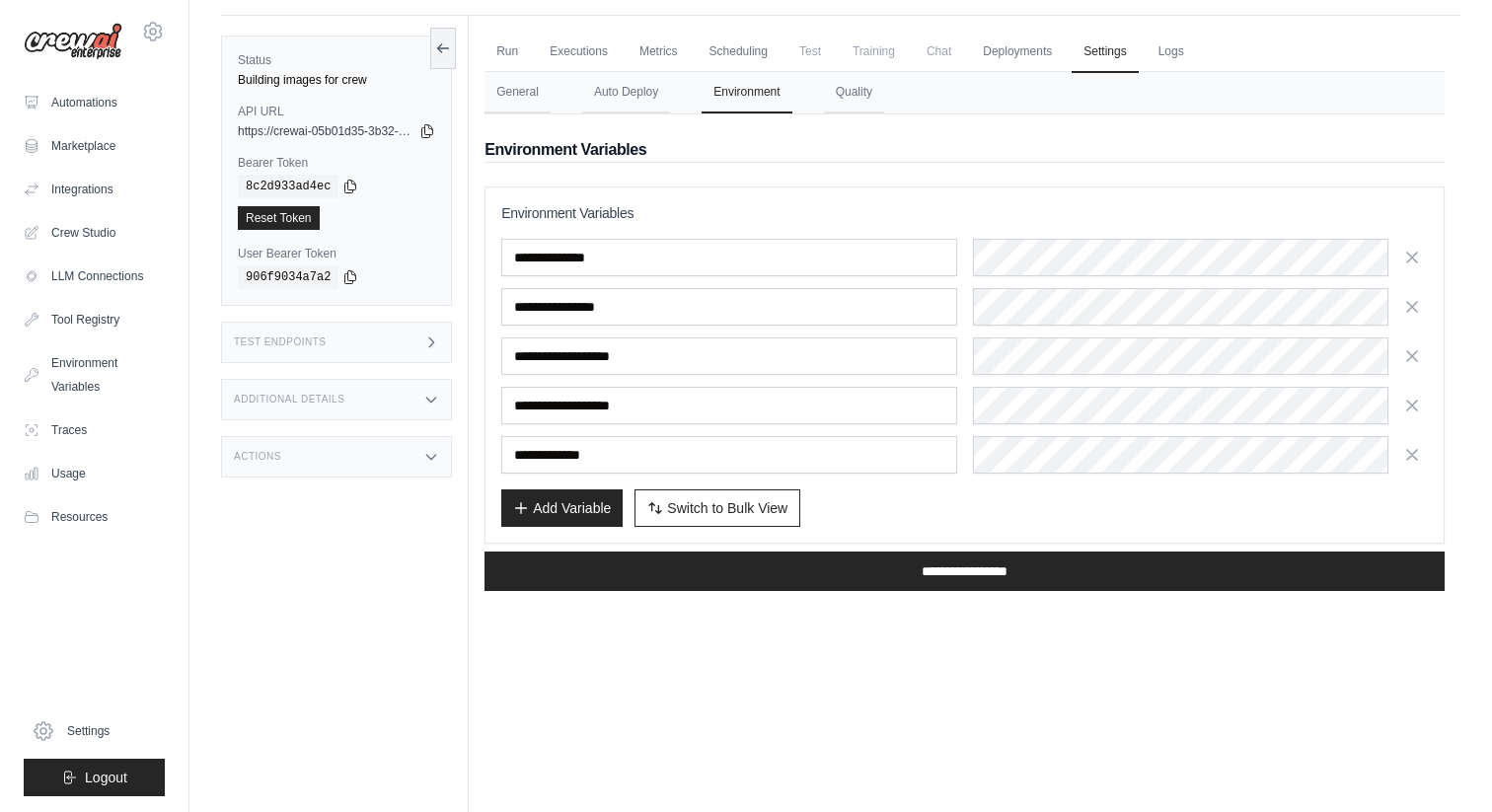 scroll, scrollTop: 49, scrollLeft: 0, axis: vertical 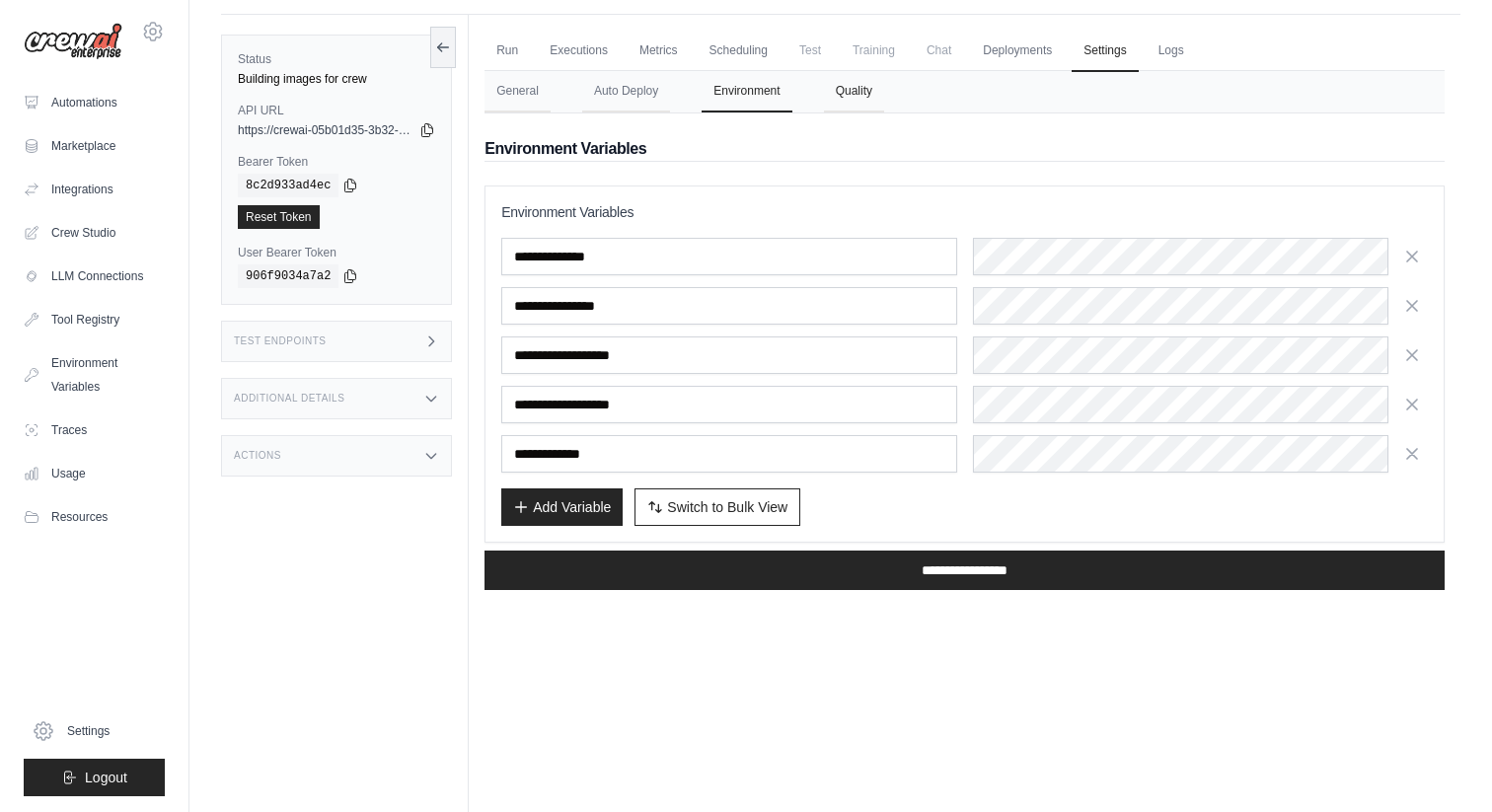 click on "Quality" at bounding box center [854, 92] 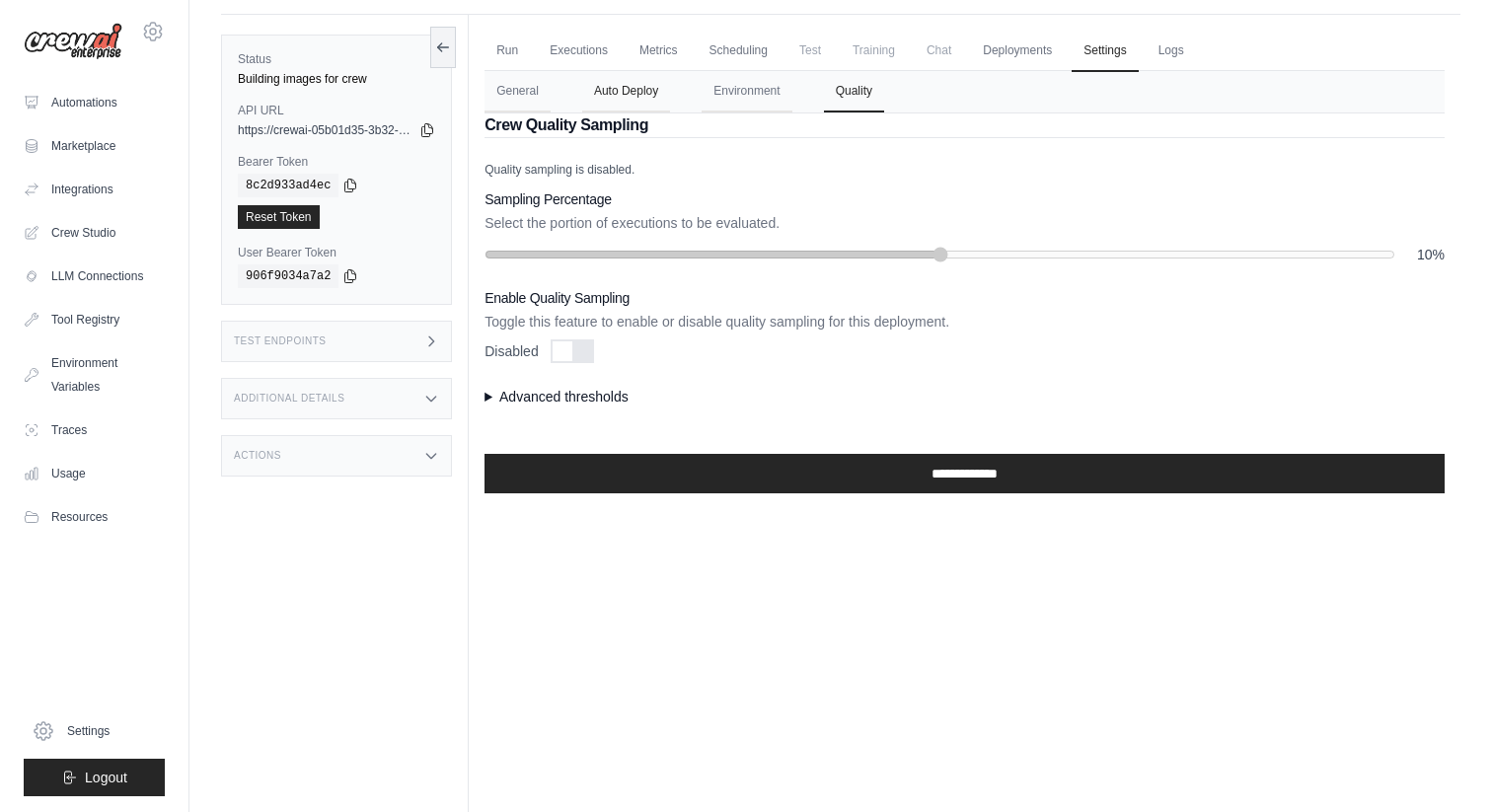 click on "Auto Deploy" at bounding box center [626, 92] 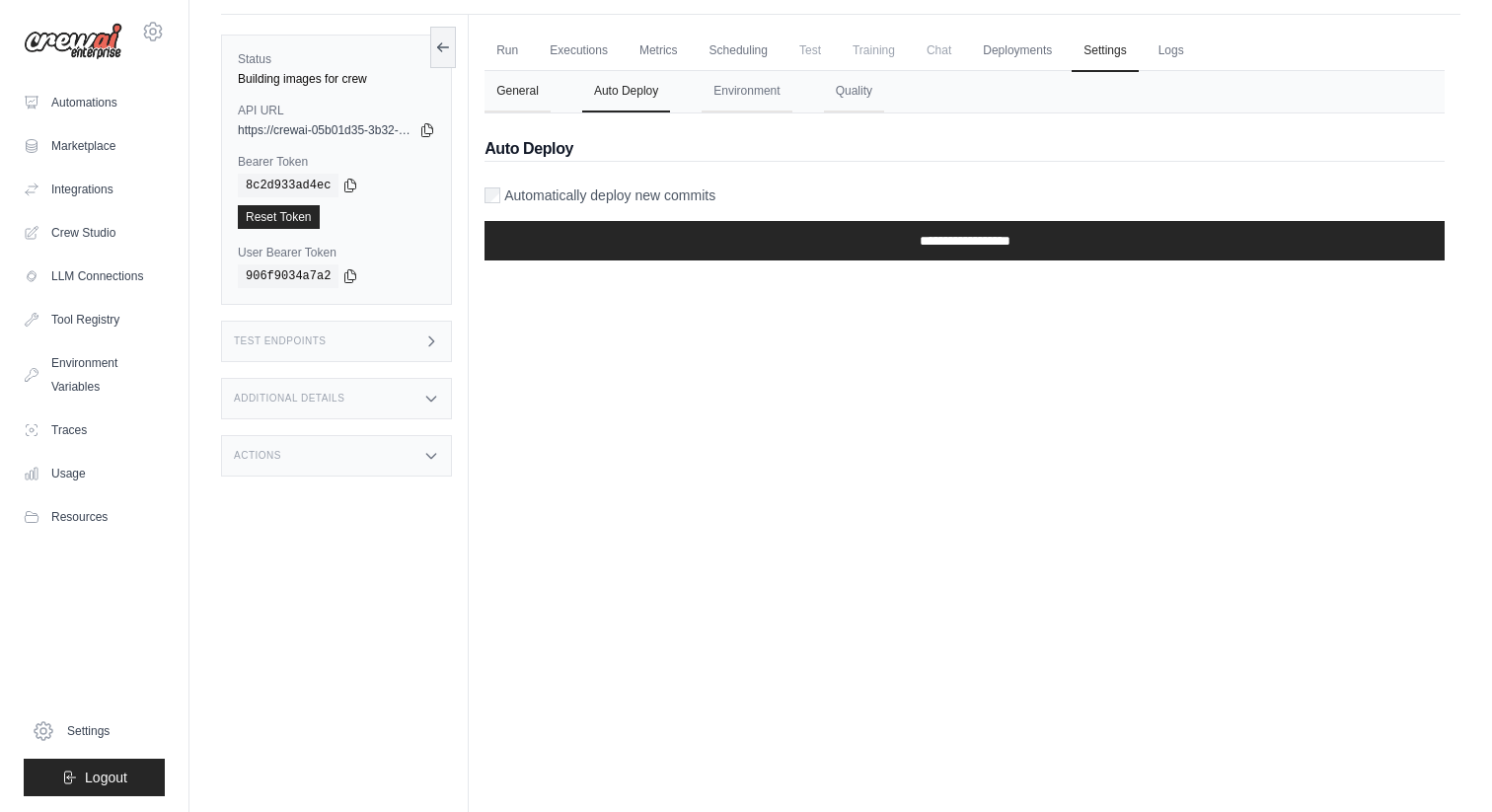 click on "General" at bounding box center (517, 92) 